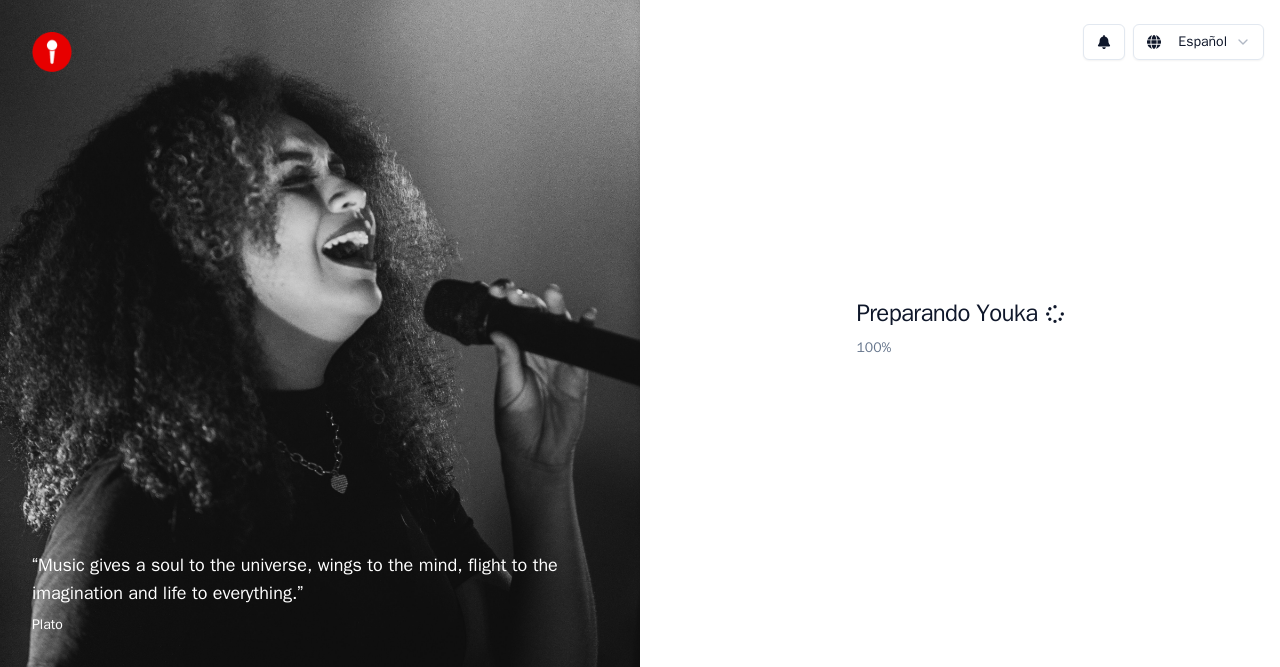 scroll, scrollTop: 0, scrollLeft: 0, axis: both 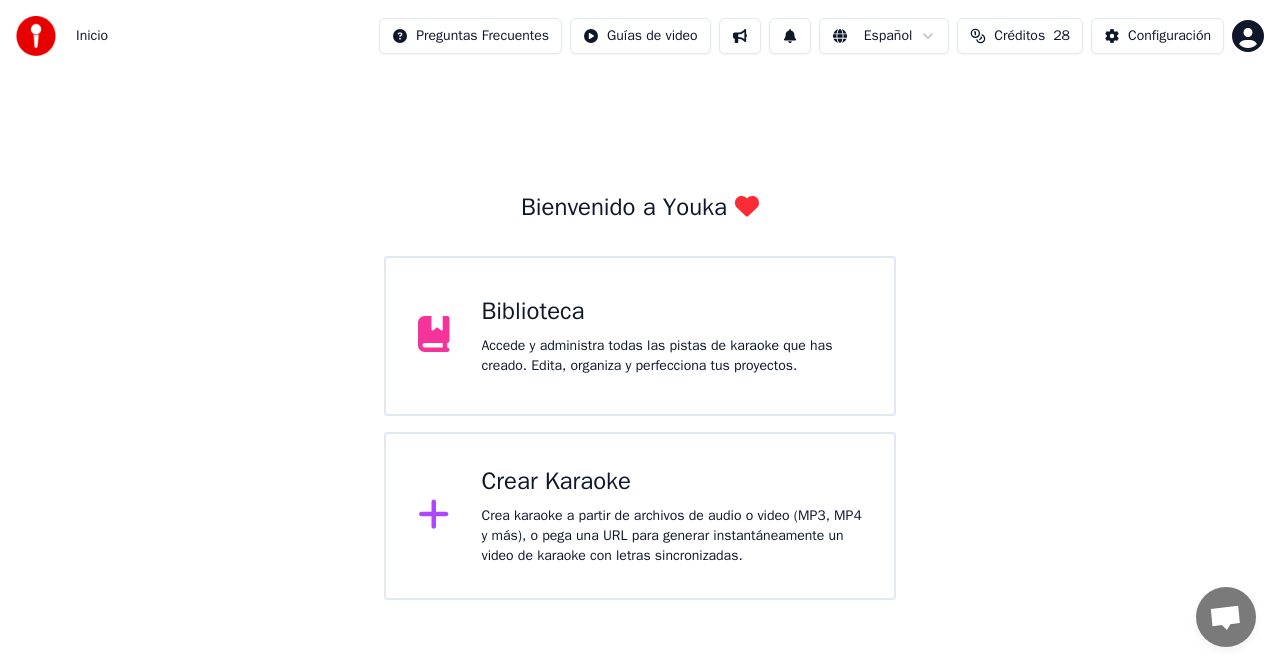 click on "Crear Karaoke" at bounding box center [672, 482] 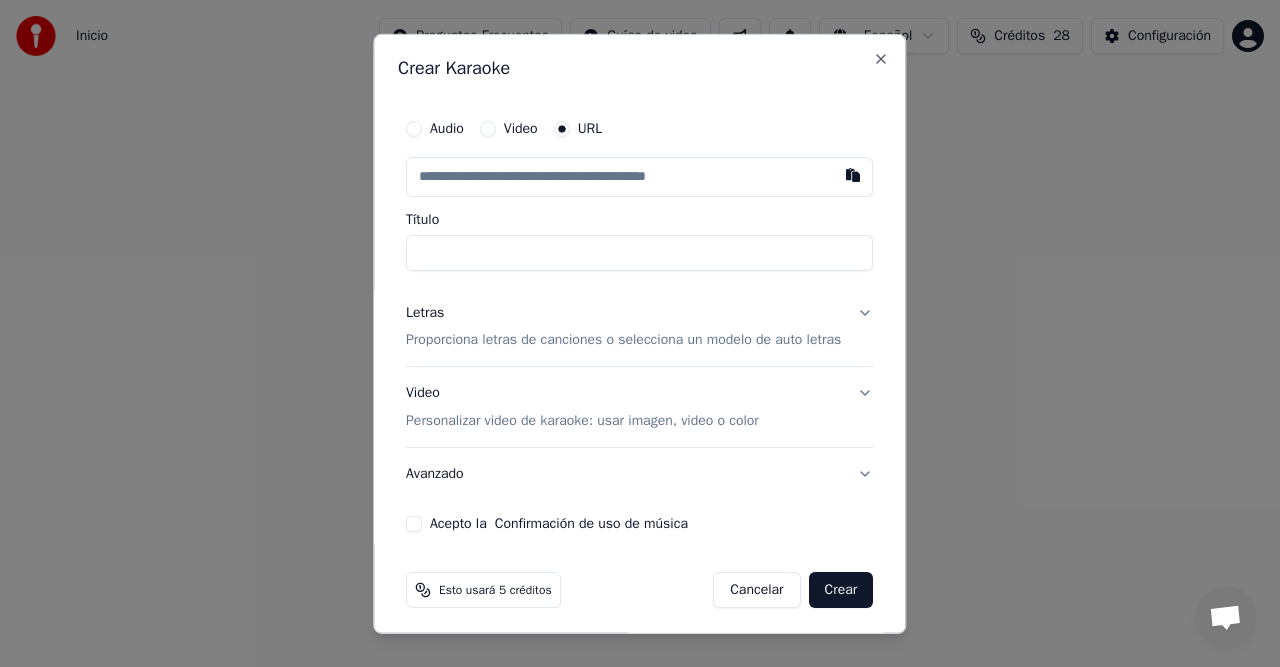 click at bounding box center (639, 176) 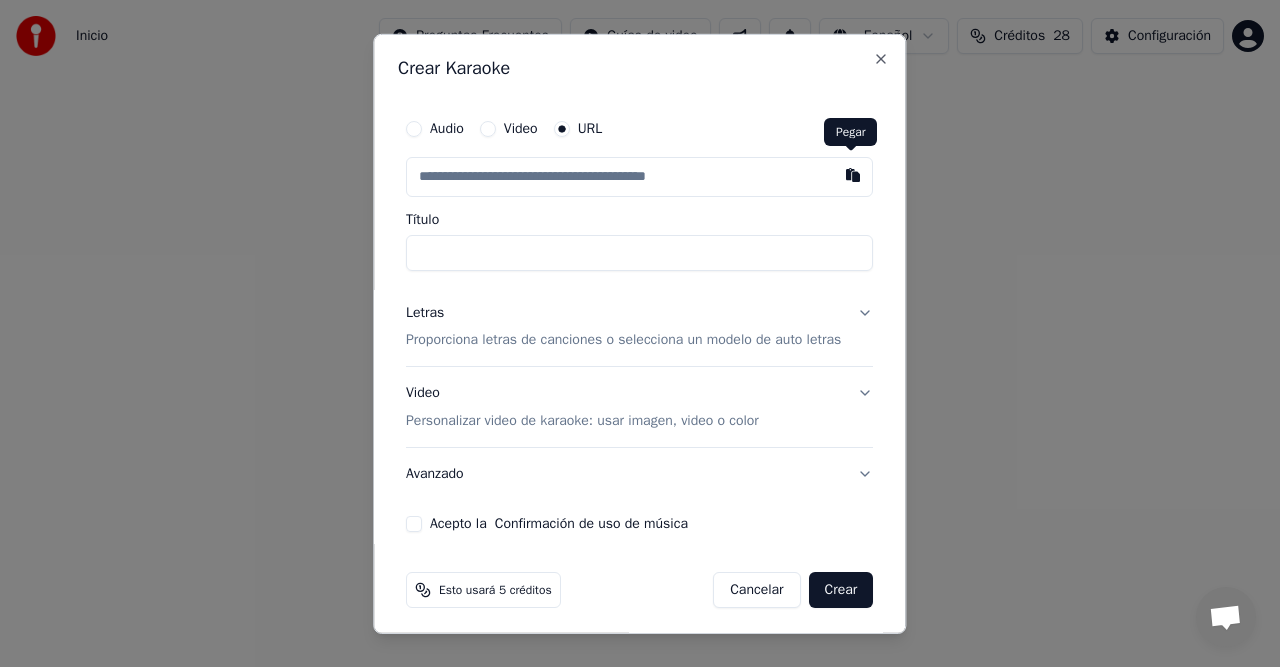 click at bounding box center (854, 174) 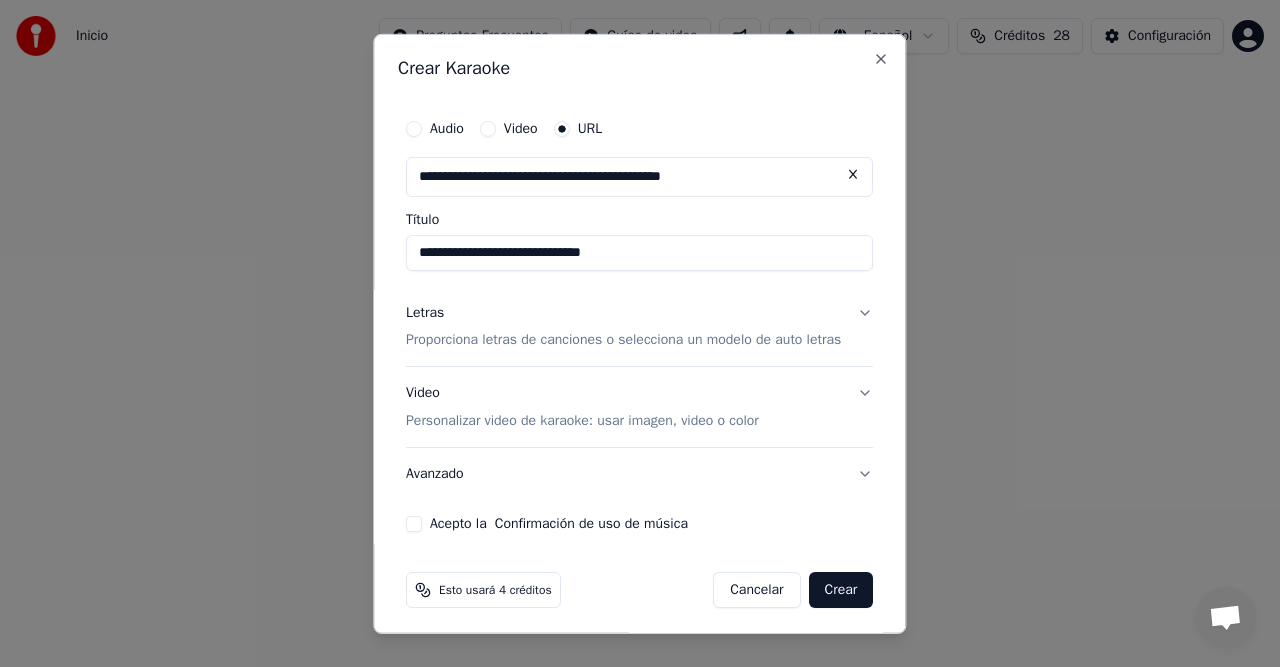 type on "**********" 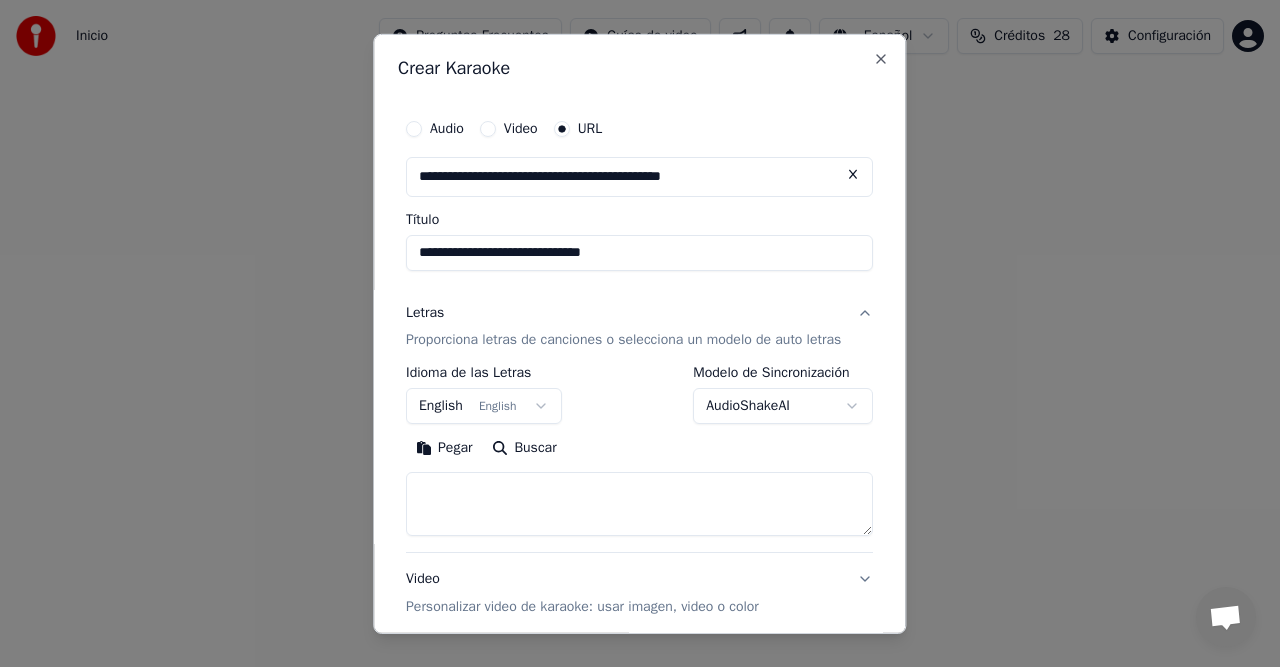 click on "English English" at bounding box center (484, 406) 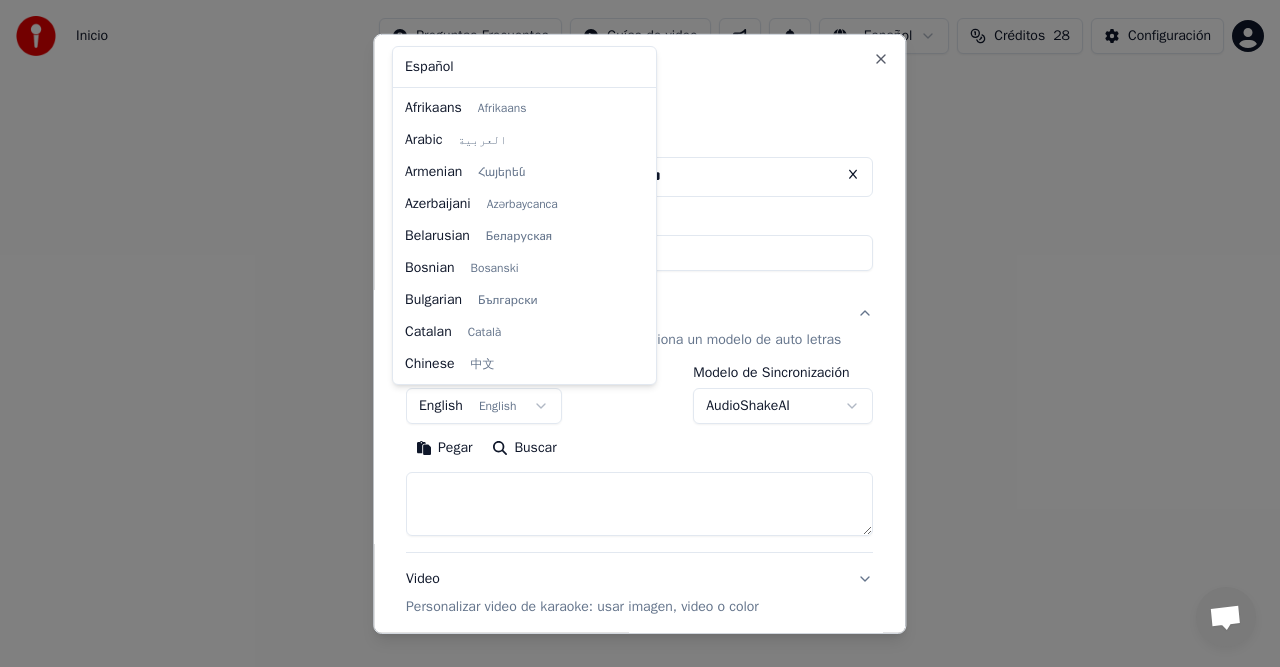 scroll, scrollTop: 160, scrollLeft: 0, axis: vertical 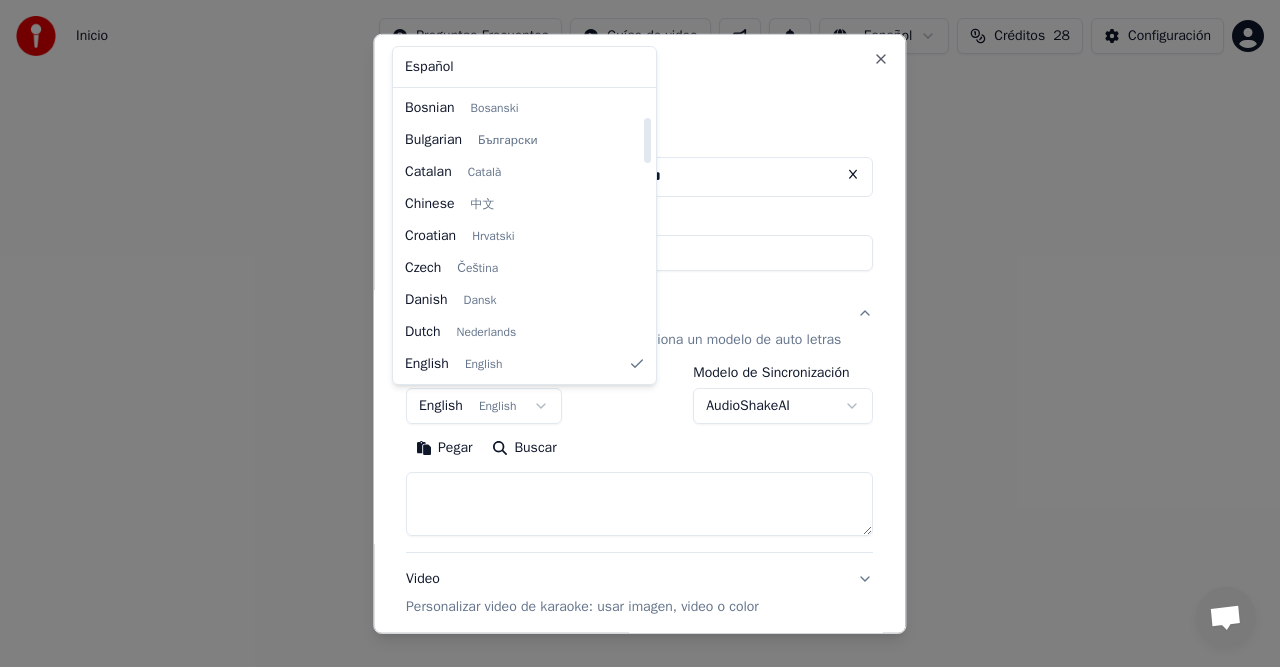 select on "**" 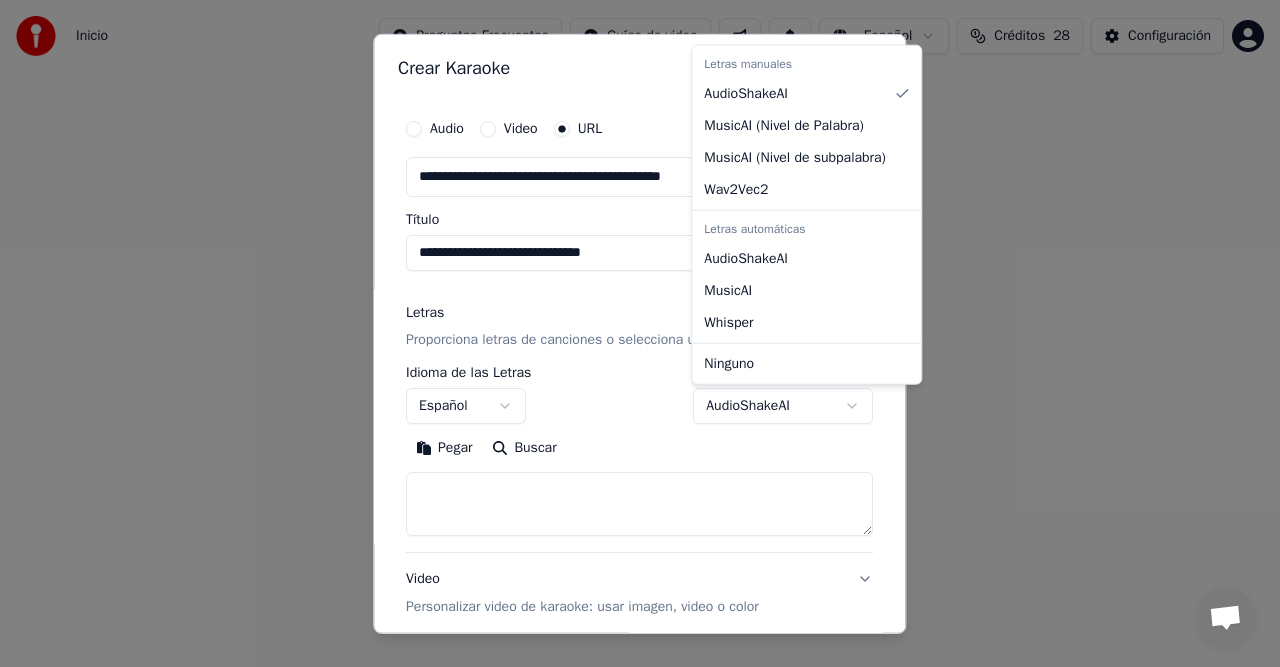 click on "**********" at bounding box center (640, 300) 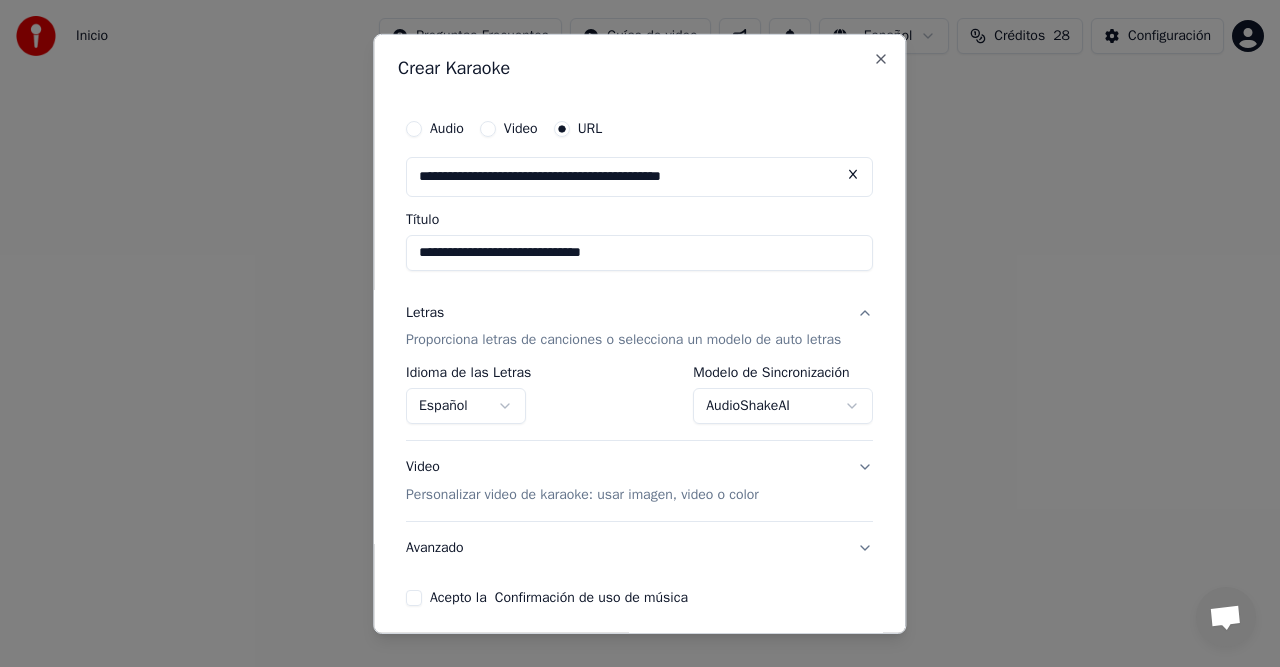 scroll, scrollTop: 80, scrollLeft: 0, axis: vertical 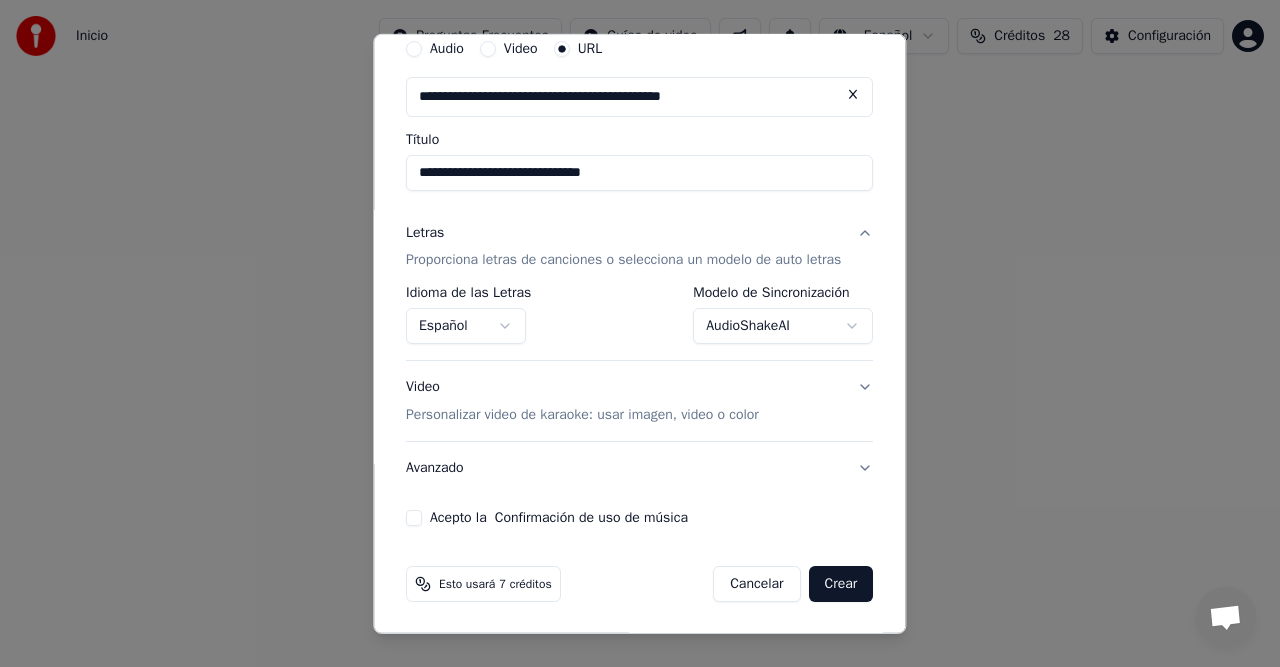 click on "Video Personalizar video de karaoke: usar imagen, video o color" at bounding box center (639, 401) 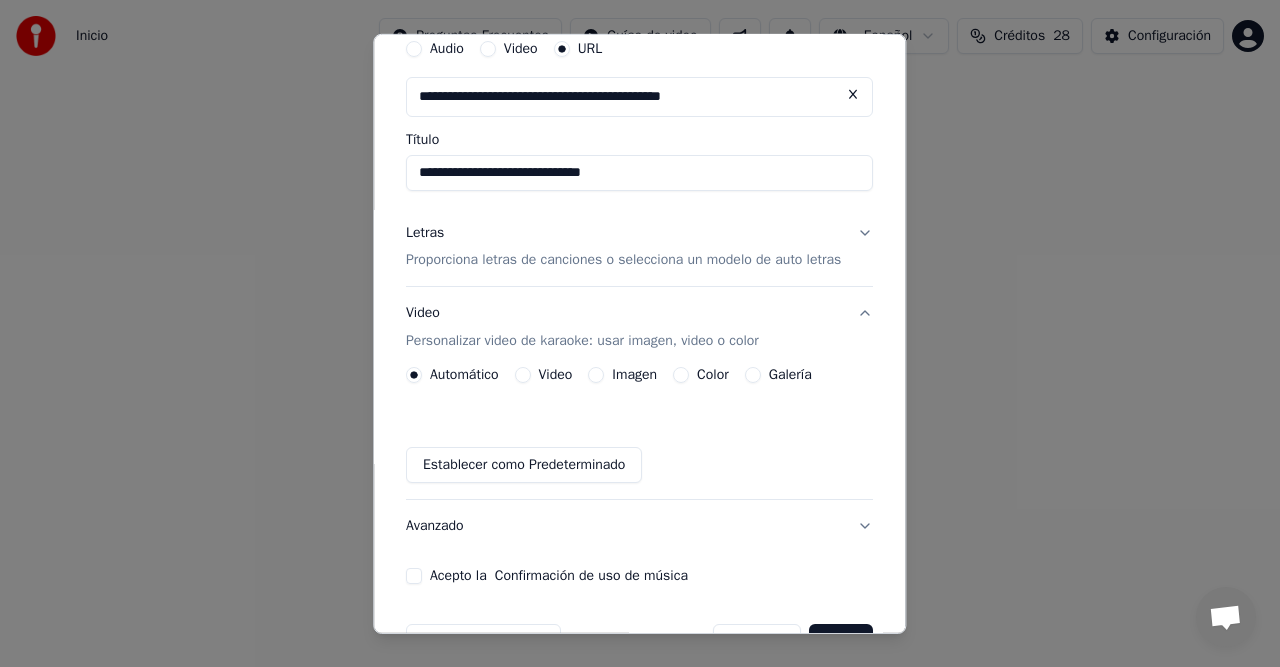 click on "Color" at bounding box center (681, 375) 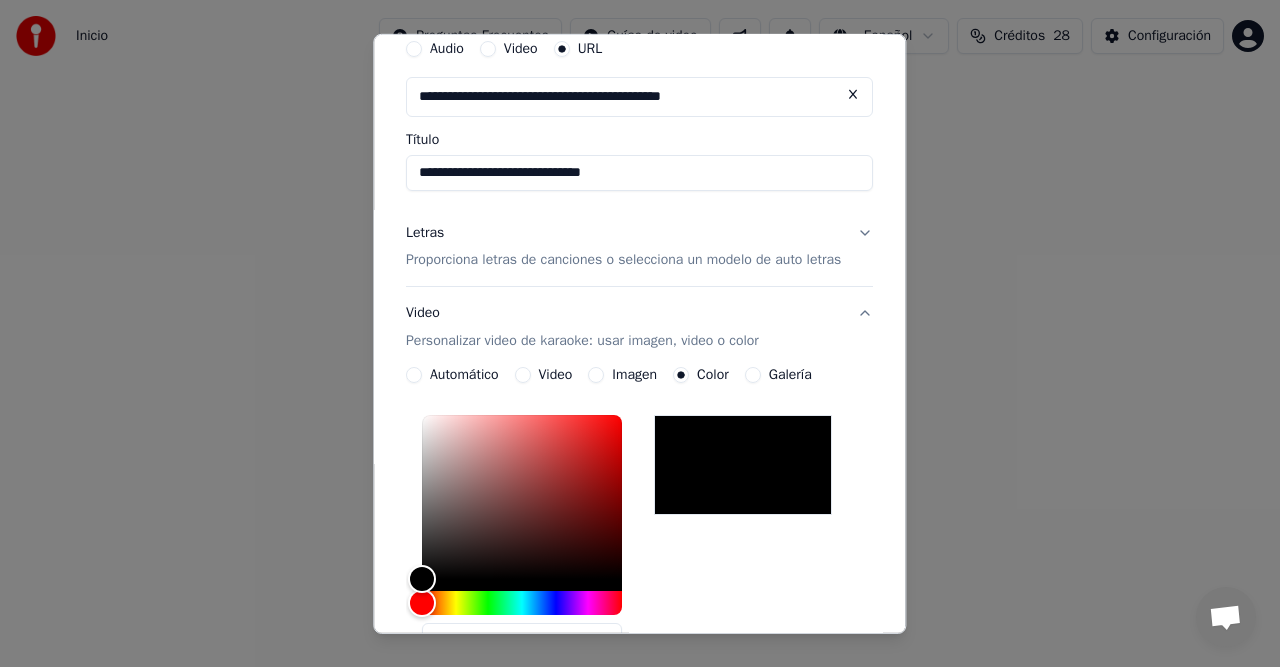 click on "Imagen" at bounding box center [597, 375] 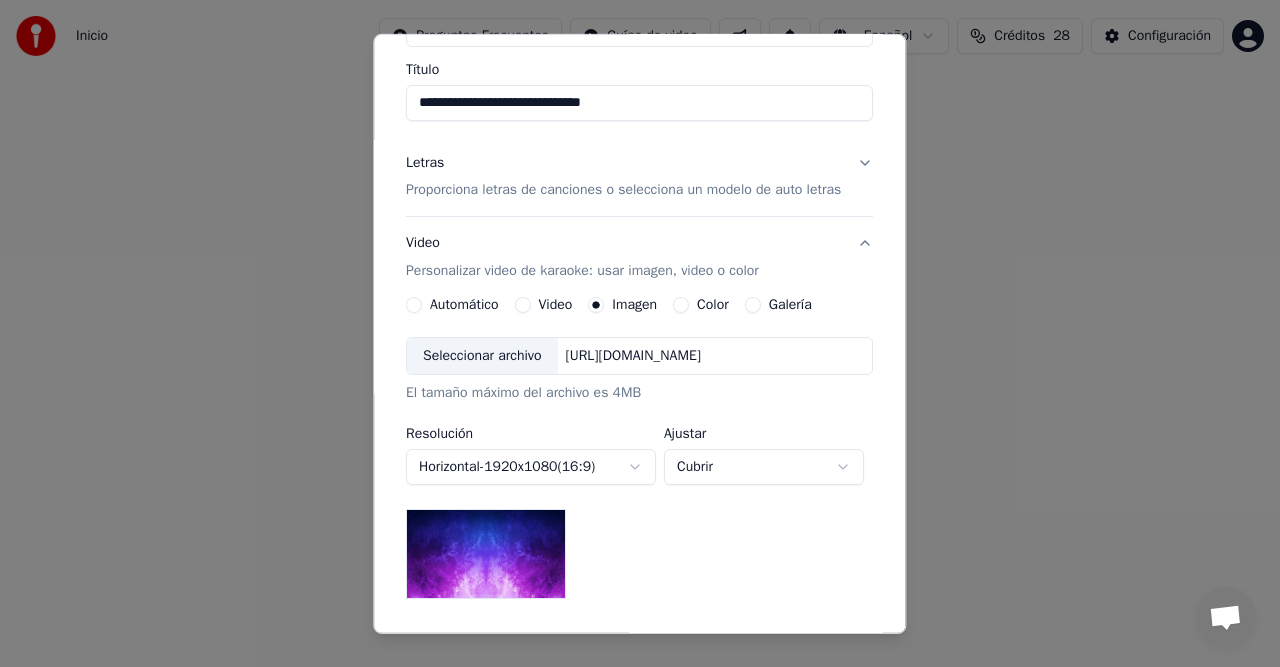 scroll, scrollTop: 180, scrollLeft: 0, axis: vertical 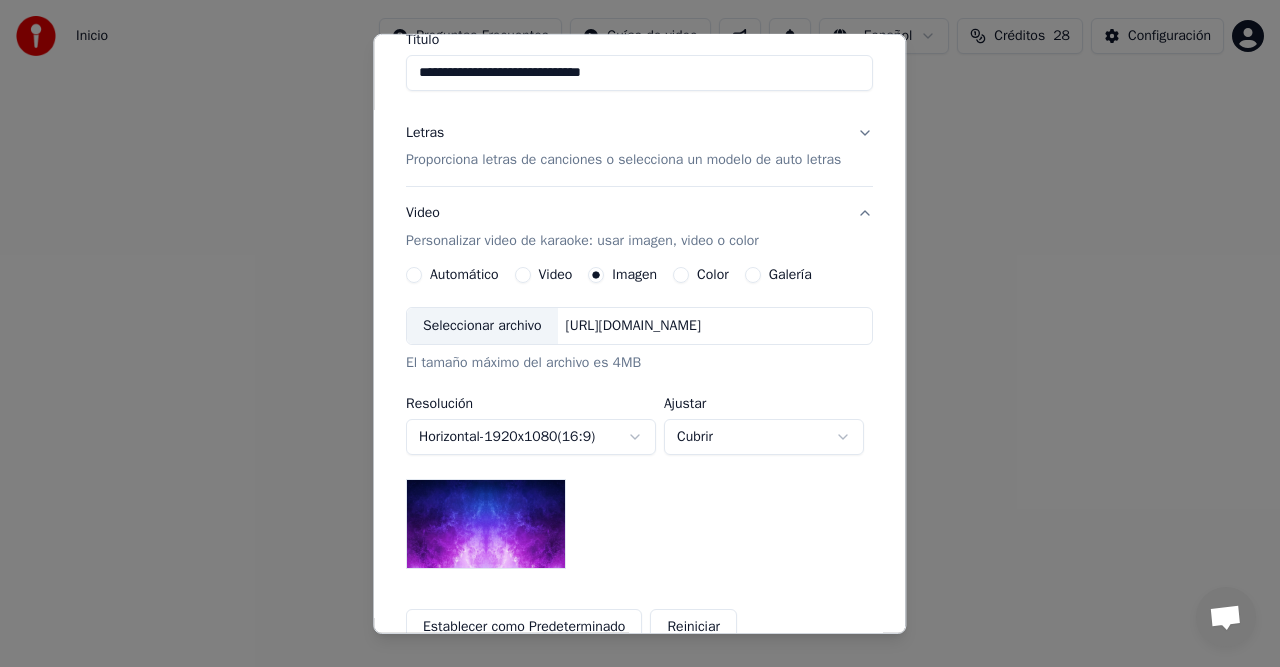 click on "Video" at bounding box center [523, 275] 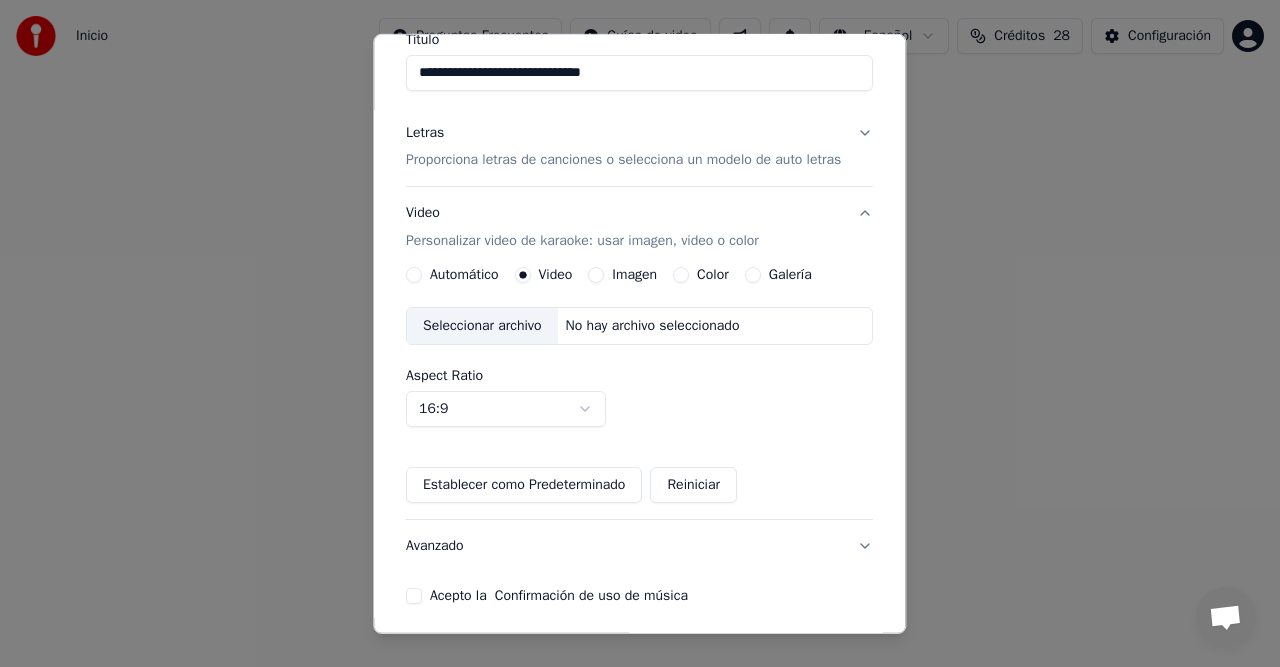 click on "Galería" at bounding box center [753, 275] 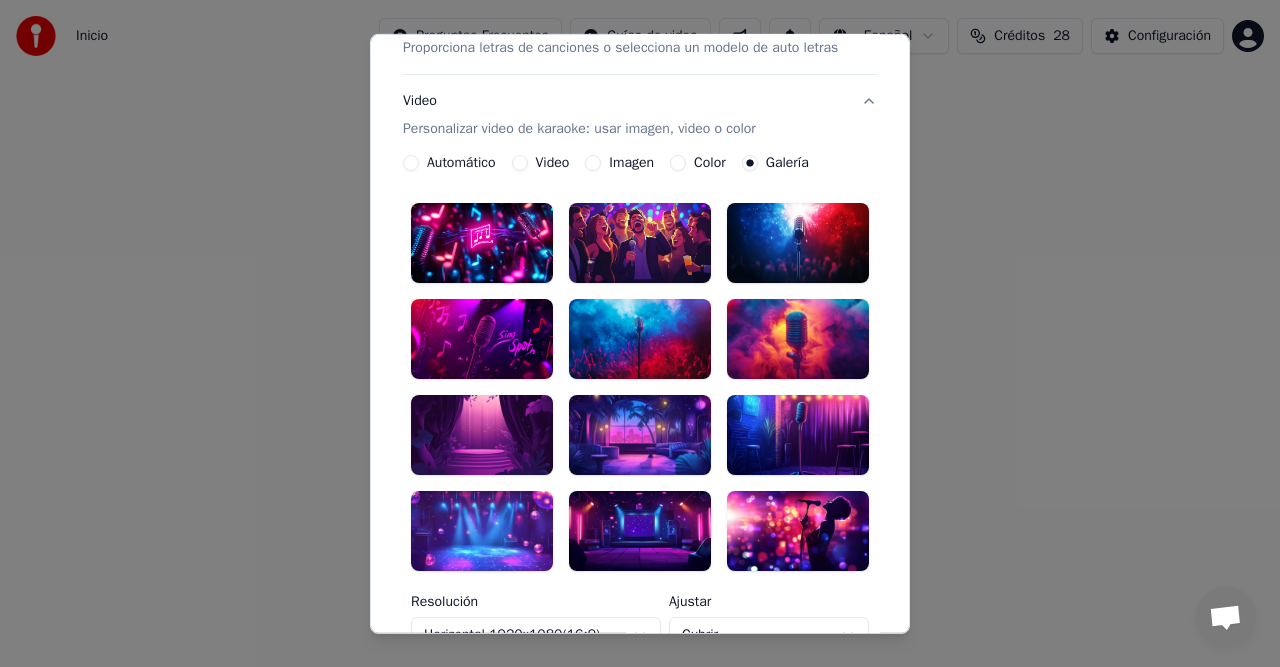 scroll, scrollTop: 300, scrollLeft: 0, axis: vertical 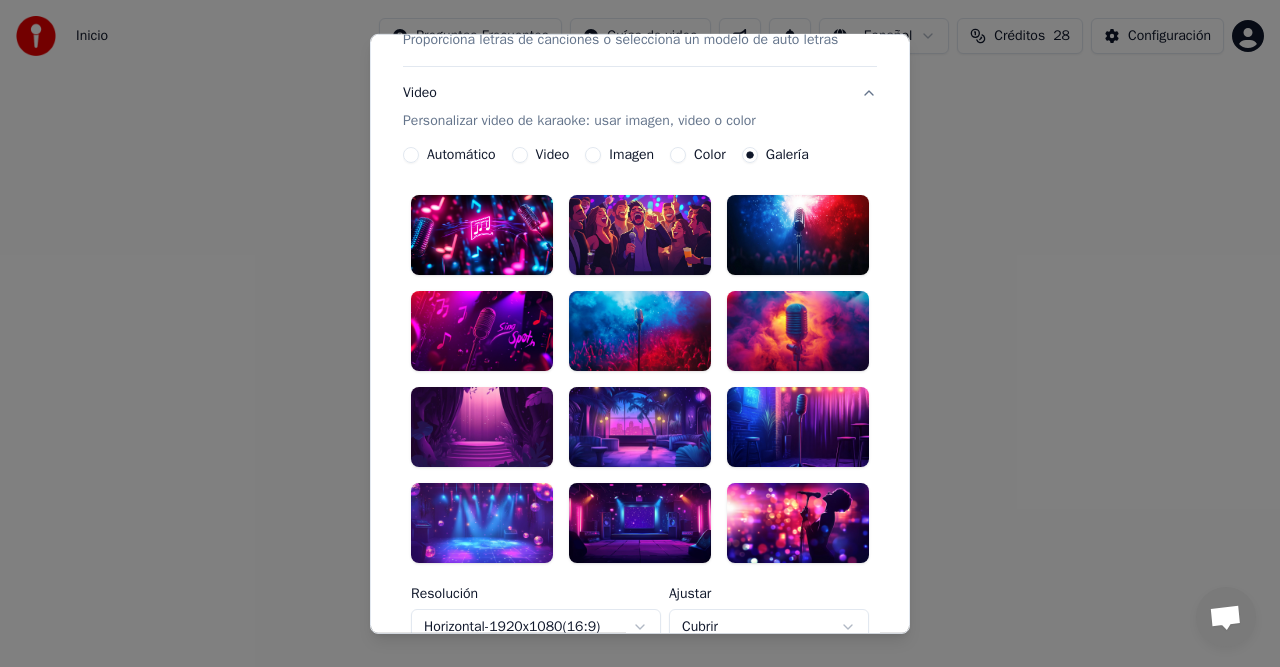 click at bounding box center (798, 427) 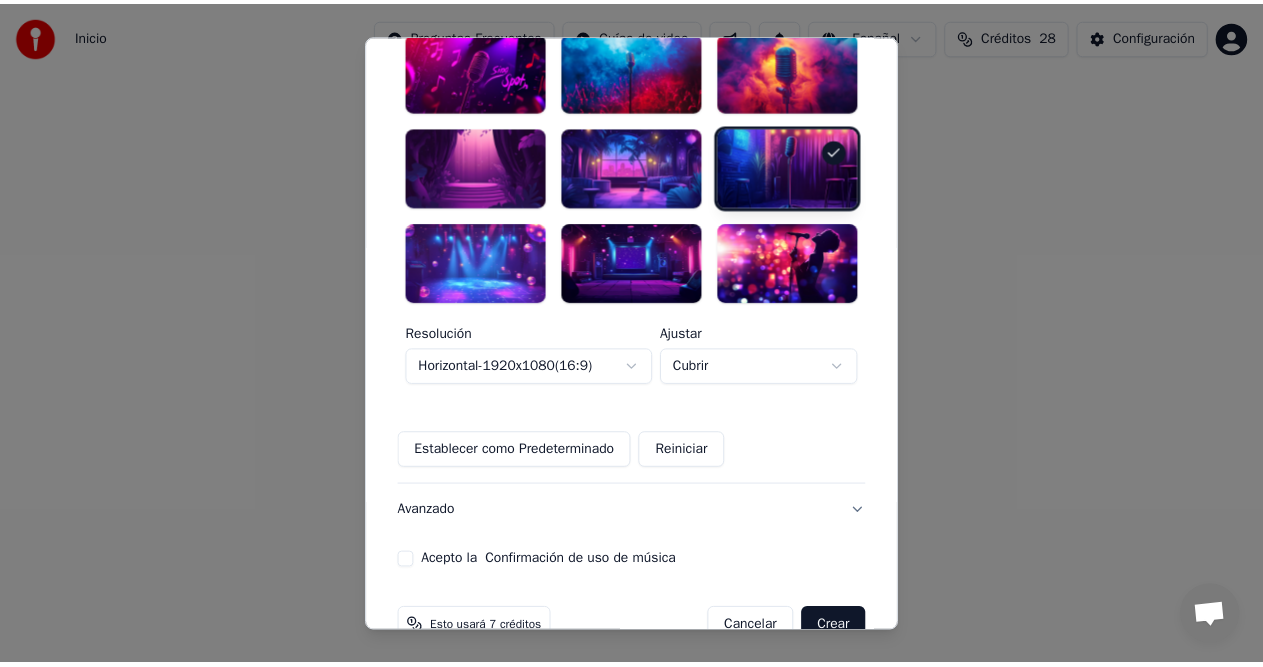 scroll, scrollTop: 607, scrollLeft: 0, axis: vertical 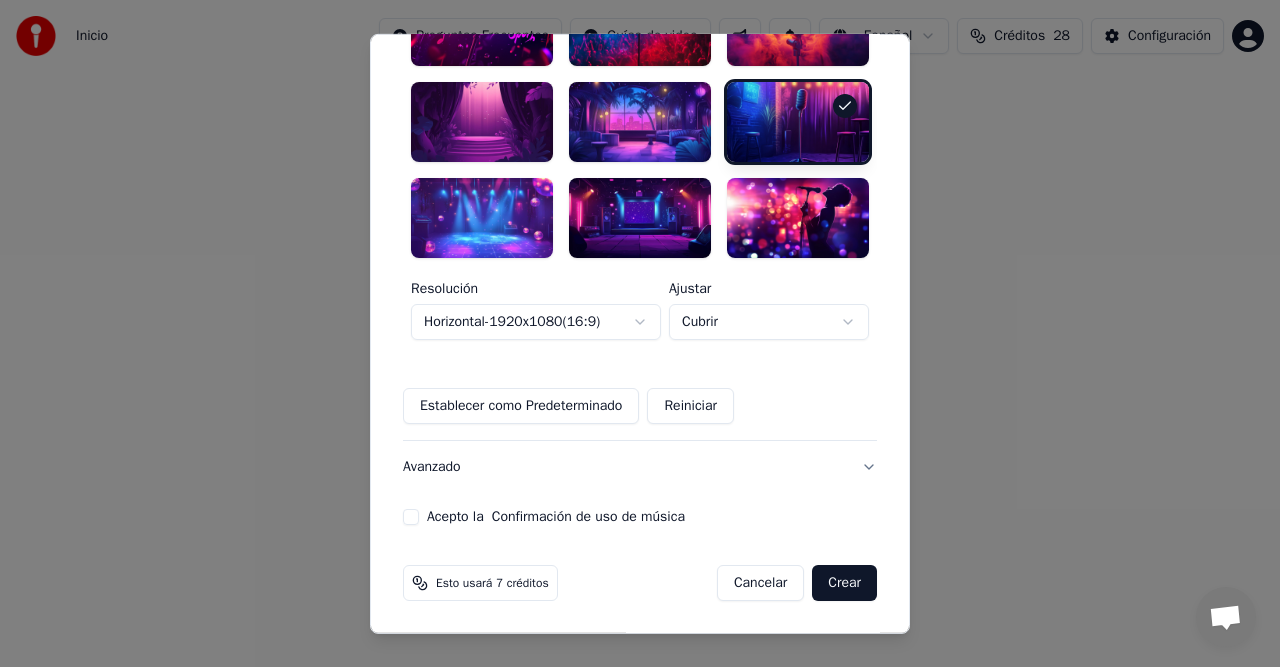 click on "Acepto la   Confirmación de uso de música" at bounding box center (556, 517) 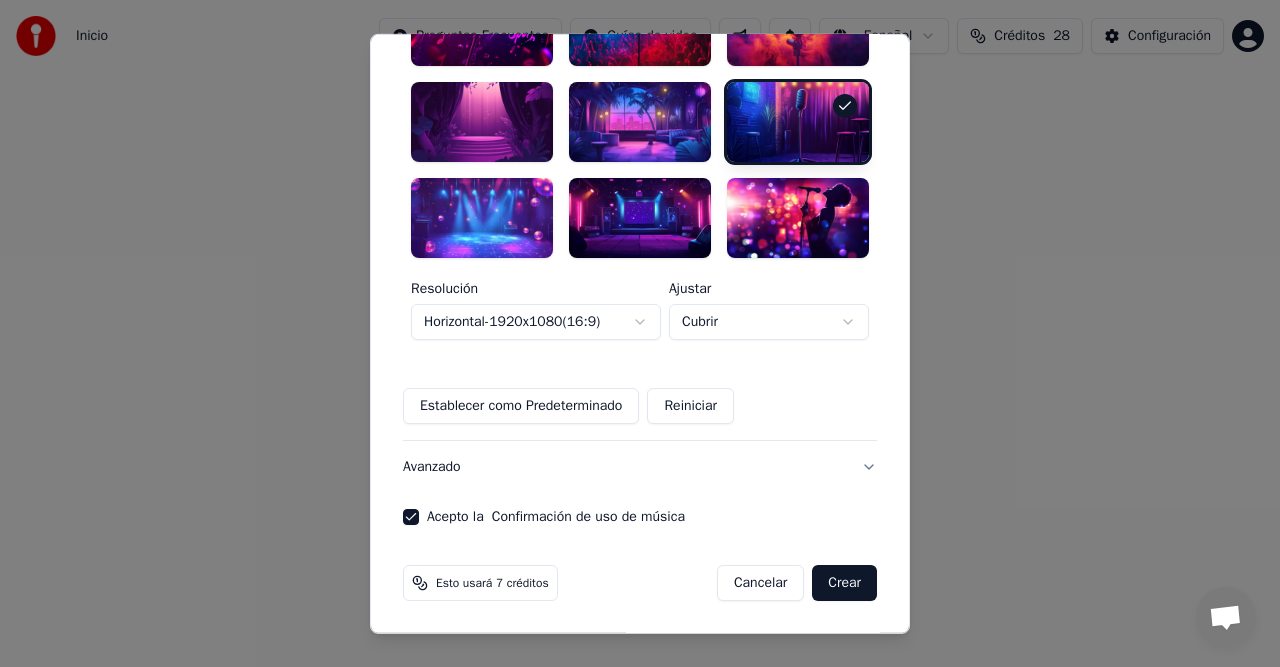 click on "Crear" at bounding box center (844, 583) 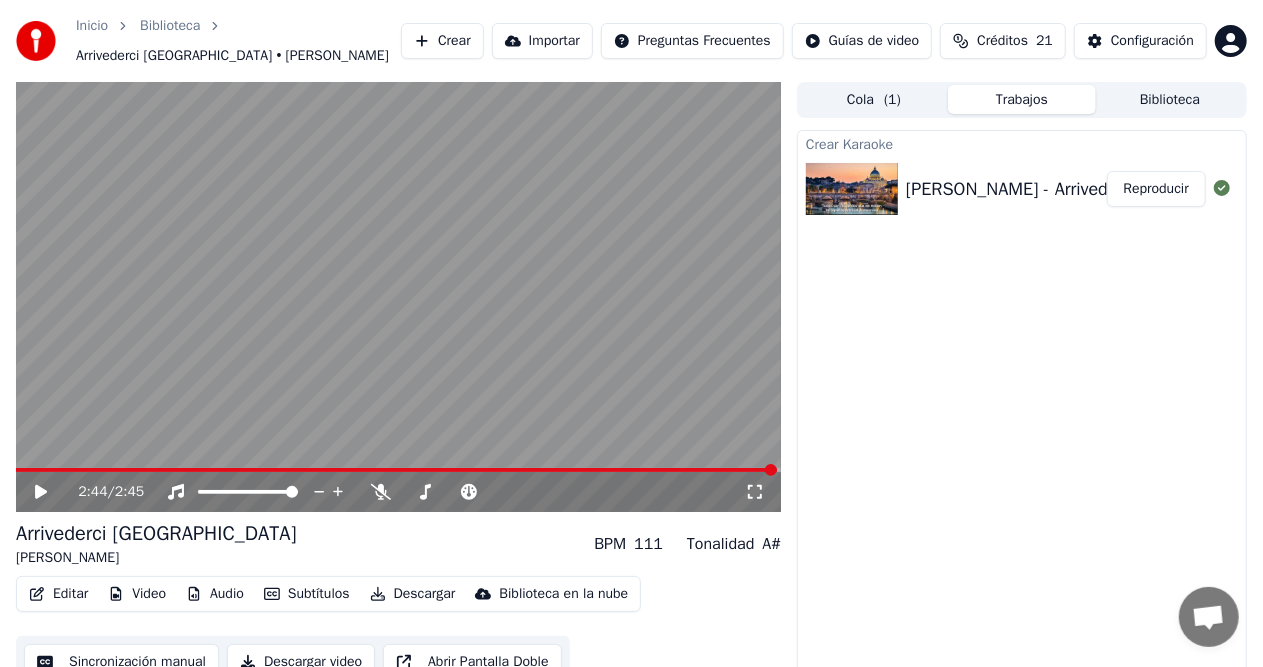 scroll, scrollTop: 30, scrollLeft: 0, axis: vertical 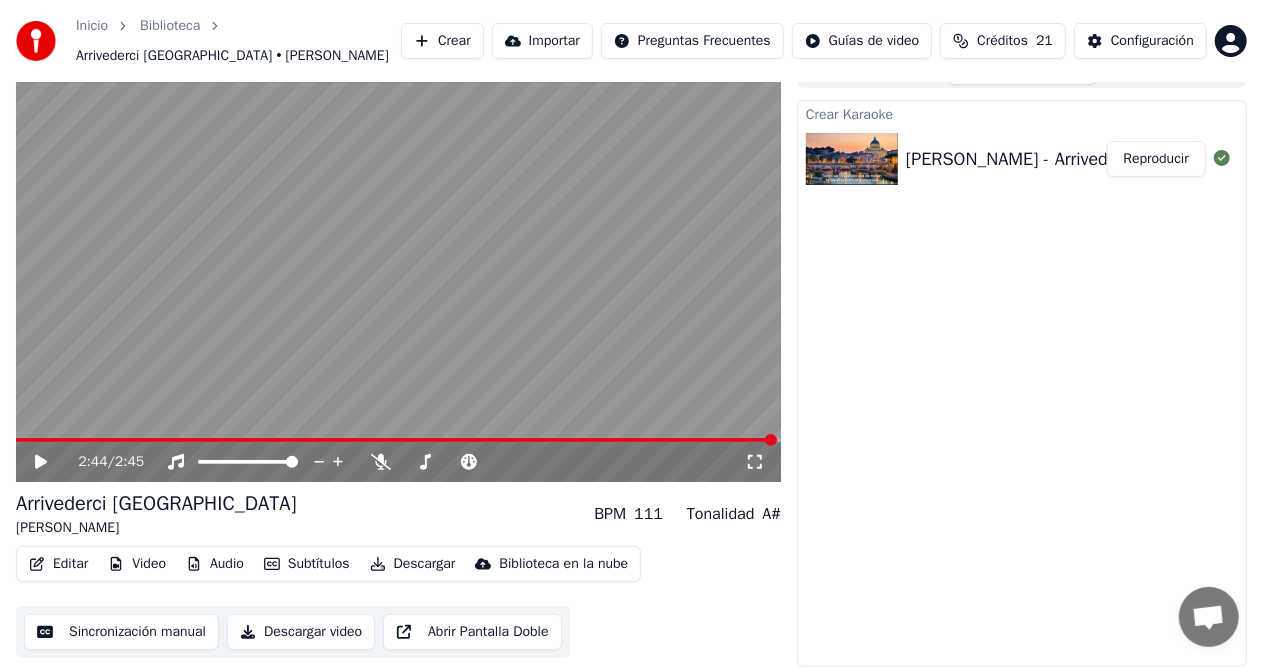 click 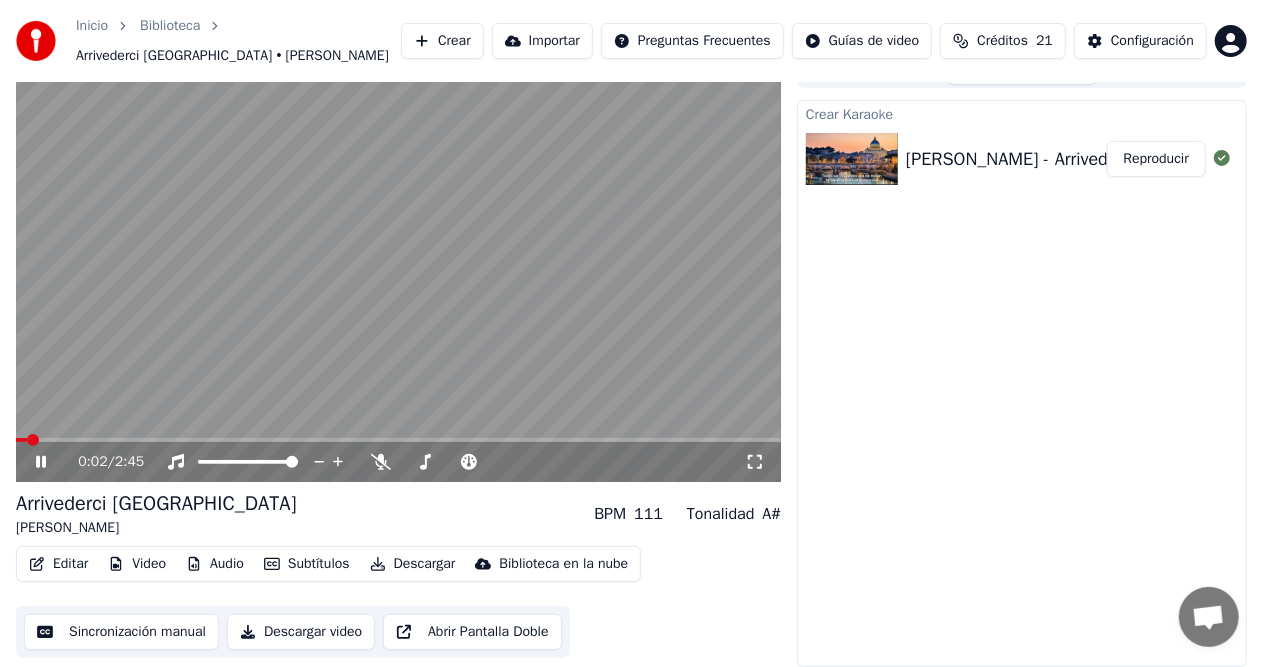scroll, scrollTop: 0, scrollLeft: 0, axis: both 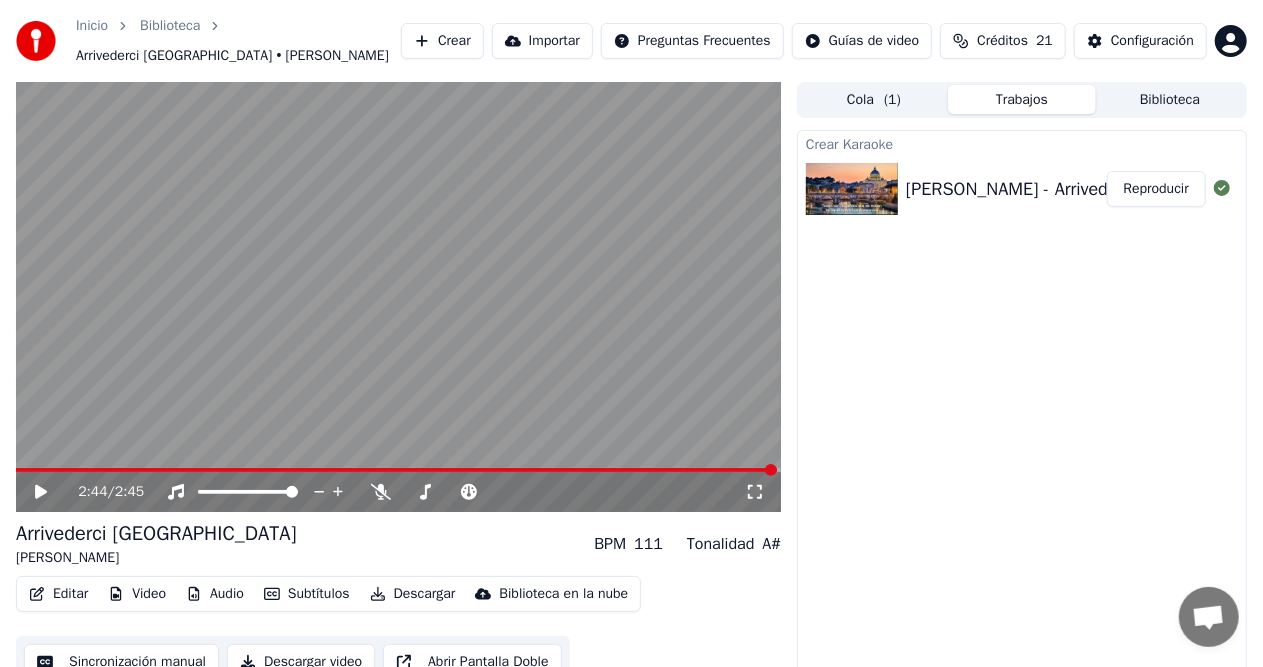 click on "Descargar" at bounding box center [413, 594] 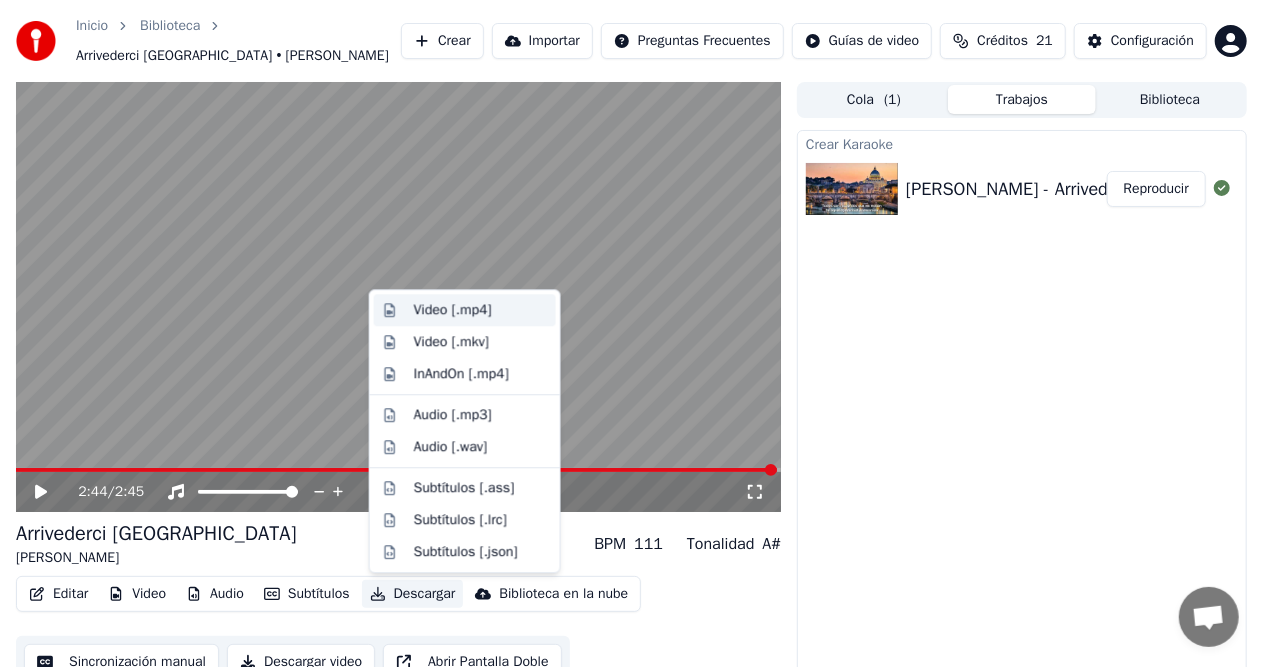 click on "Video [.mp4]" at bounding box center [453, 310] 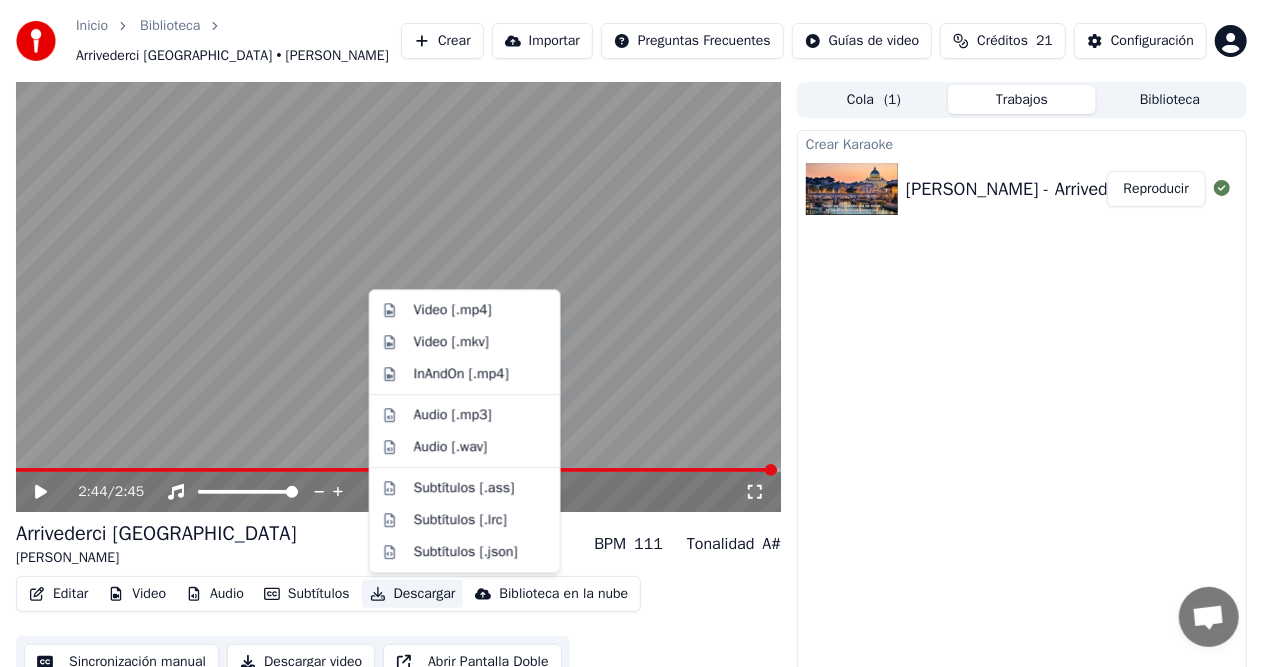 type 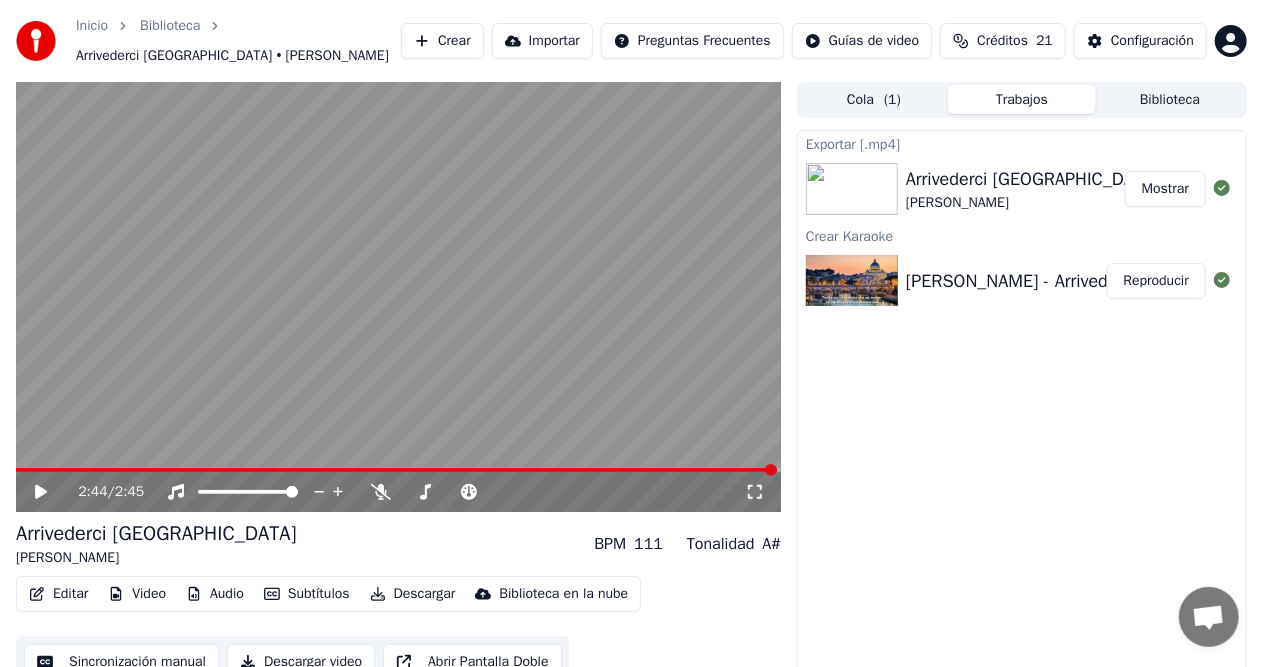 type 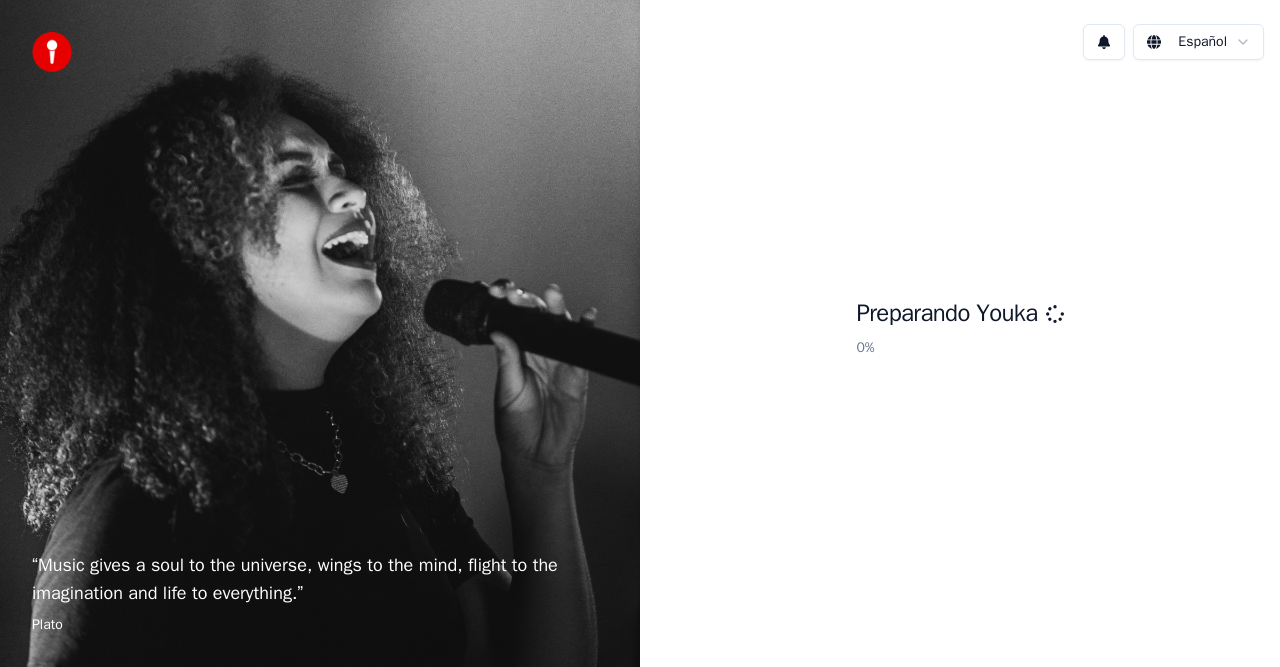 scroll, scrollTop: 0, scrollLeft: 0, axis: both 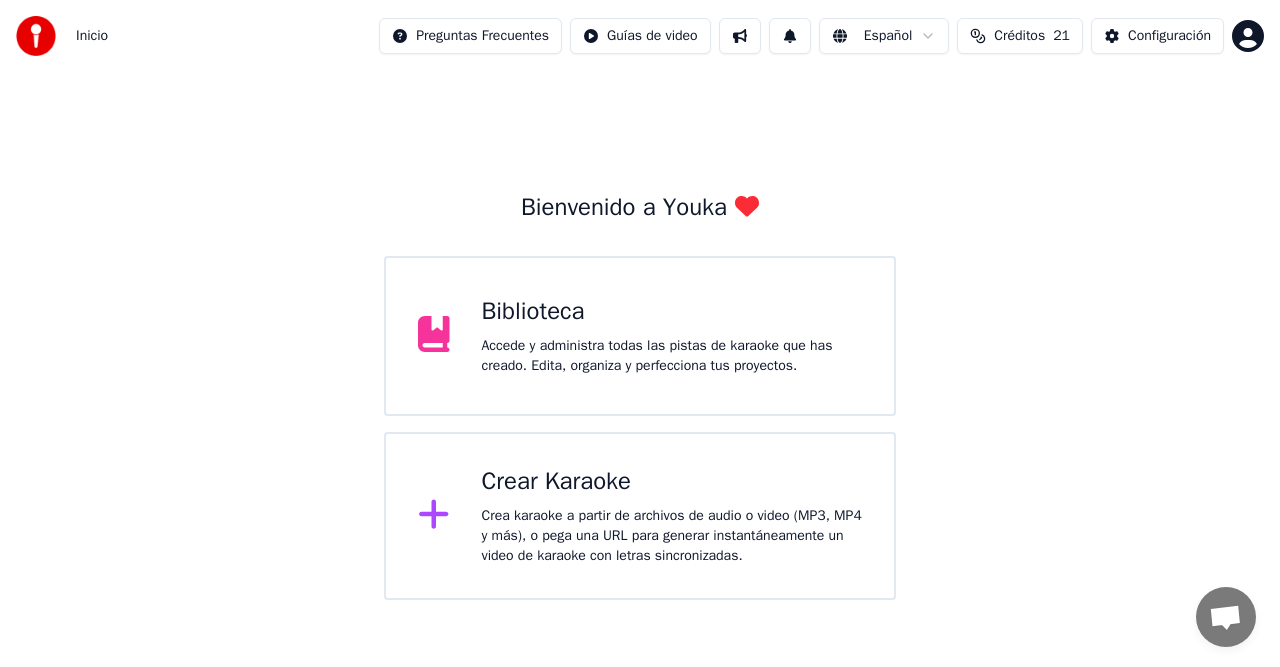 click on "Crea karaoke a partir de archivos de audio o video (MP3, MP4 y más), o pega una URL para generar instantáneamente un video de karaoke con letras sincronizadas." at bounding box center (672, 536) 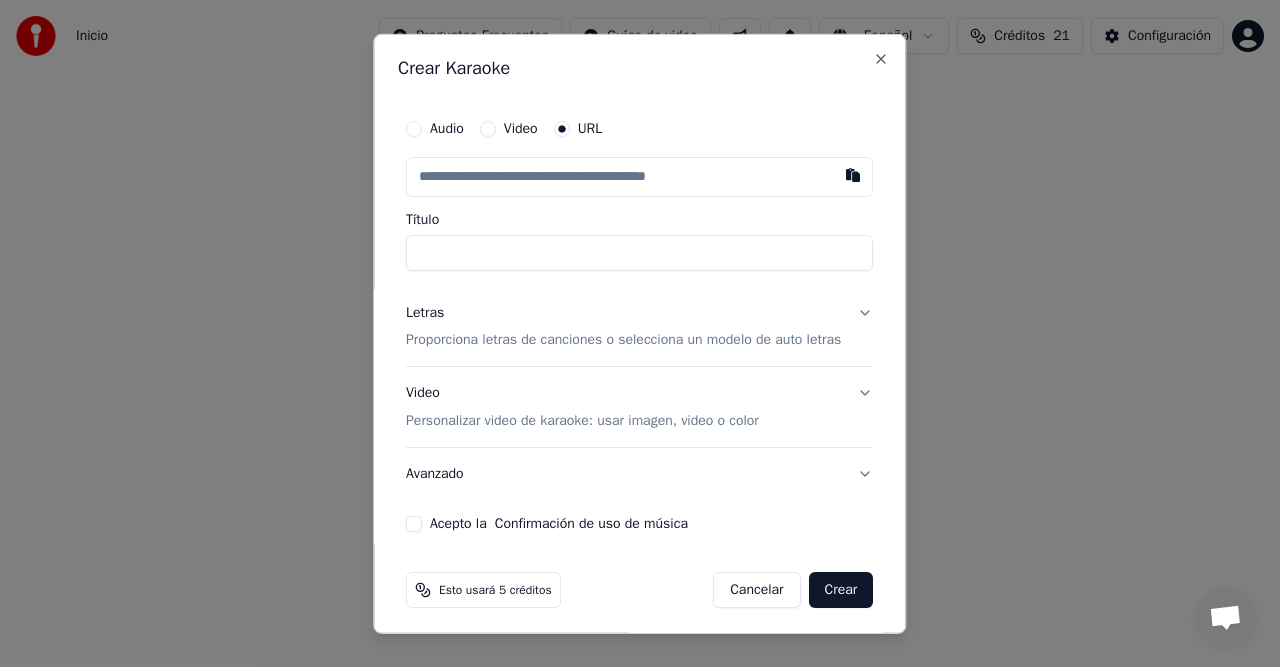 drag, startPoint x: 574, startPoint y: 528, endPoint x: 574, endPoint y: 493, distance: 35 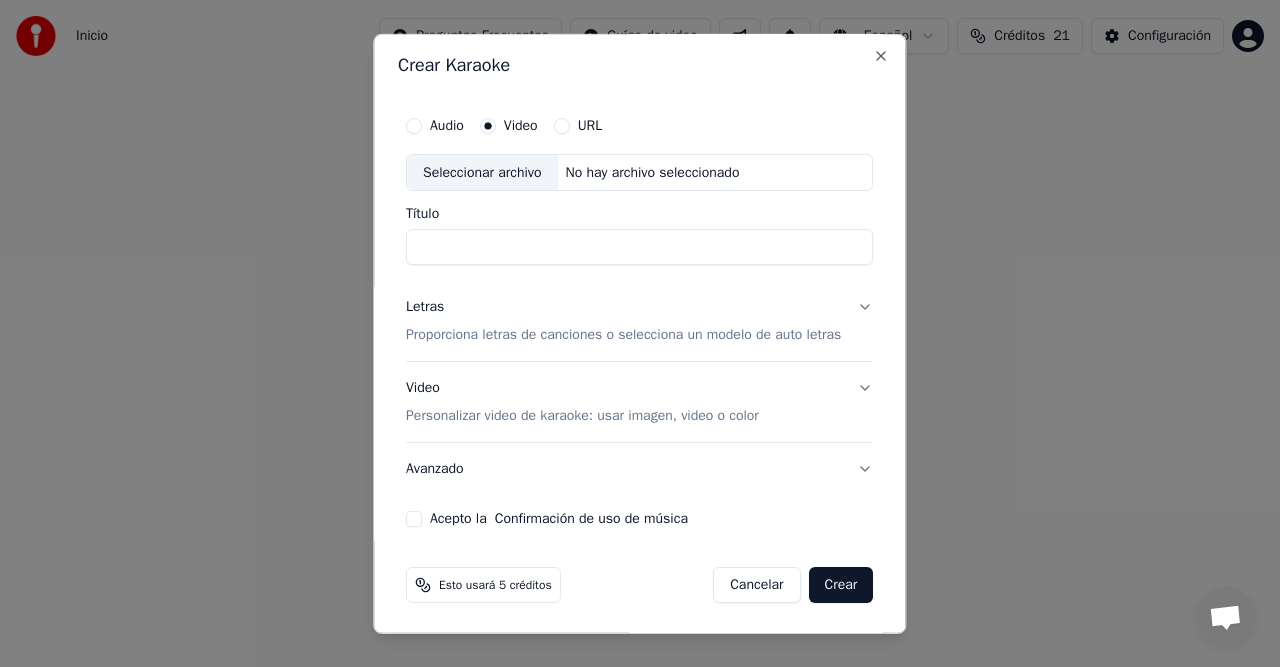 scroll, scrollTop: 0, scrollLeft: 0, axis: both 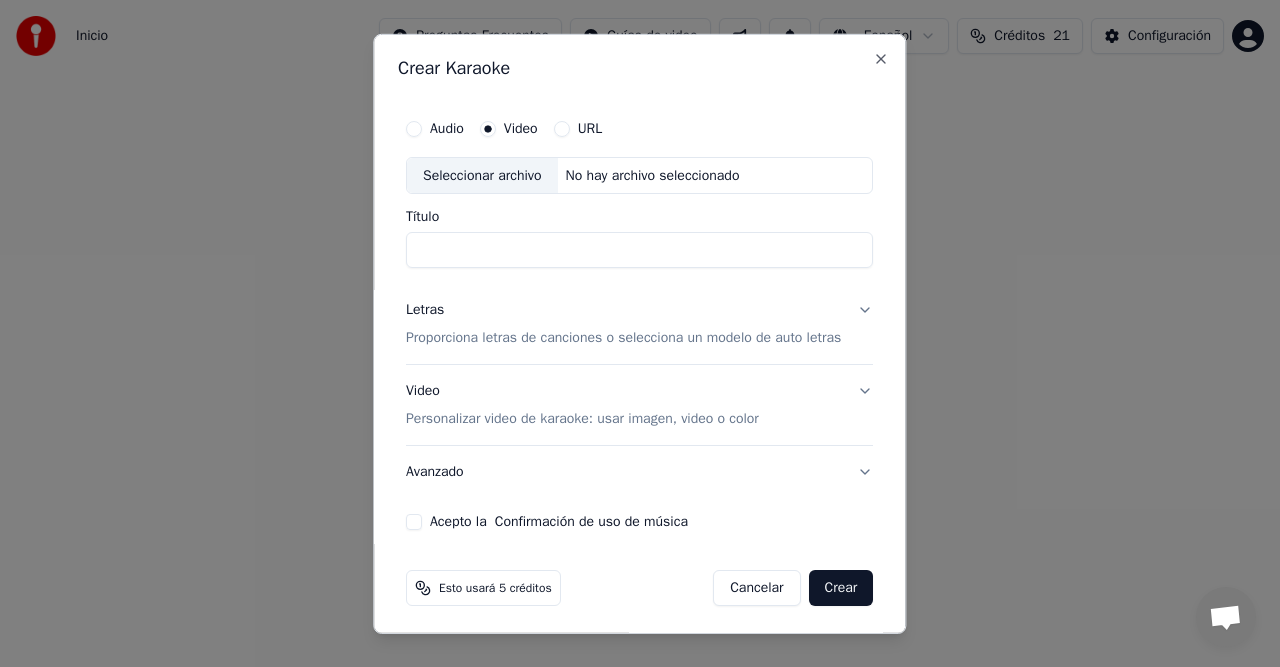 click on "Seleccionar archivo" at bounding box center (482, 175) 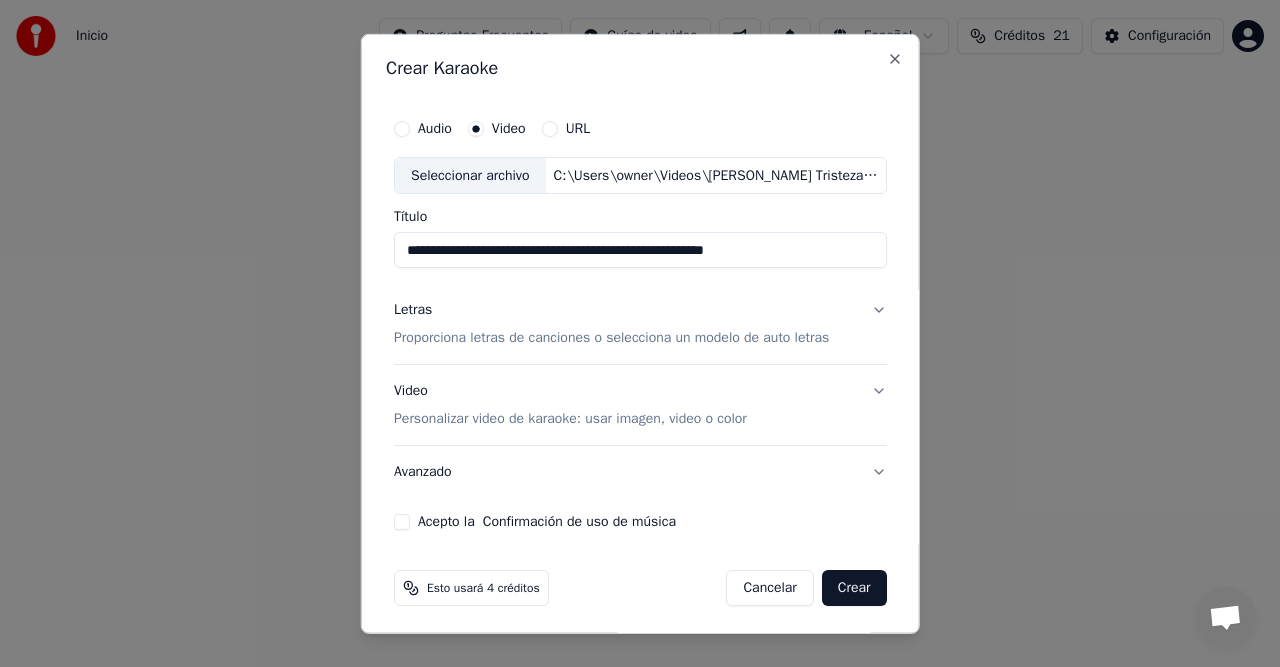 click on "Seleccionar archivo" at bounding box center (470, 175) 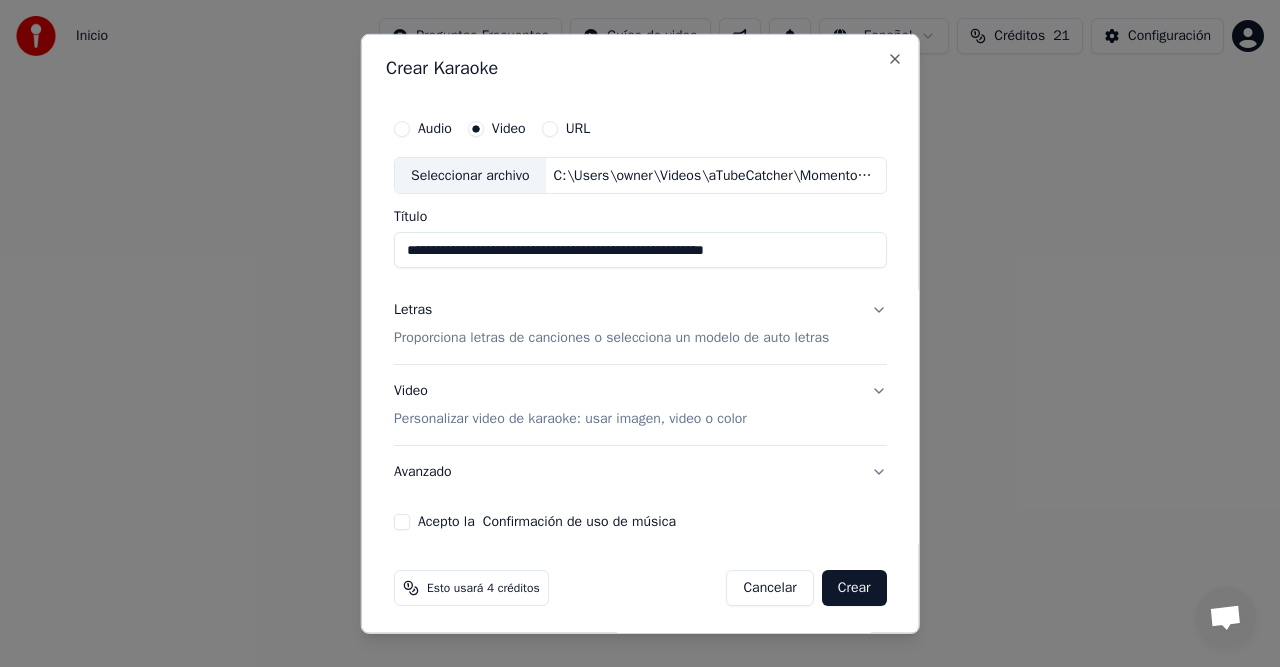 type on "**********" 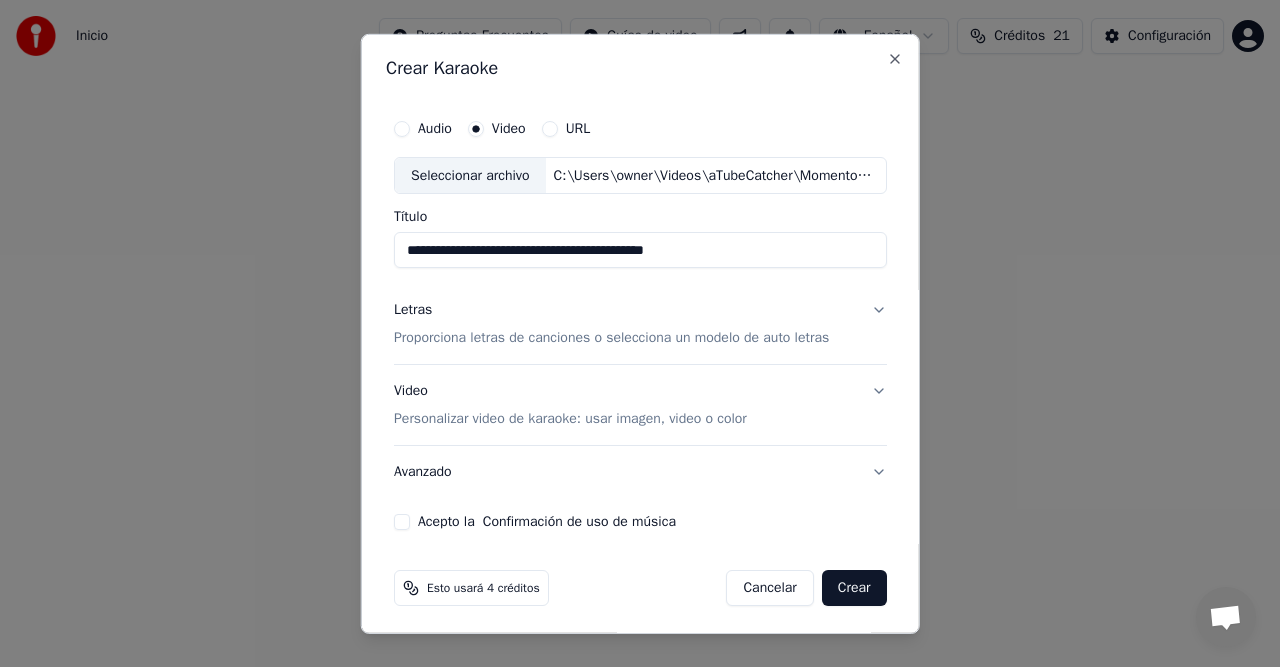 scroll, scrollTop: 3, scrollLeft: 0, axis: vertical 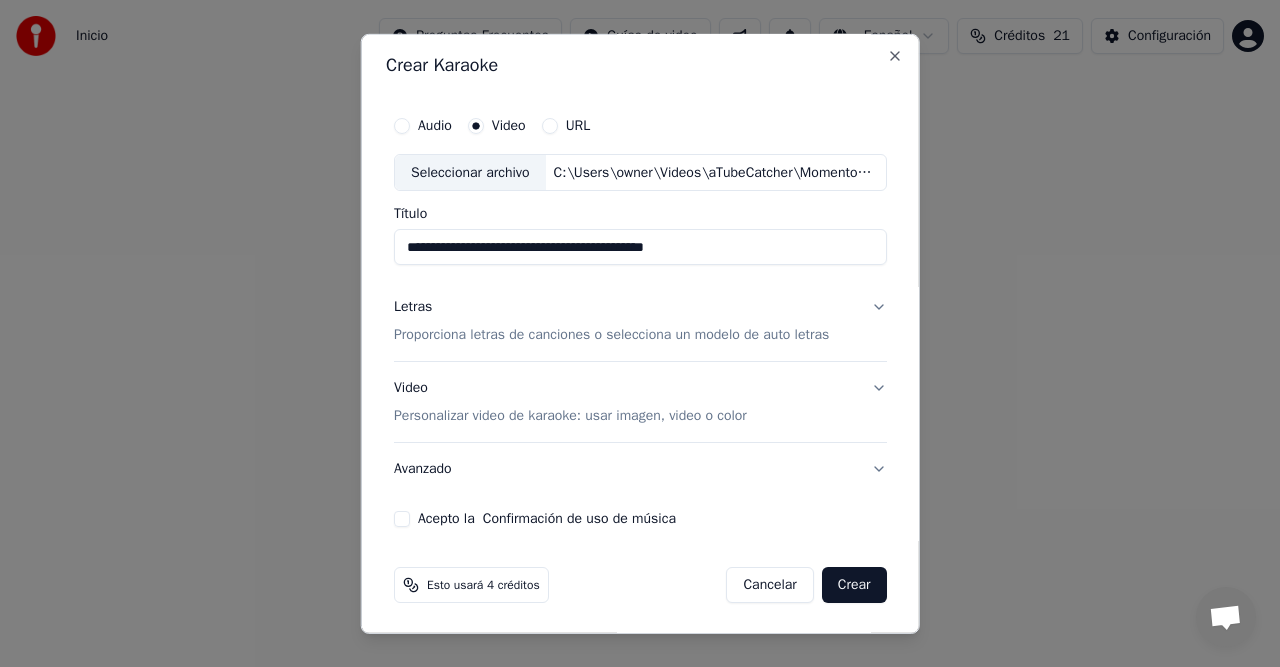 click on "Letras Proporciona letras de canciones o selecciona un modelo de auto letras" at bounding box center (640, 321) 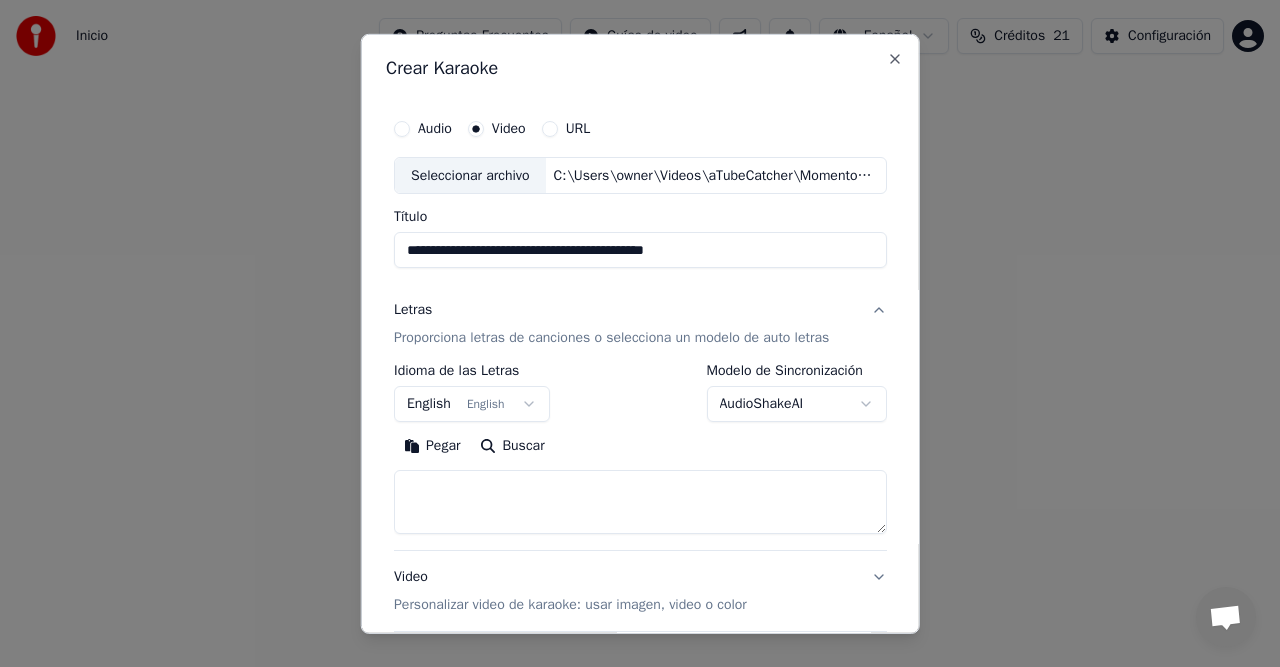 scroll, scrollTop: 0, scrollLeft: 0, axis: both 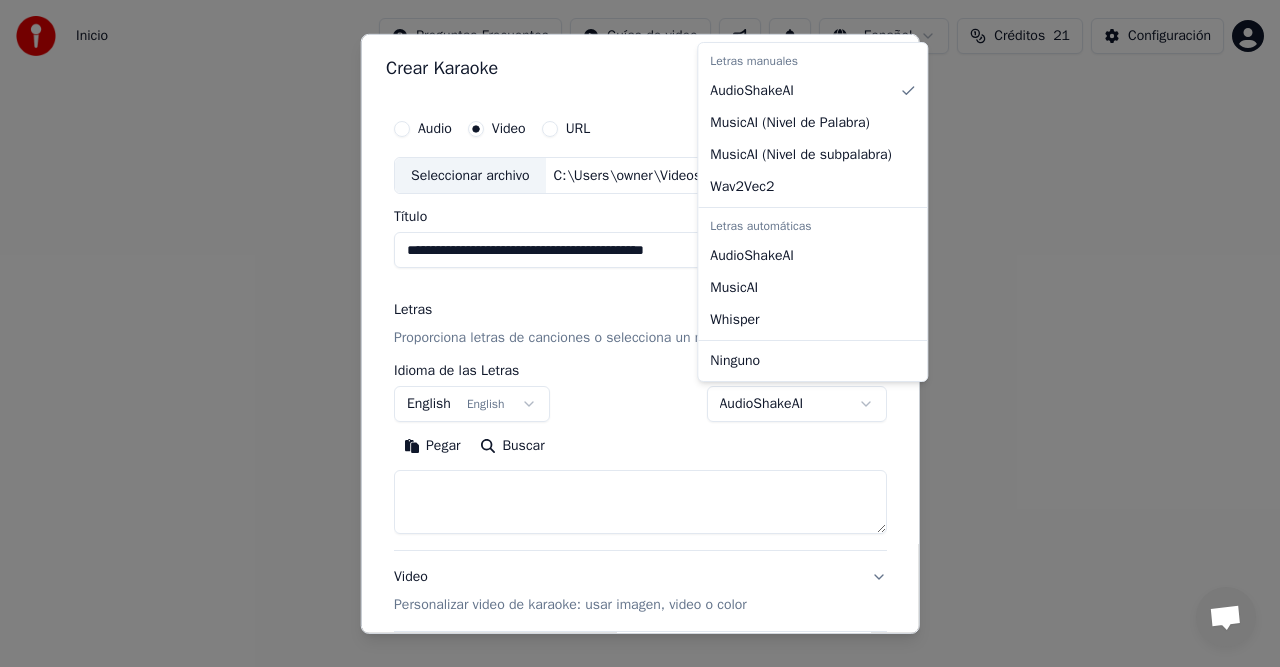 click on "**********" at bounding box center [640, 300] 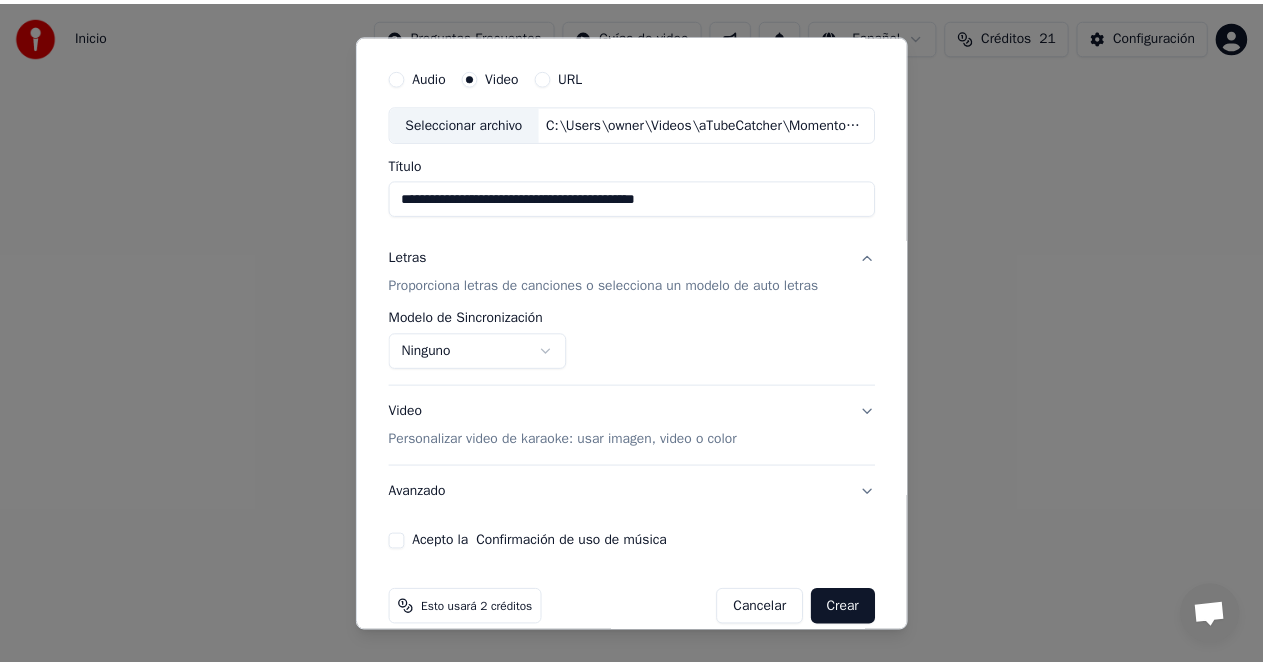 scroll, scrollTop: 77, scrollLeft: 0, axis: vertical 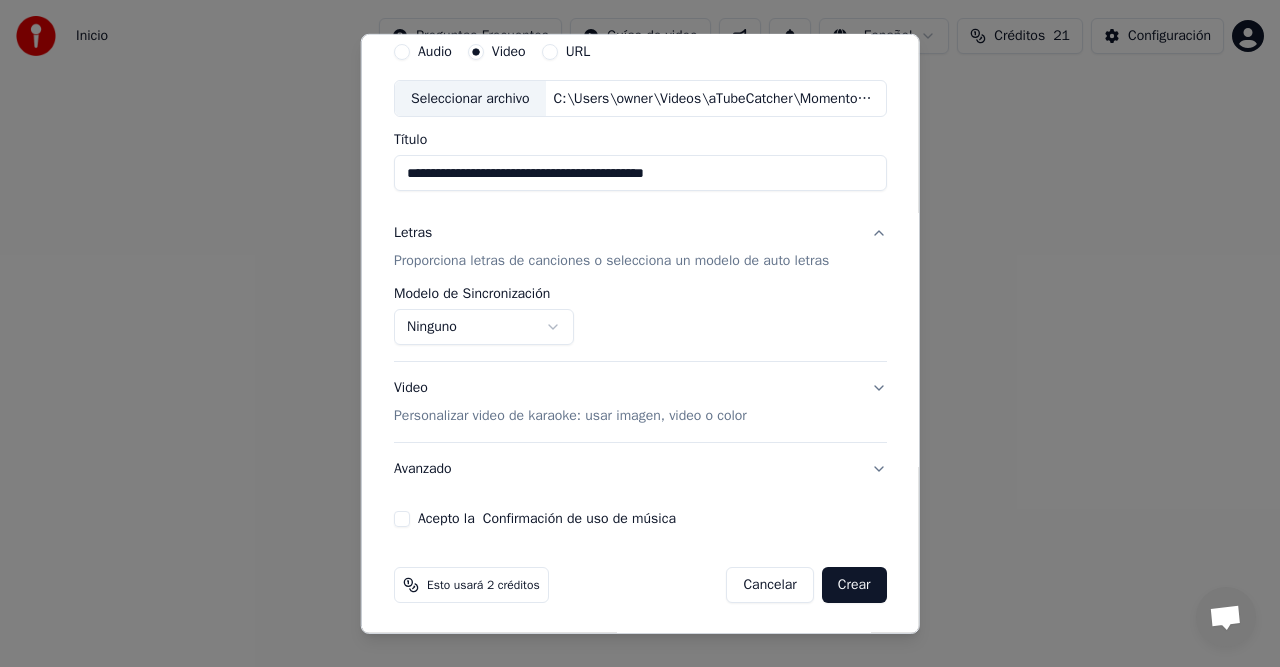 click on "Acepto la   Confirmación de uso de música" at bounding box center (402, 519) 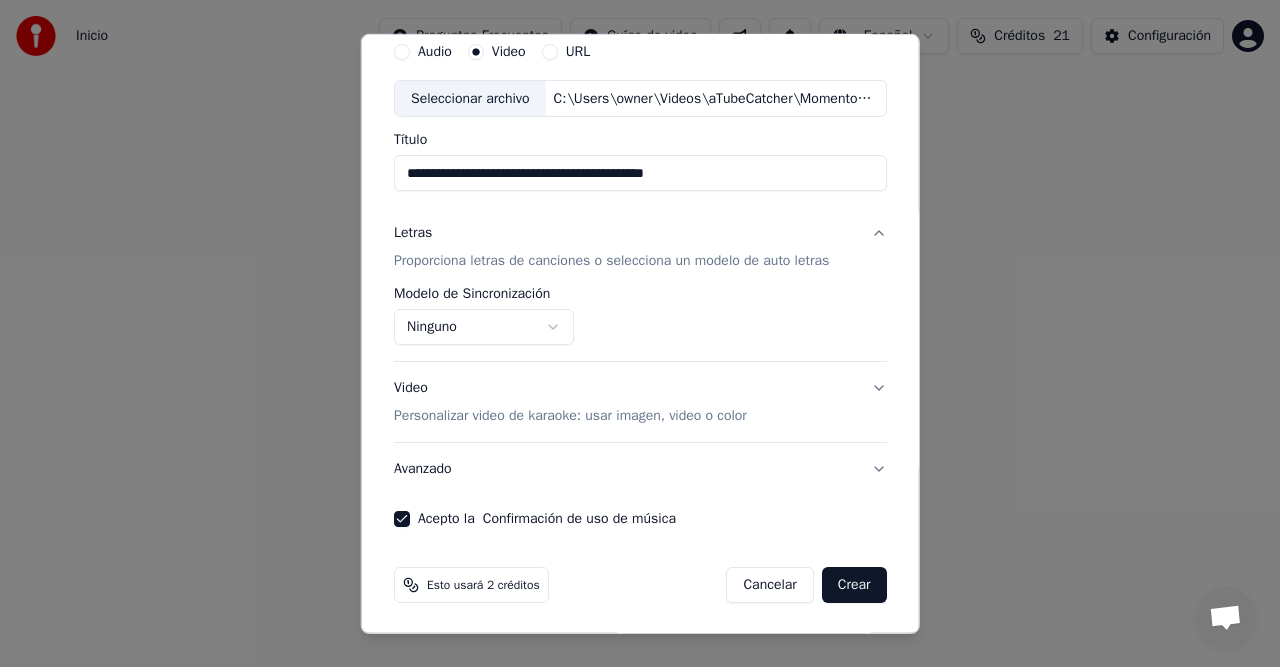 click on "Crear" at bounding box center [854, 585] 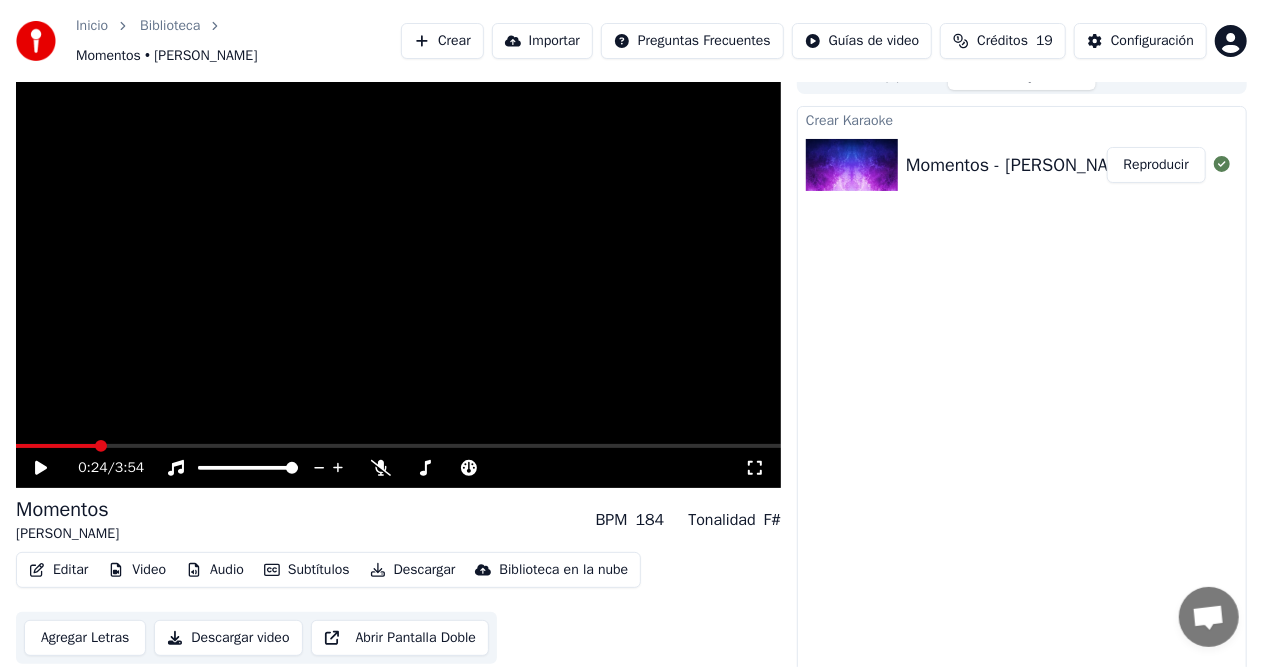 scroll, scrollTop: 30, scrollLeft: 0, axis: vertical 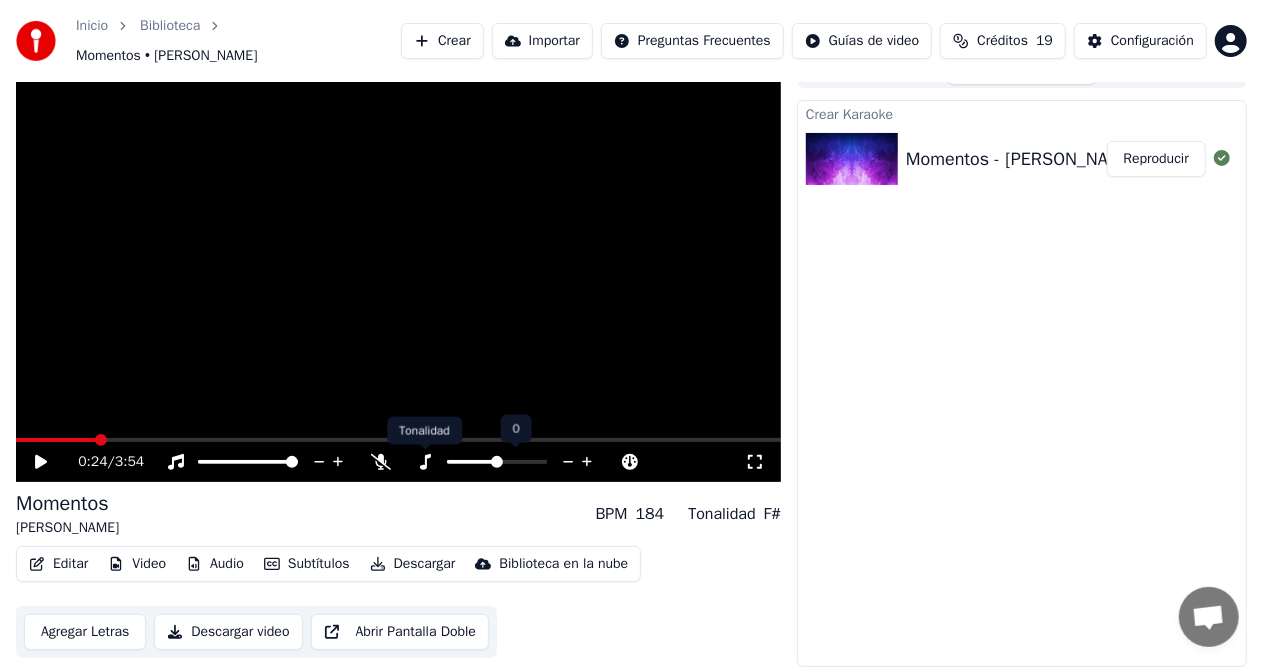 click 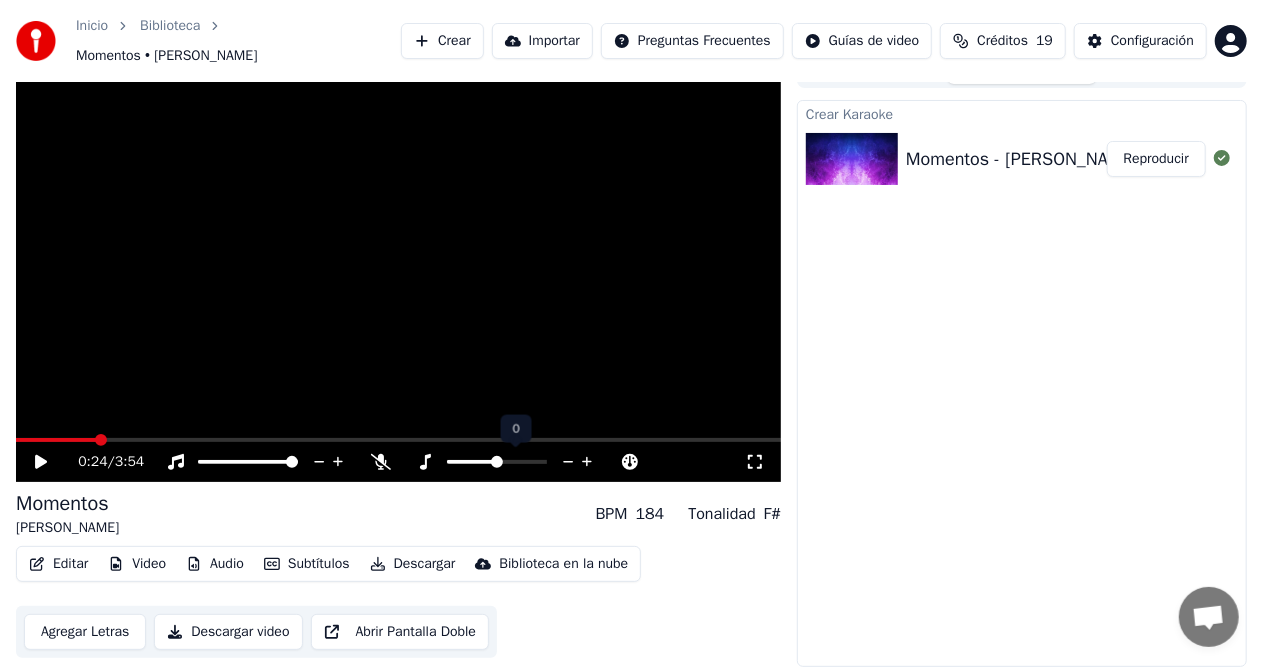 click 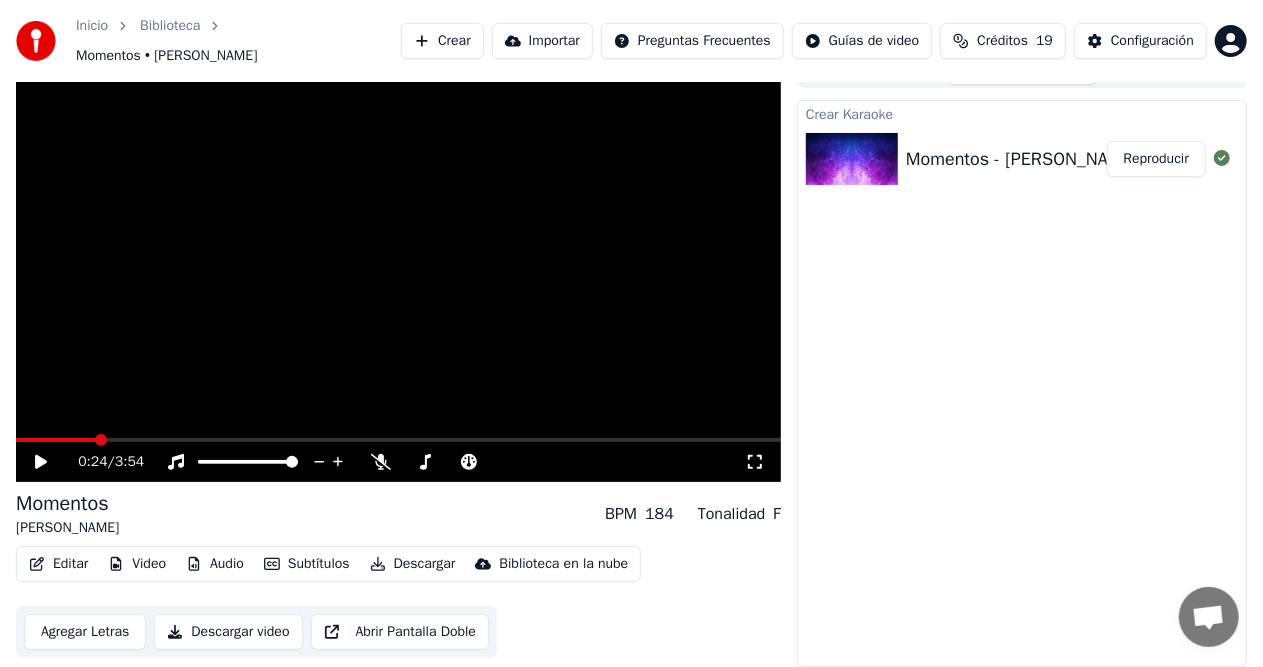 click on "0:24  /  3:54" at bounding box center [398, 462] 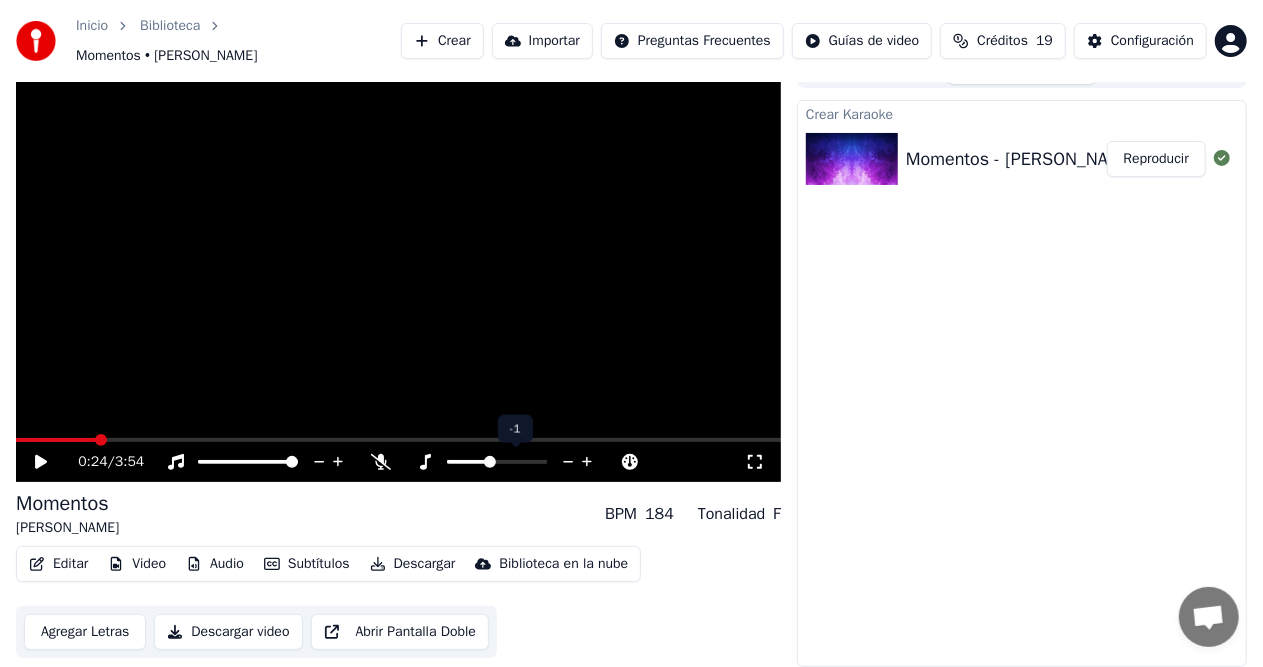 click 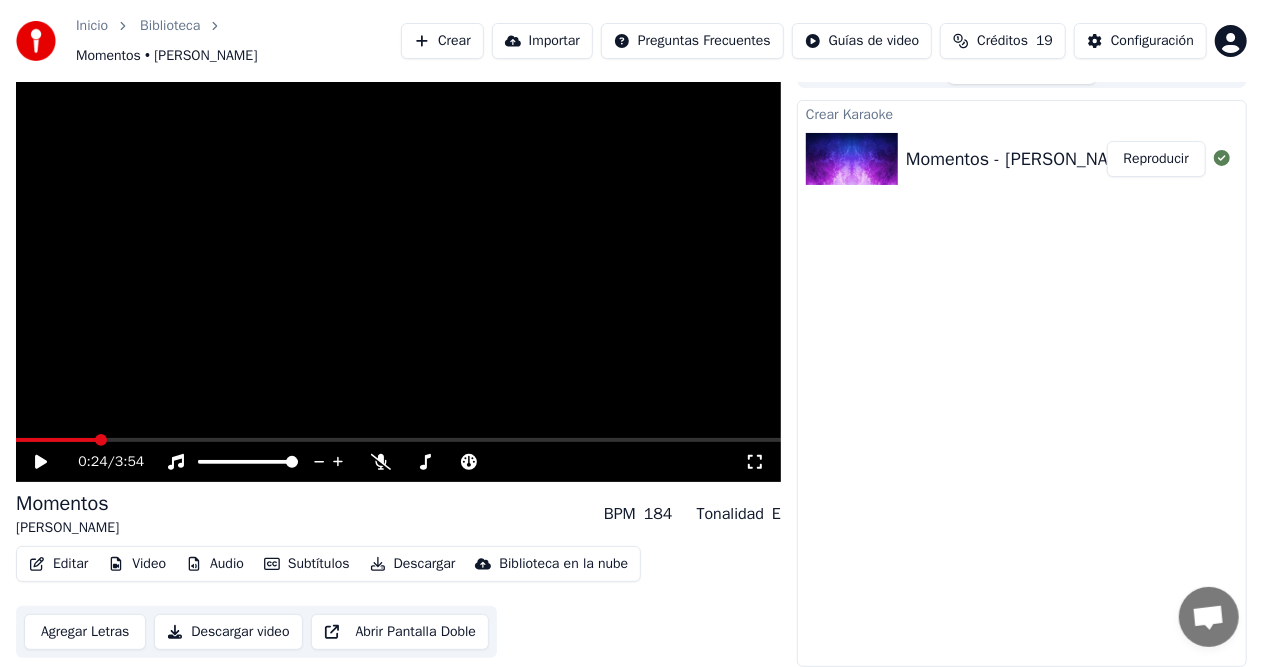 click 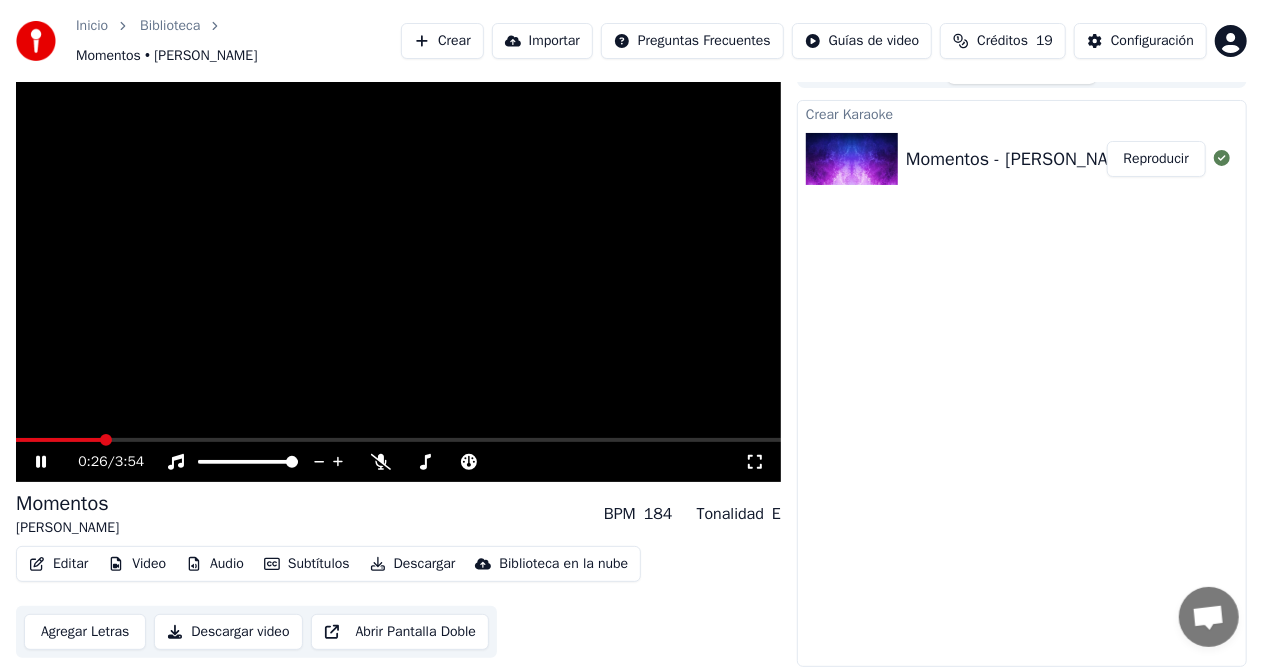 click at bounding box center [59, 440] 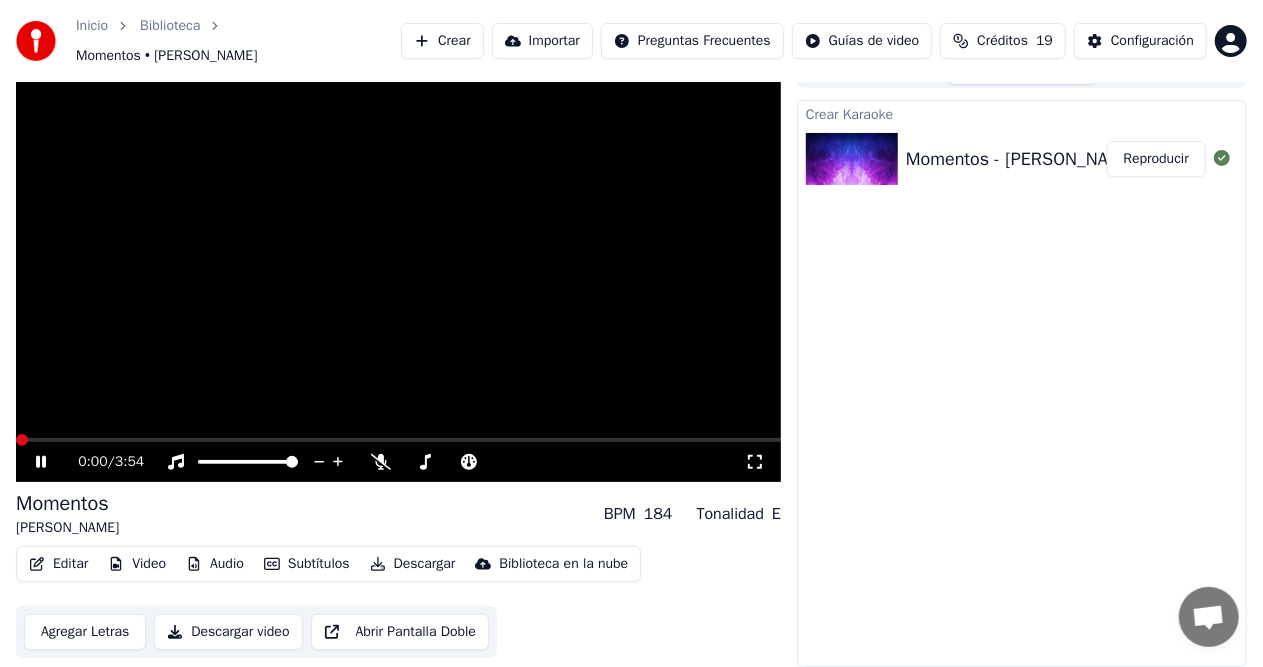 click at bounding box center [22, 440] 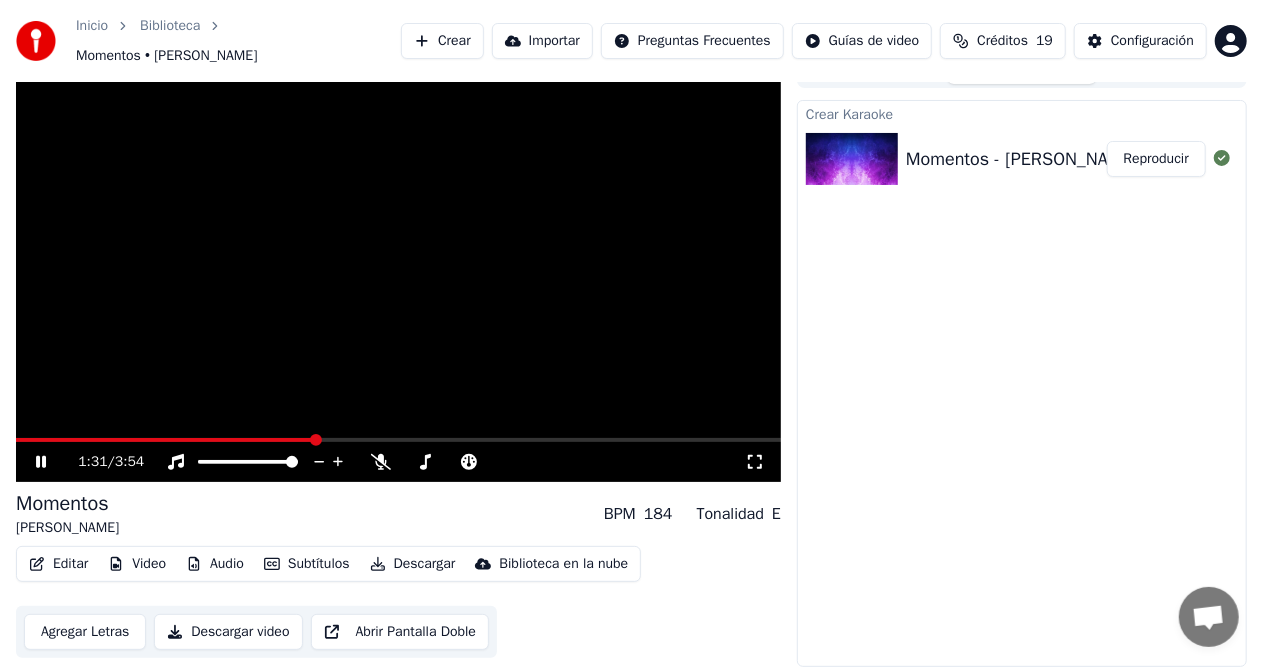 click on "1:31  /  3:54" at bounding box center [398, 267] 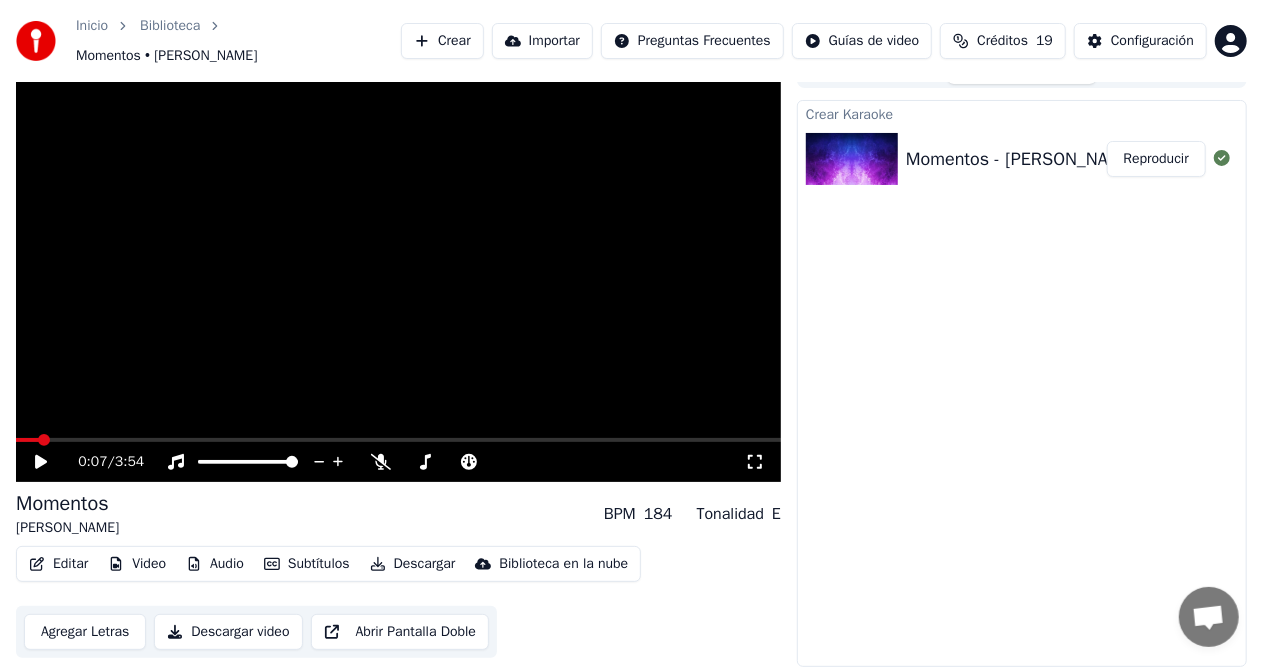 click at bounding box center [27, 440] 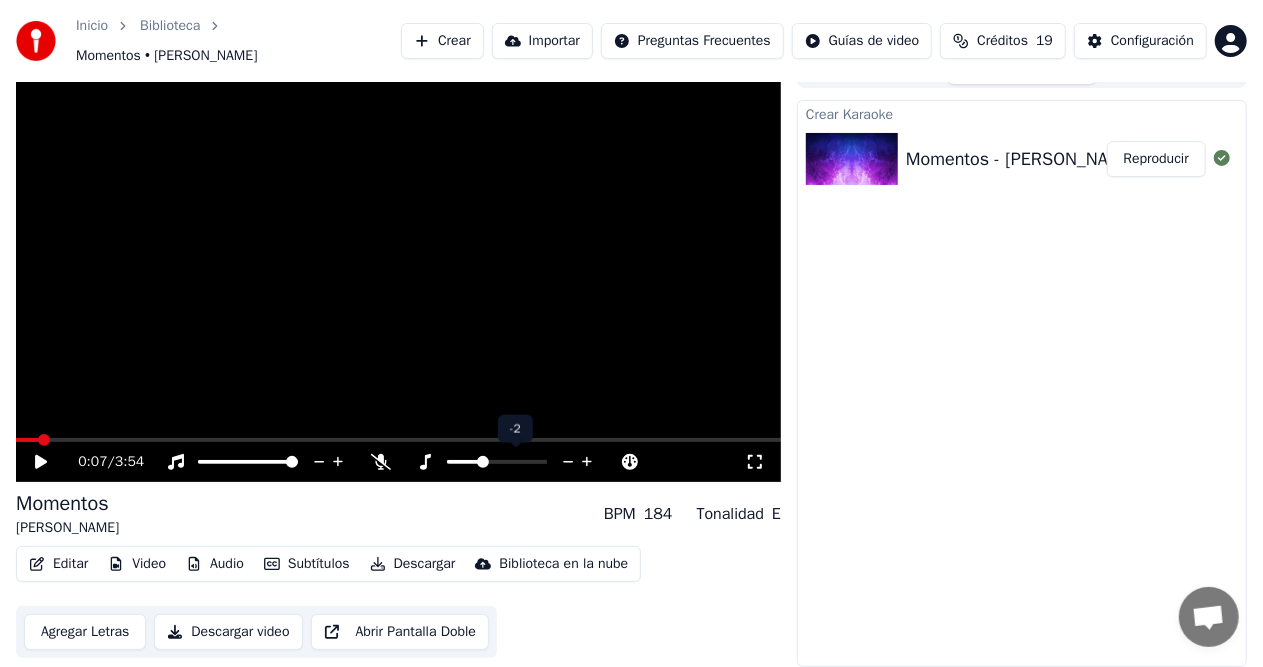 click 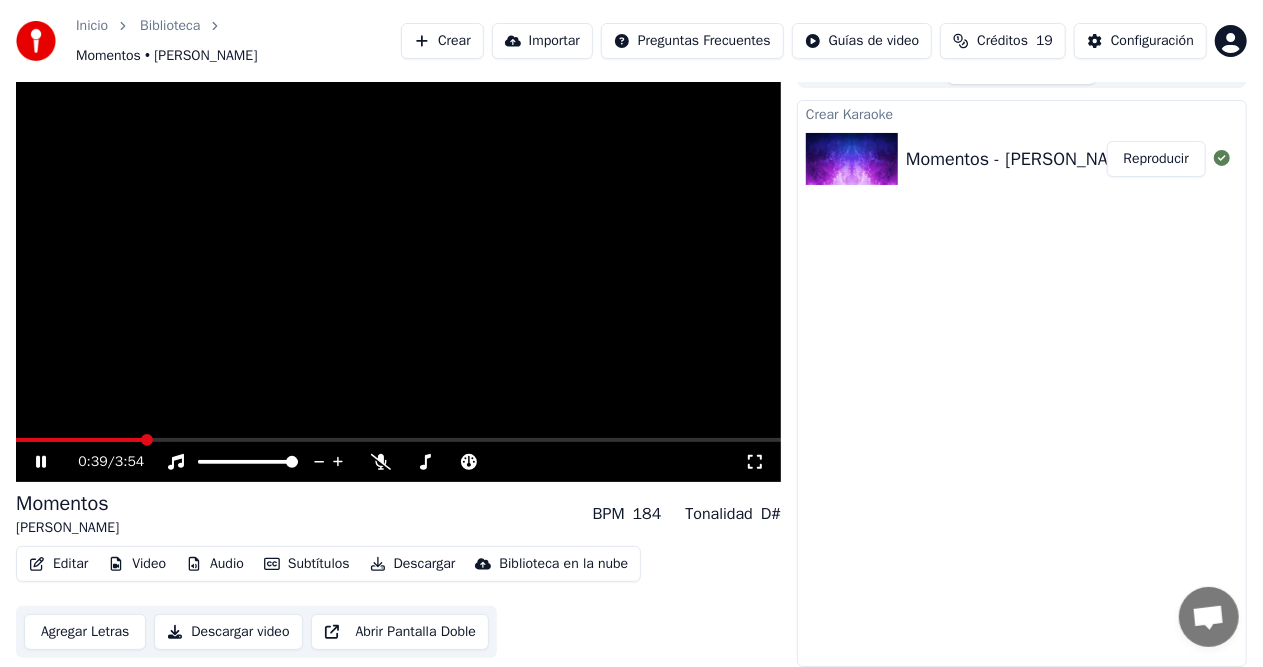 click at bounding box center (79, 440) 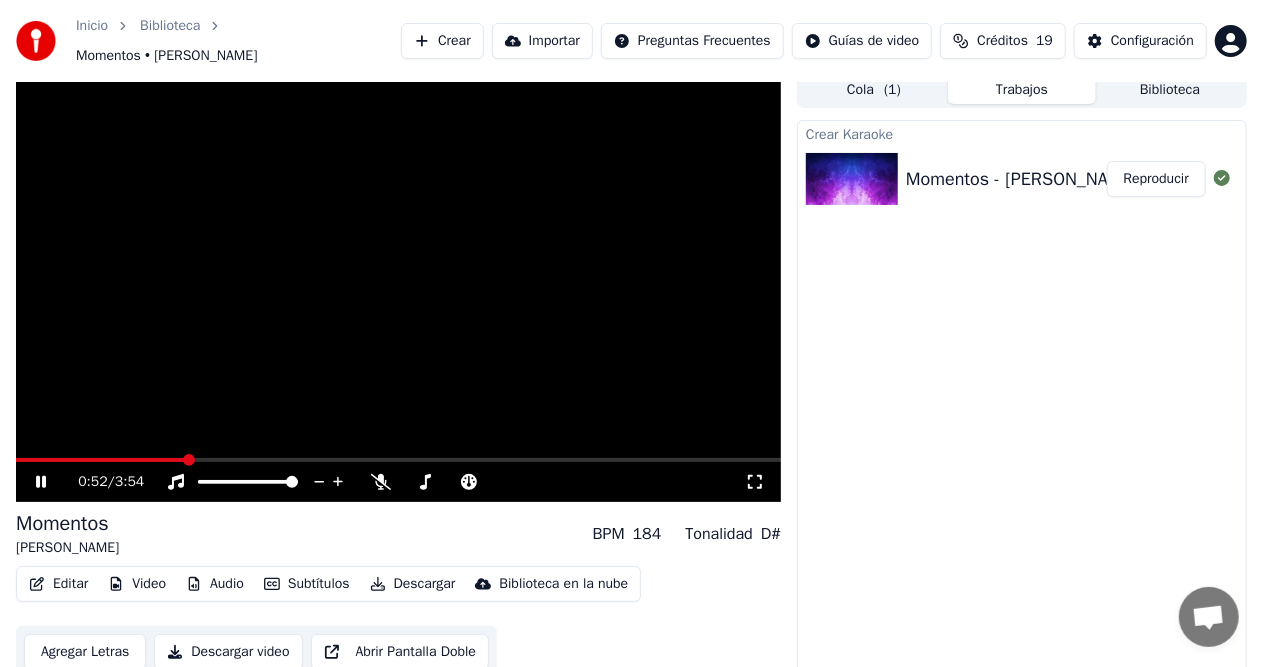 scroll, scrollTop: 0, scrollLeft: 0, axis: both 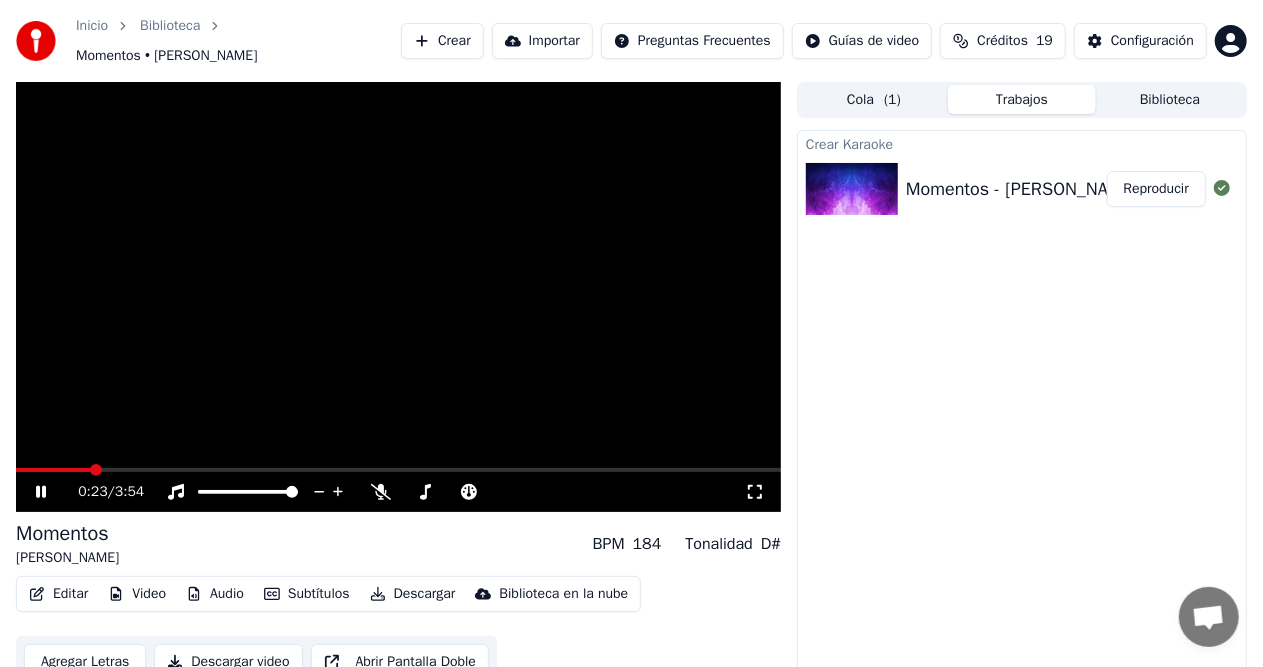 click at bounding box center [53, 470] 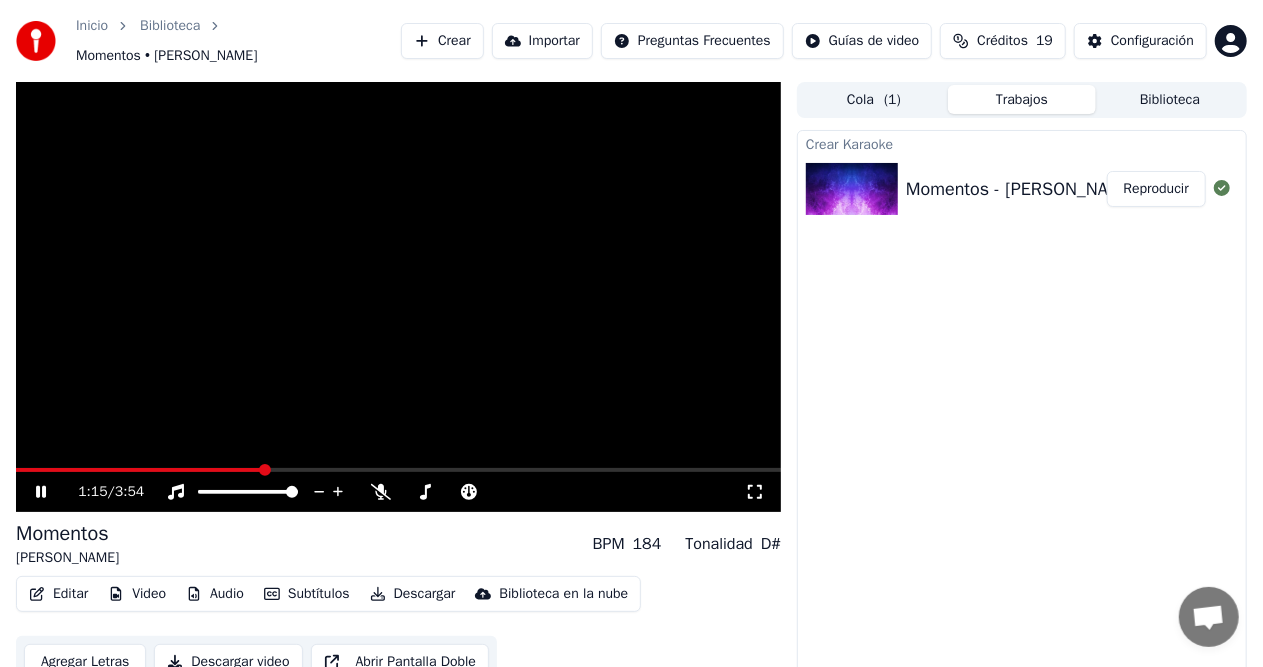 click on "1:15  /  3:54" at bounding box center [398, 492] 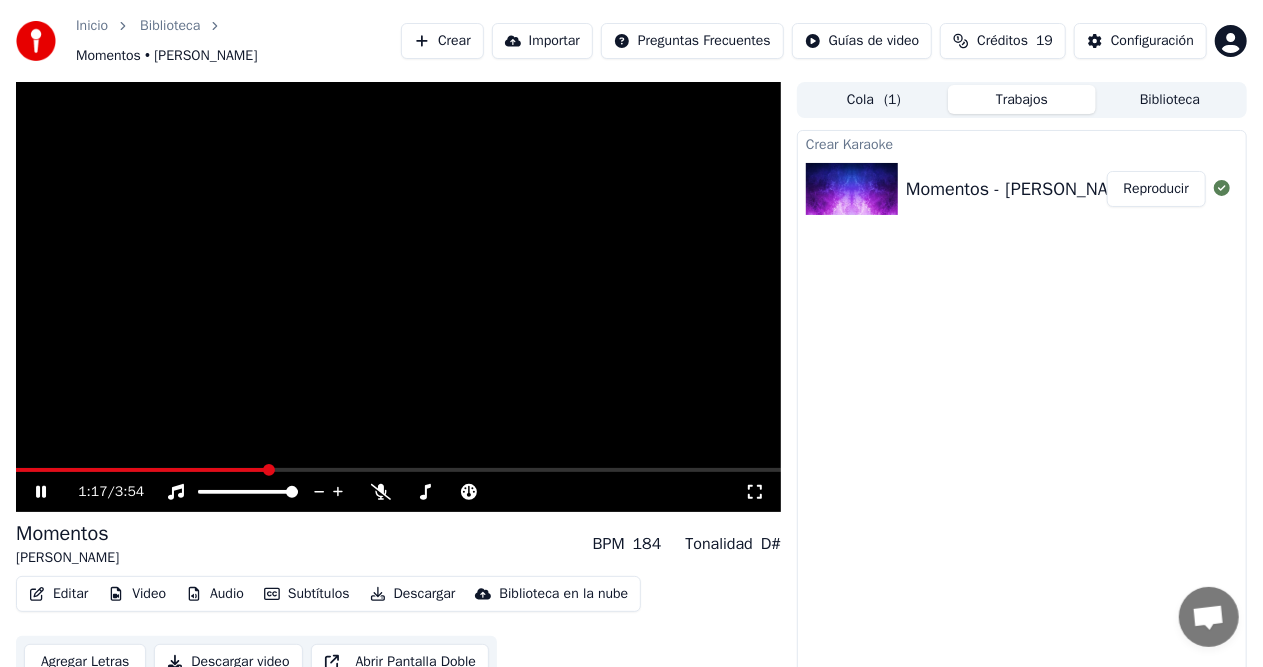 click at bounding box center [398, 297] 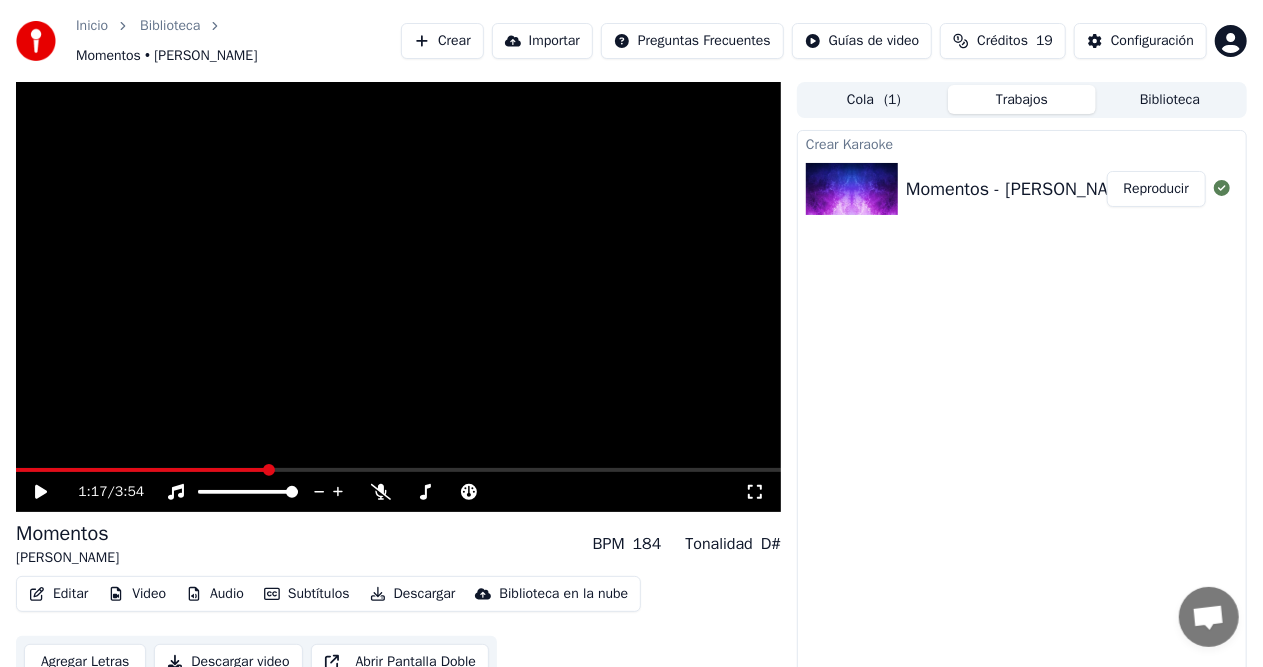 click at bounding box center (141, 470) 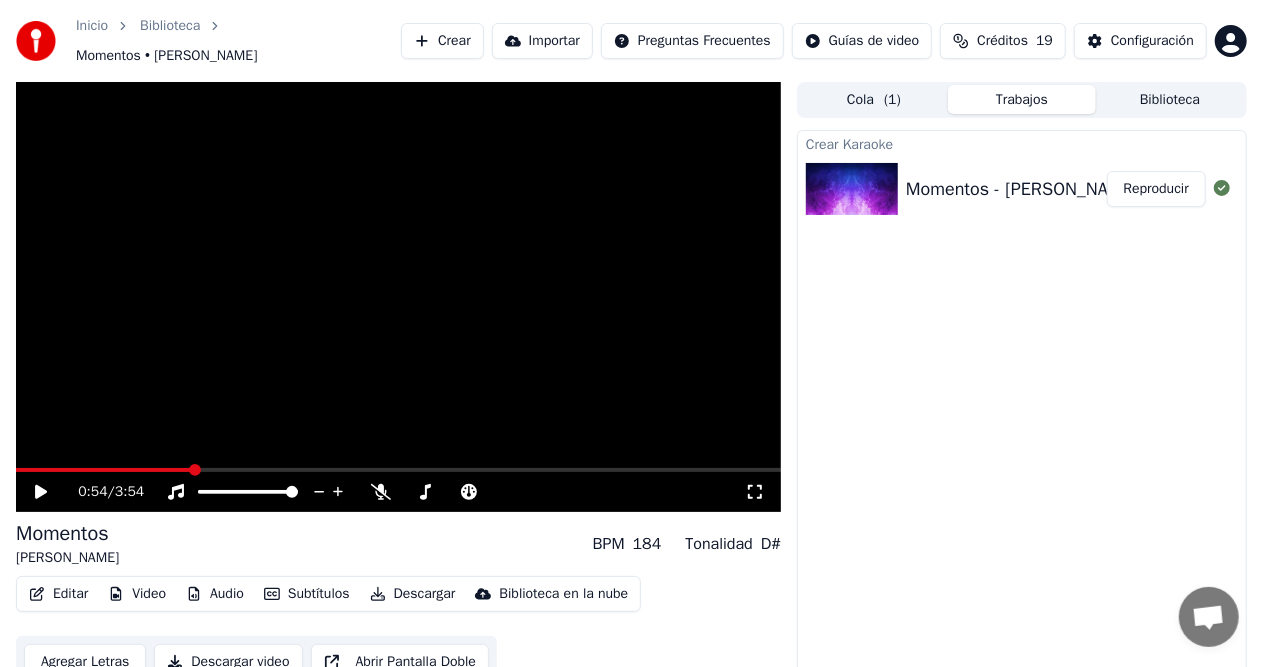 click 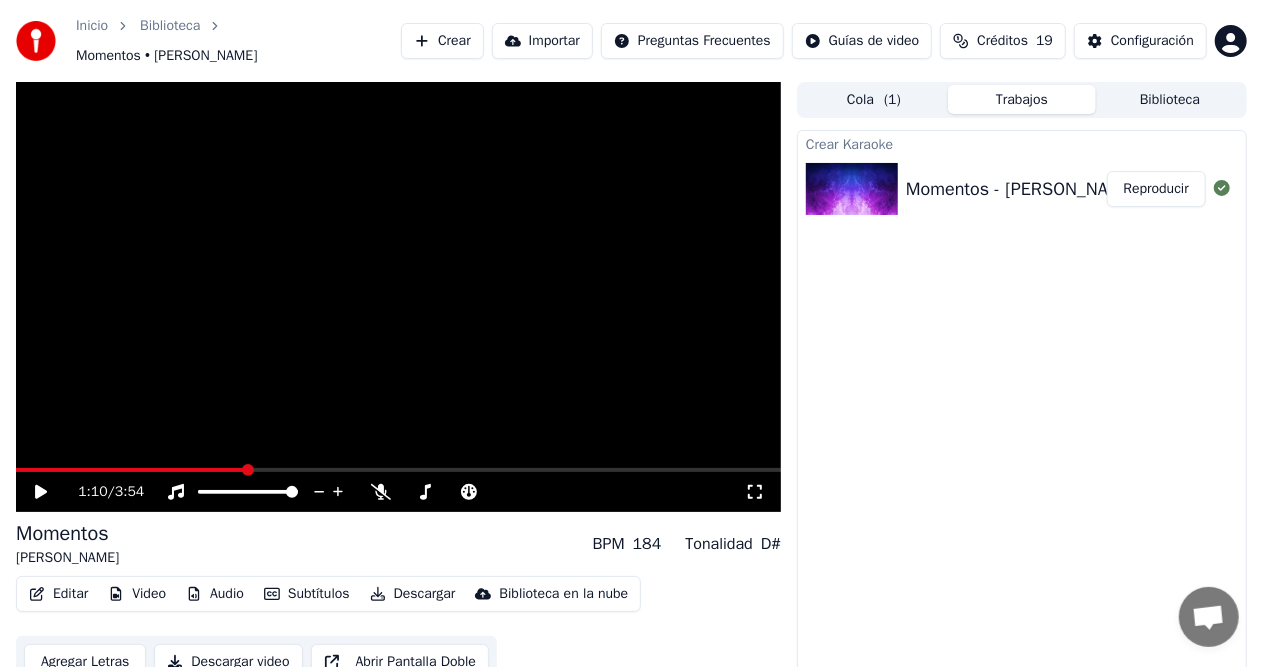 scroll, scrollTop: 30, scrollLeft: 0, axis: vertical 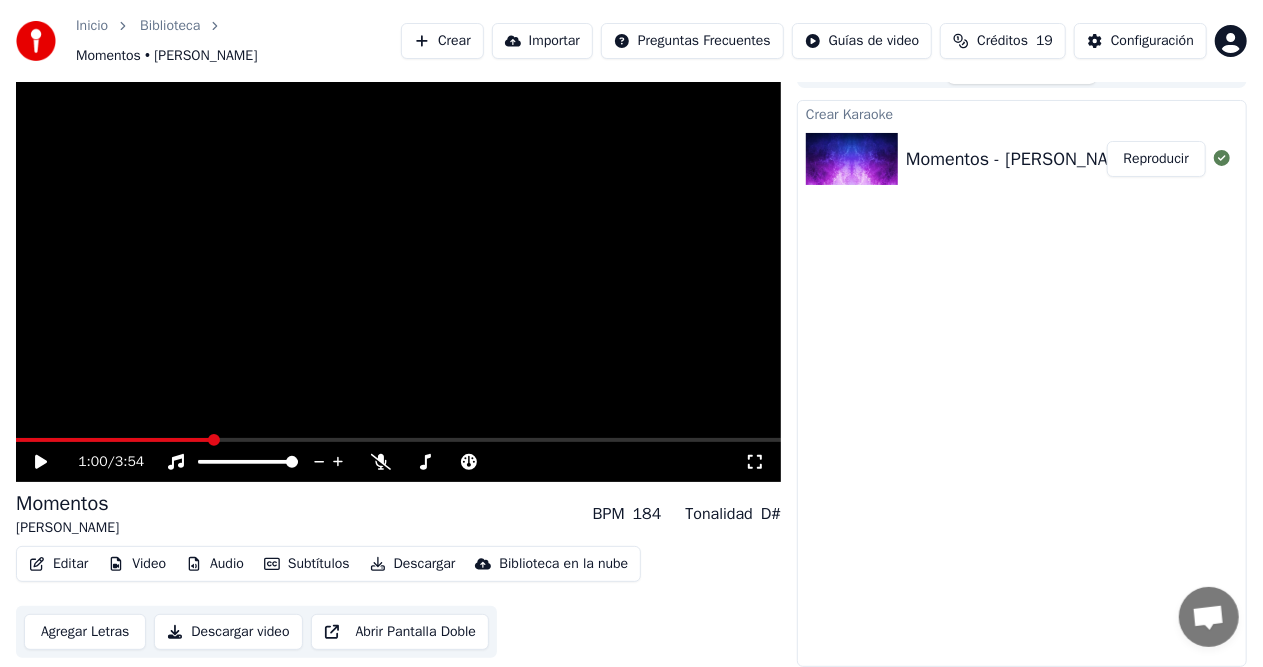 click at bounding box center (113, 440) 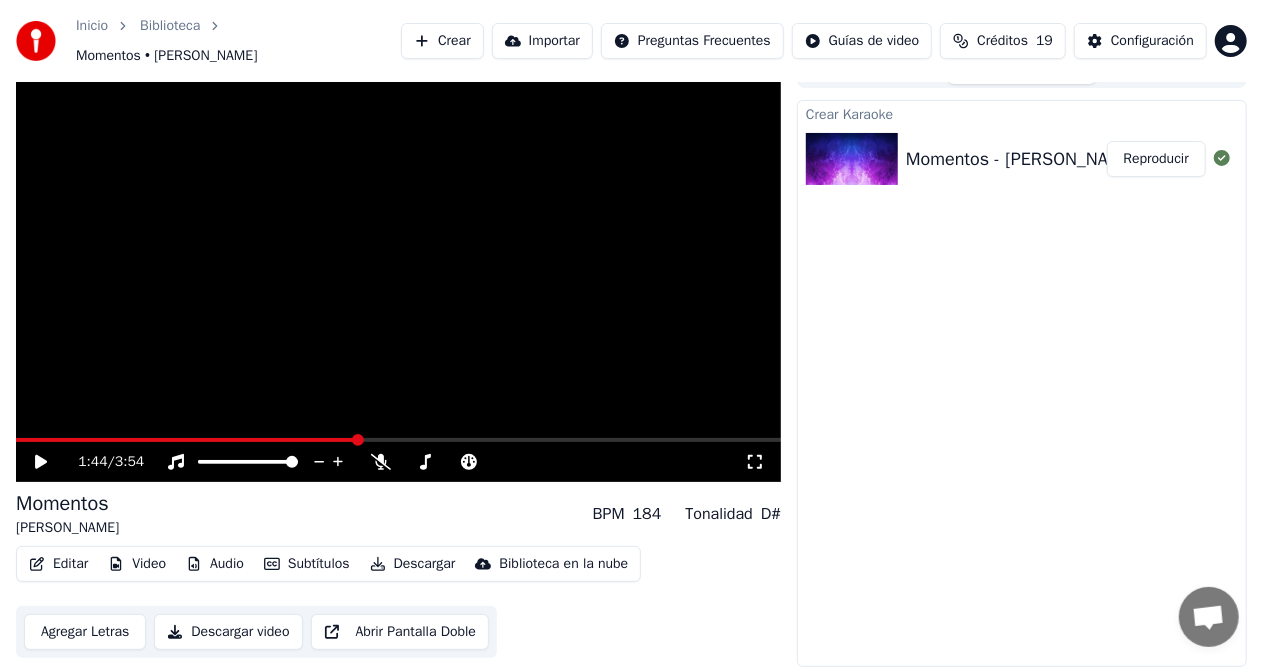 click 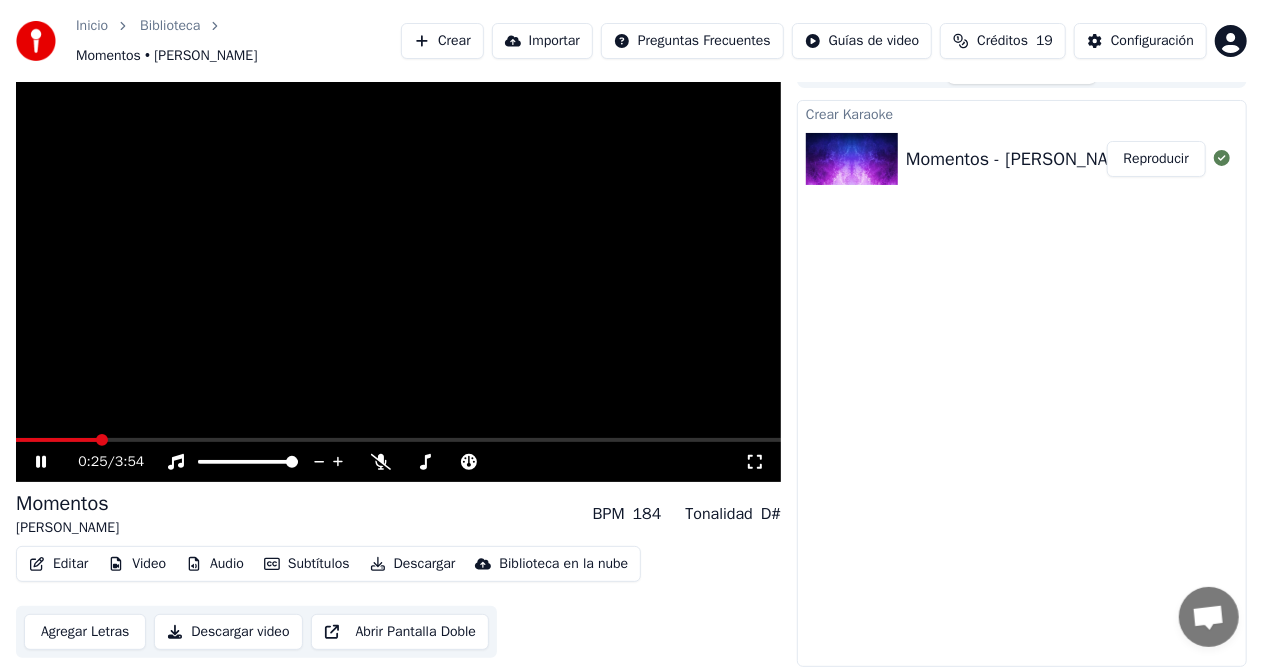 click at bounding box center [56, 440] 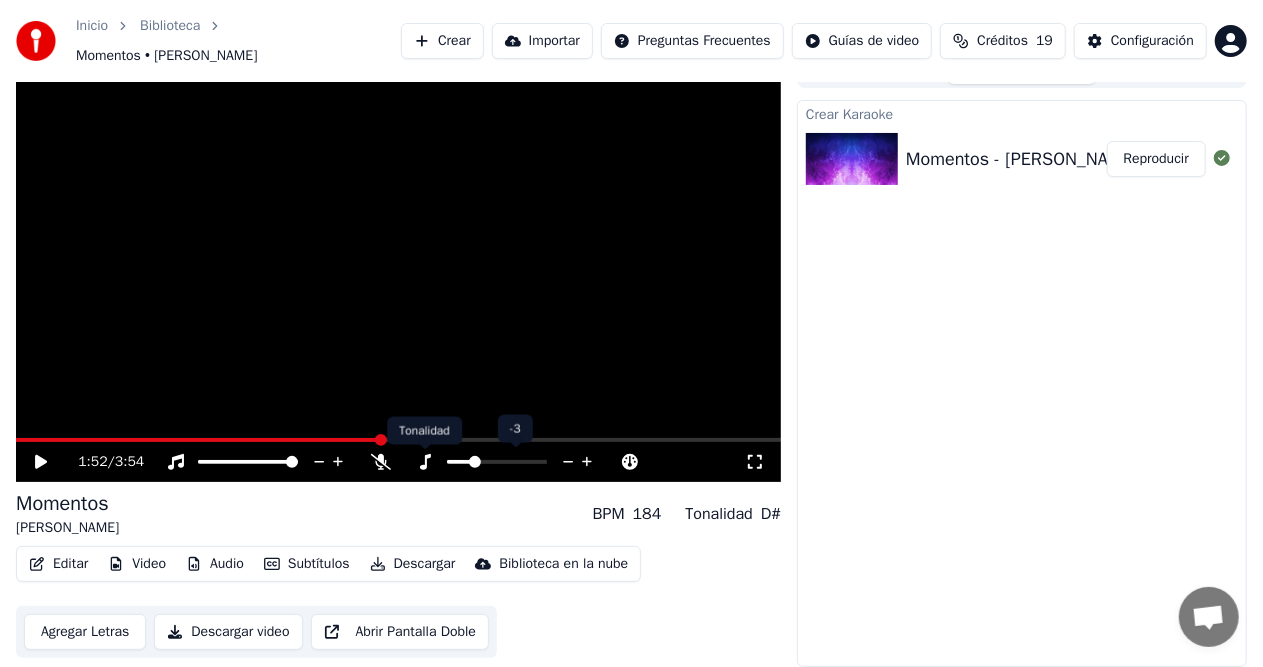 click 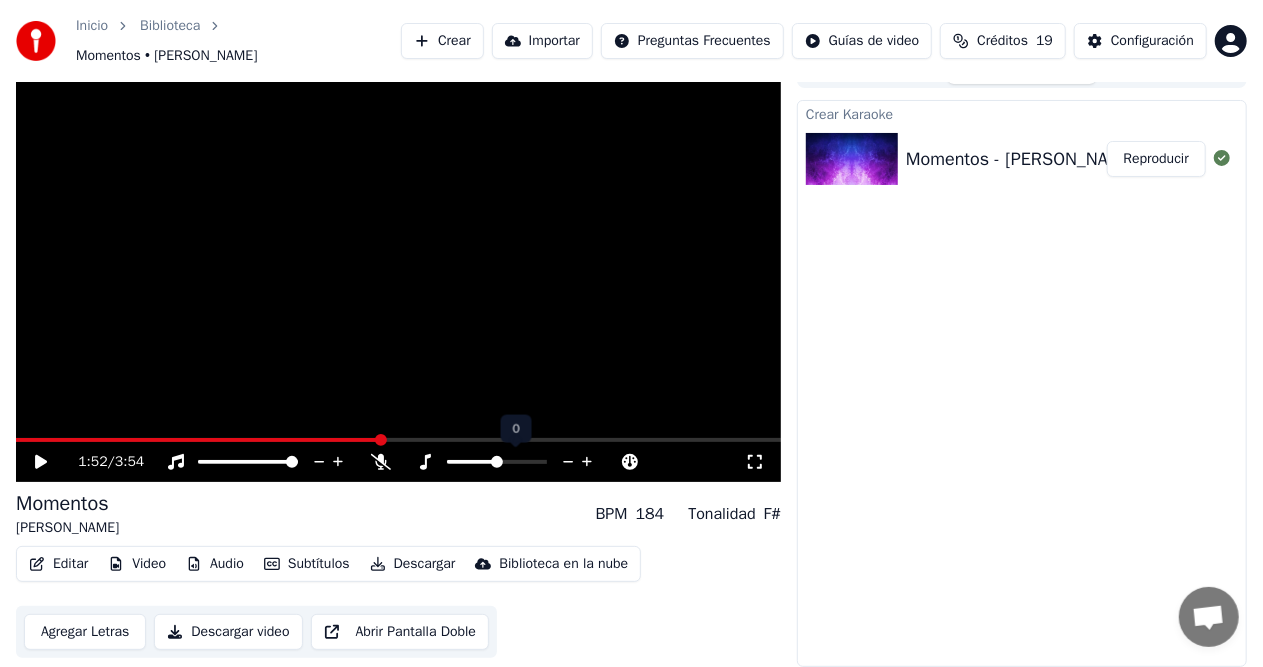 click 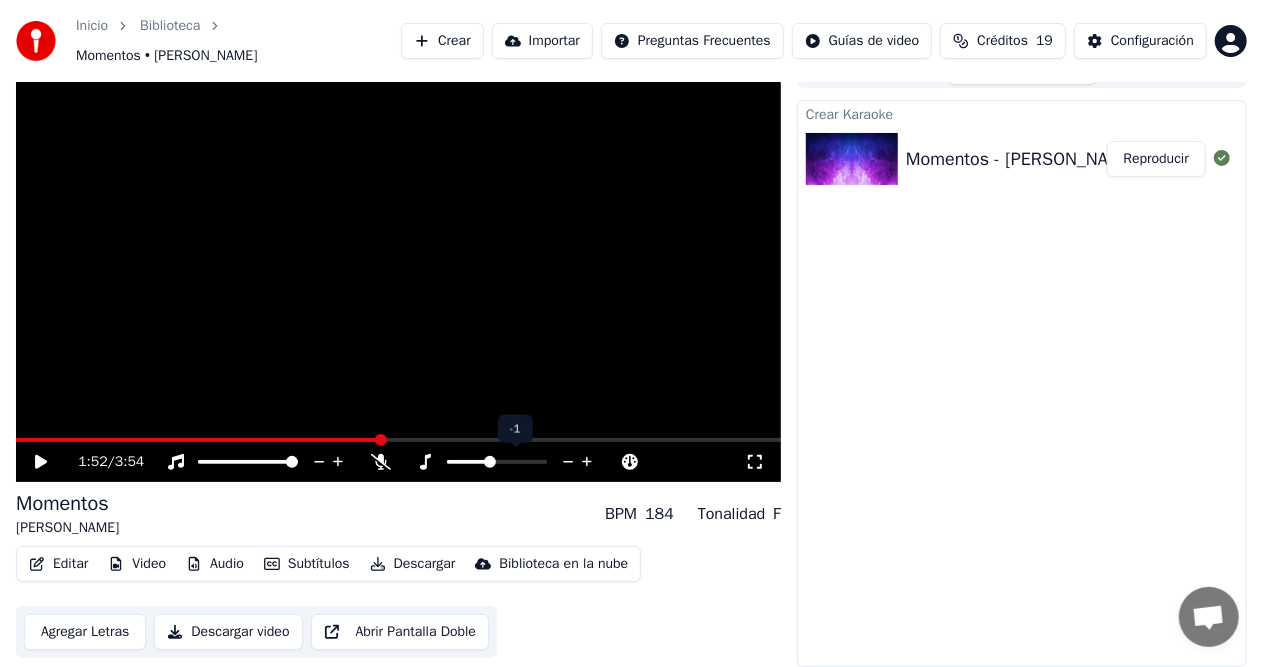 click 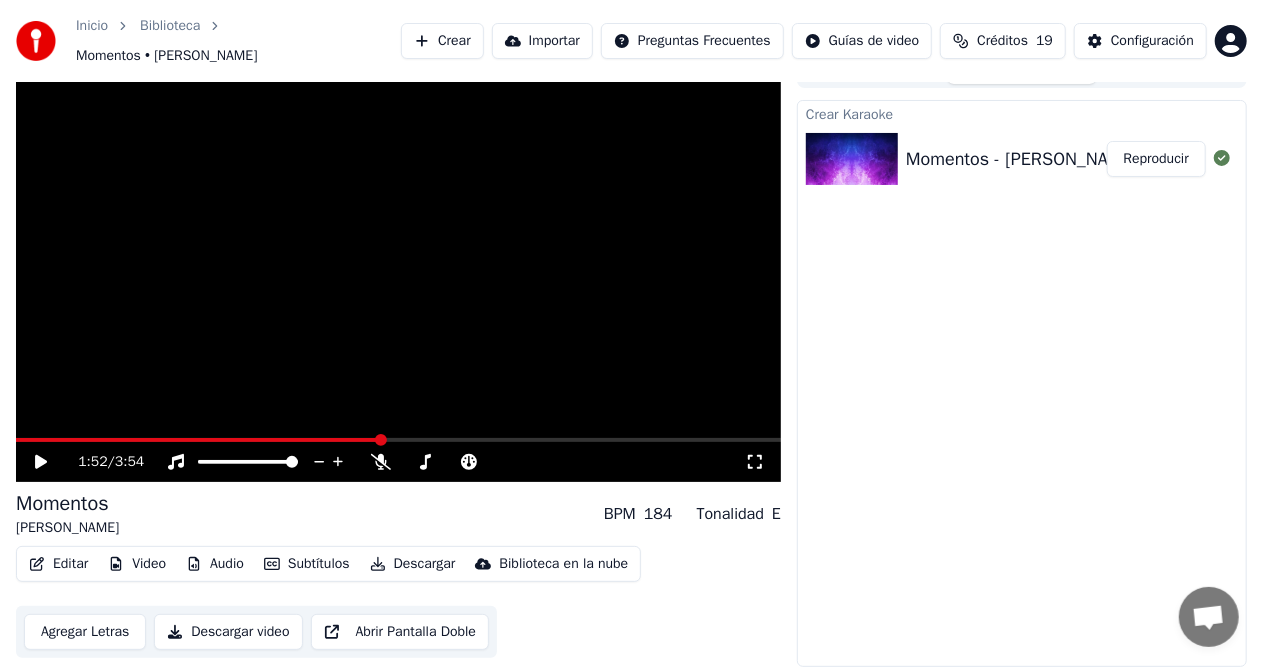 click 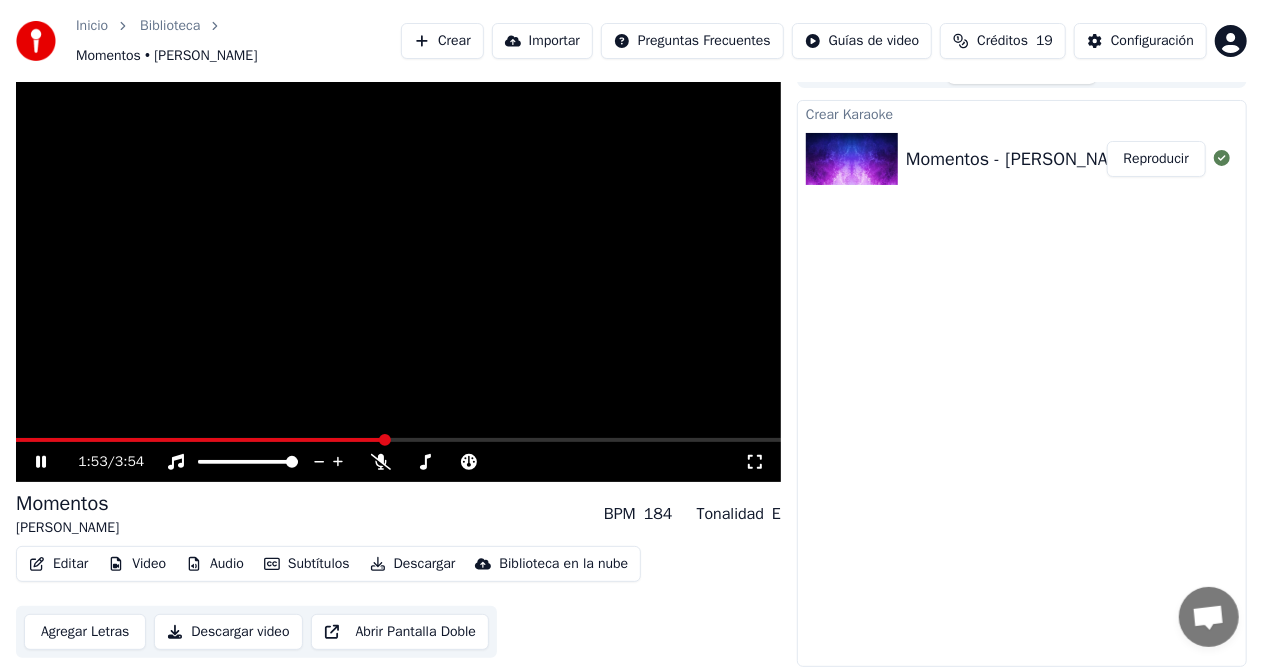 click on "1:53  /  3:54" at bounding box center (398, 462) 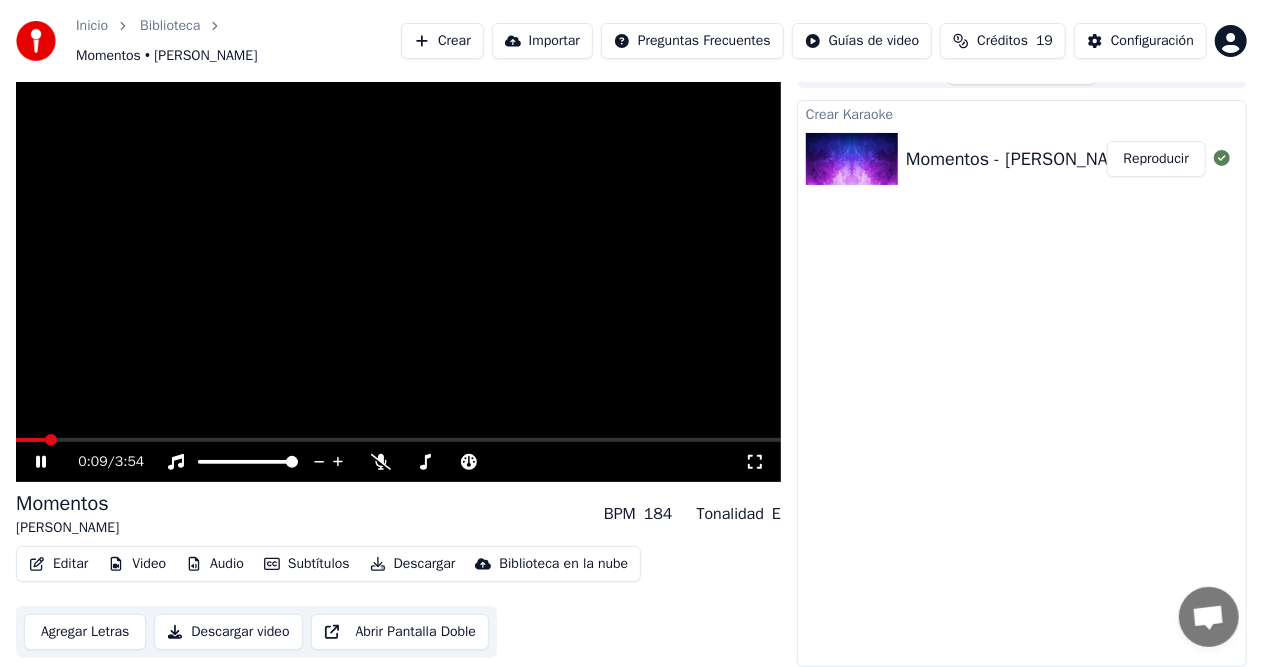 click at bounding box center (30, 440) 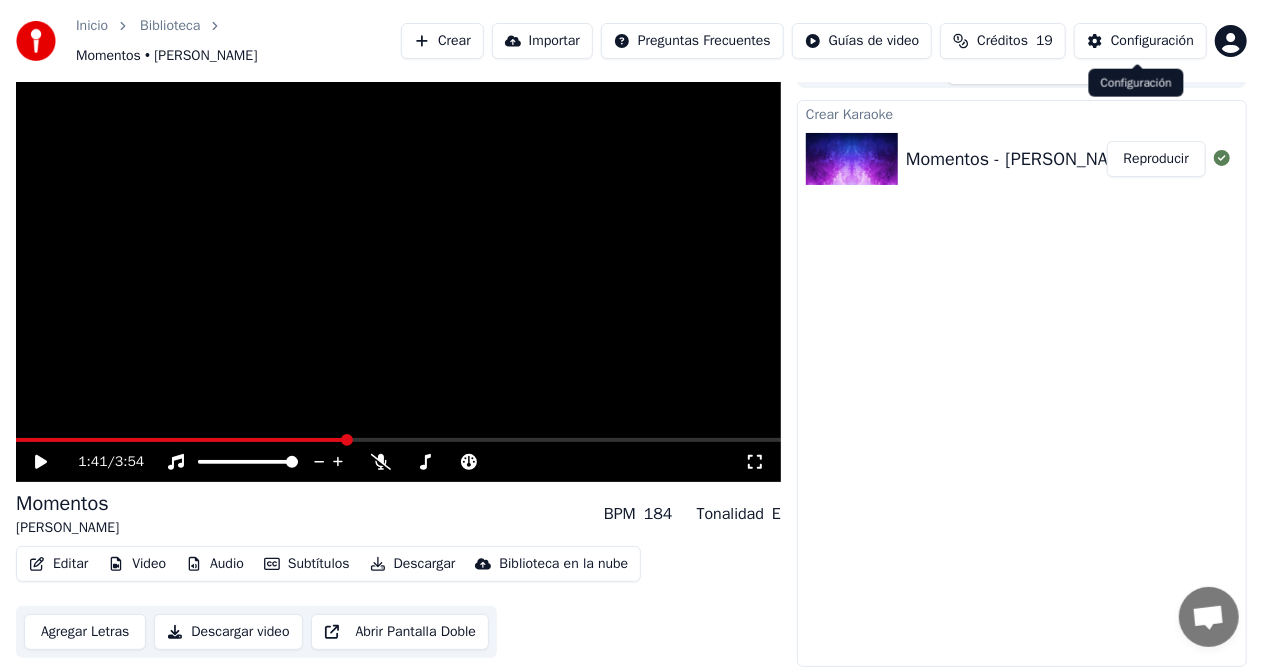 drag, startPoint x: 270, startPoint y: 474, endPoint x: 0, endPoint y: 632, distance: 312.8322 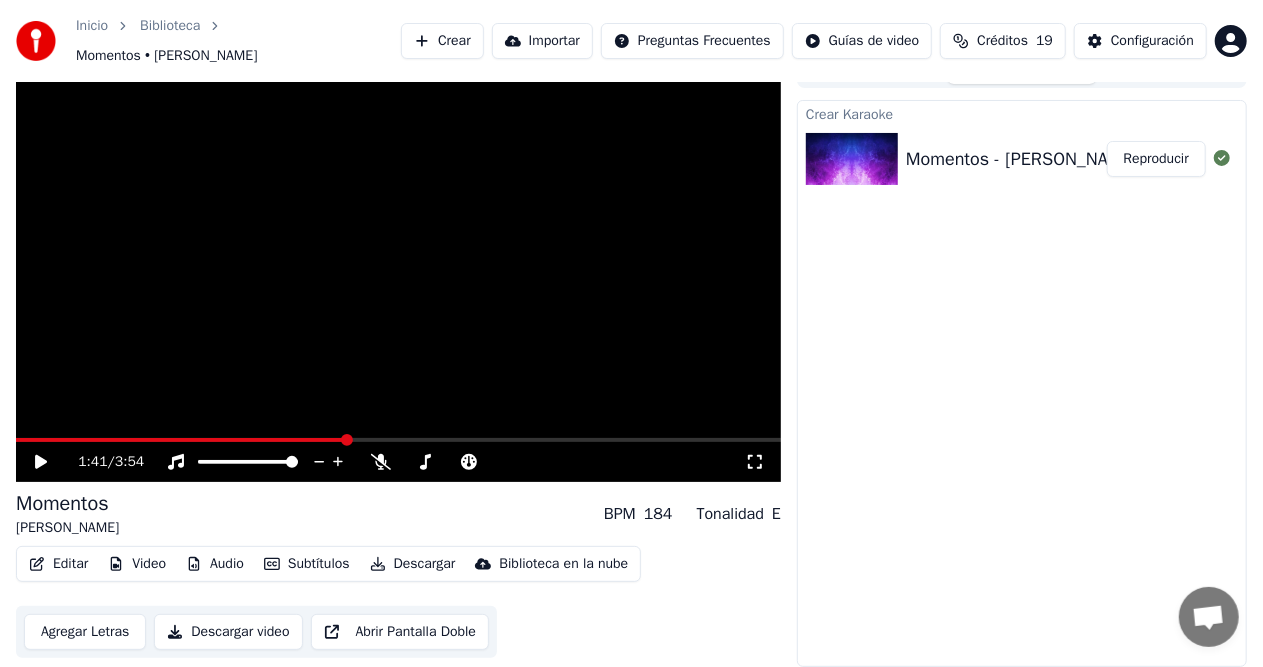 click on "1:41  /  3:54" at bounding box center [398, 462] 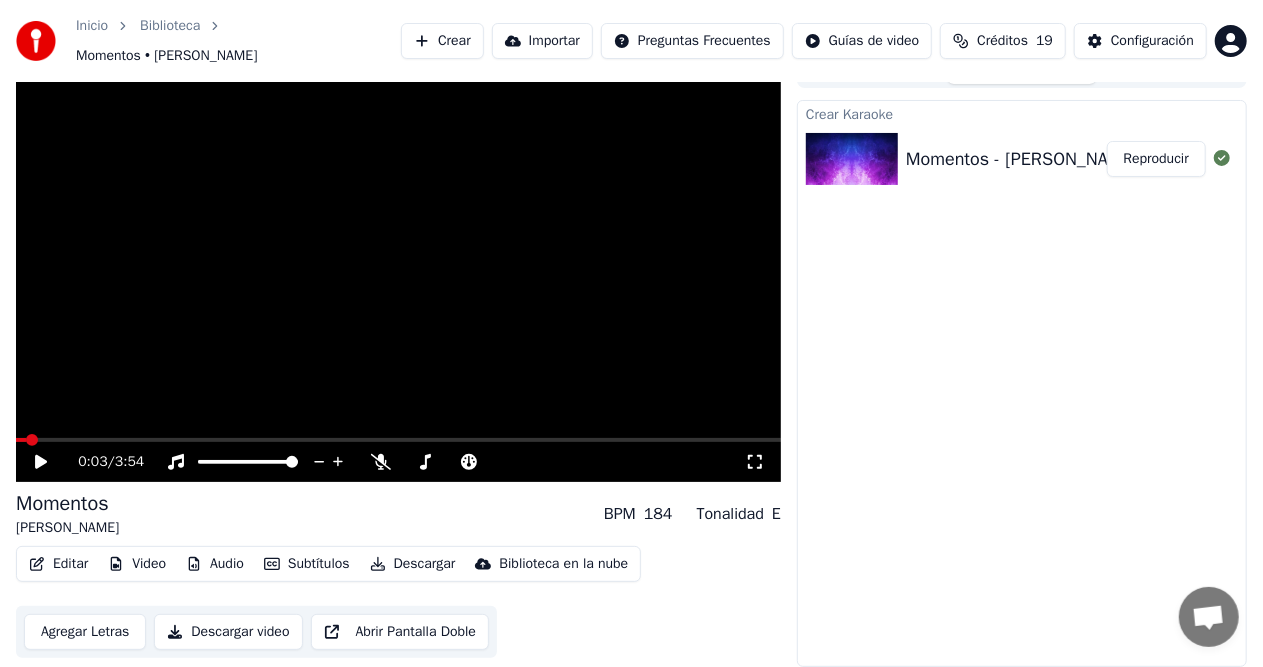 click at bounding box center (21, 440) 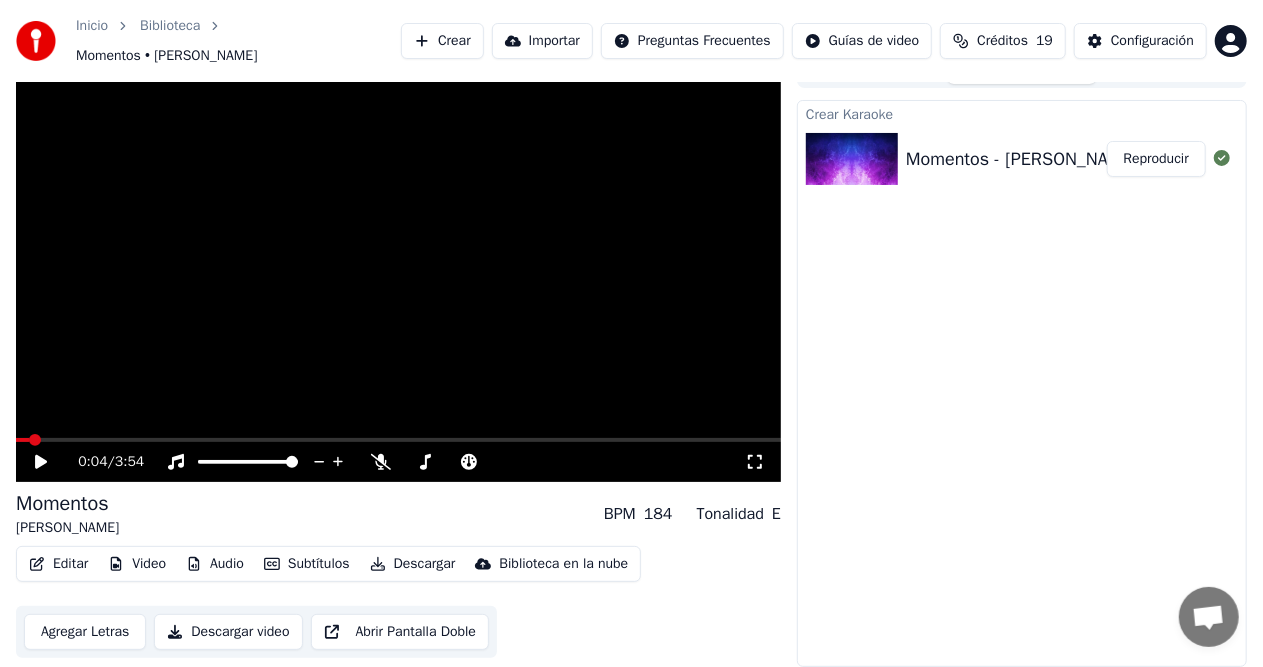 click at bounding box center [22, 440] 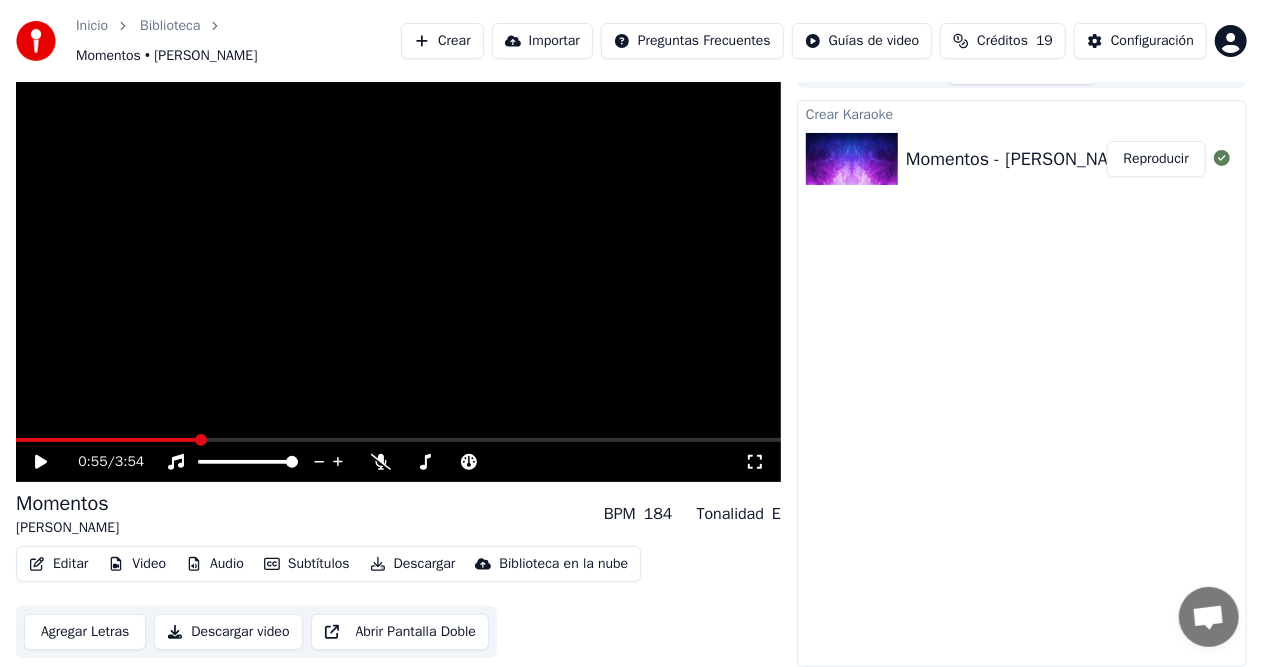click at bounding box center [398, 267] 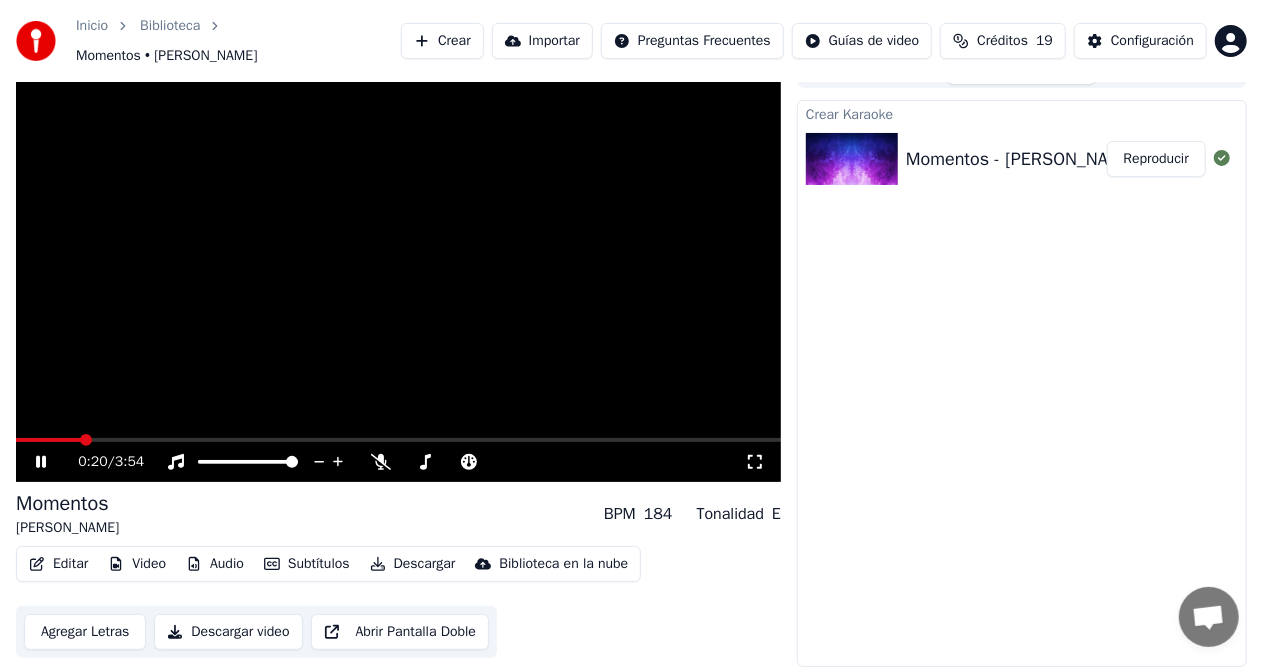 click at bounding box center (48, 440) 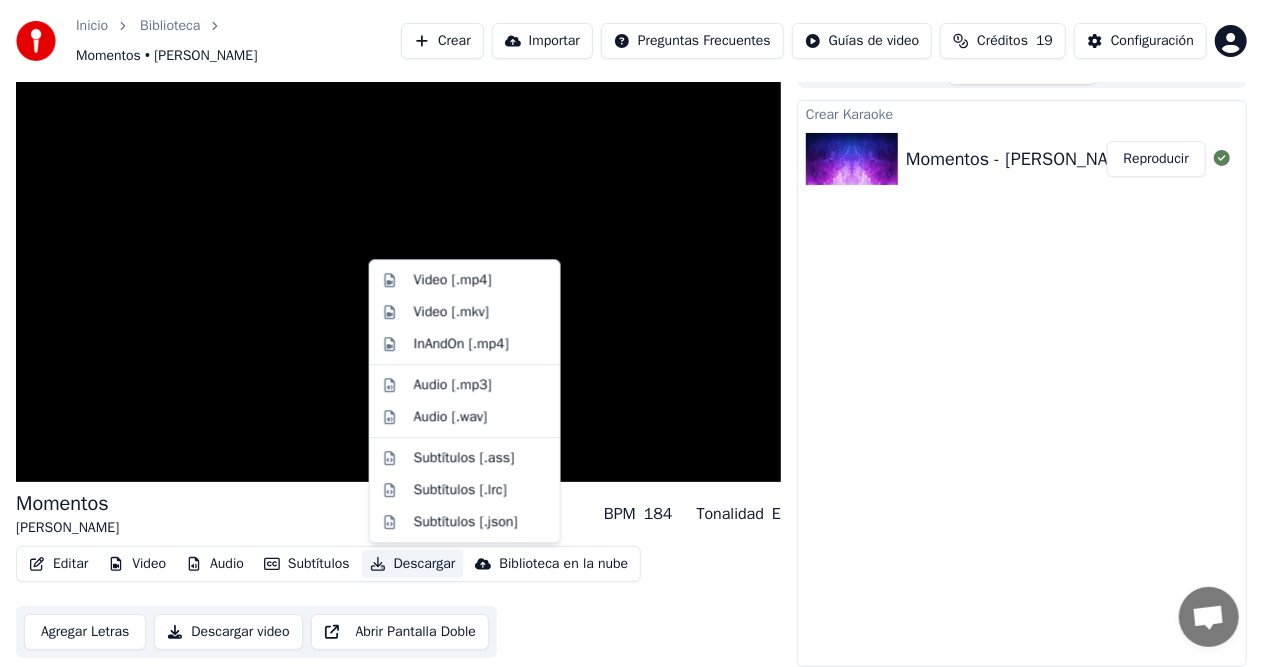 click on "Descargar" at bounding box center (413, 564) 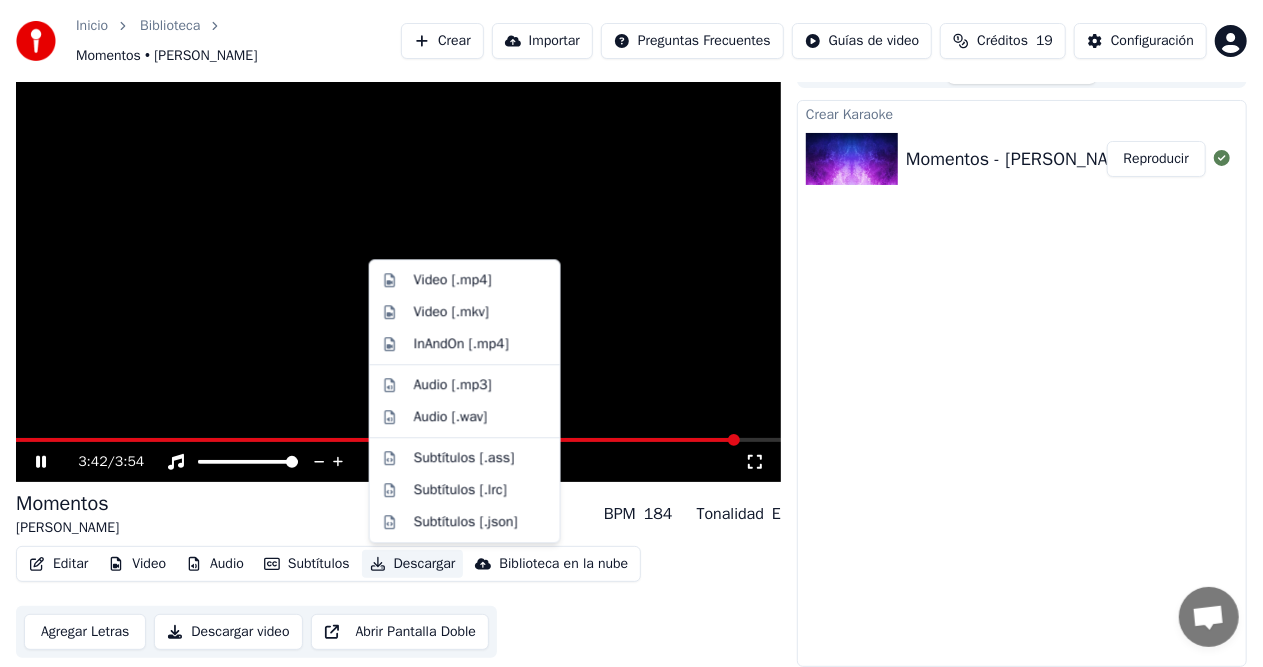 click on "Descargar" at bounding box center (413, 564) 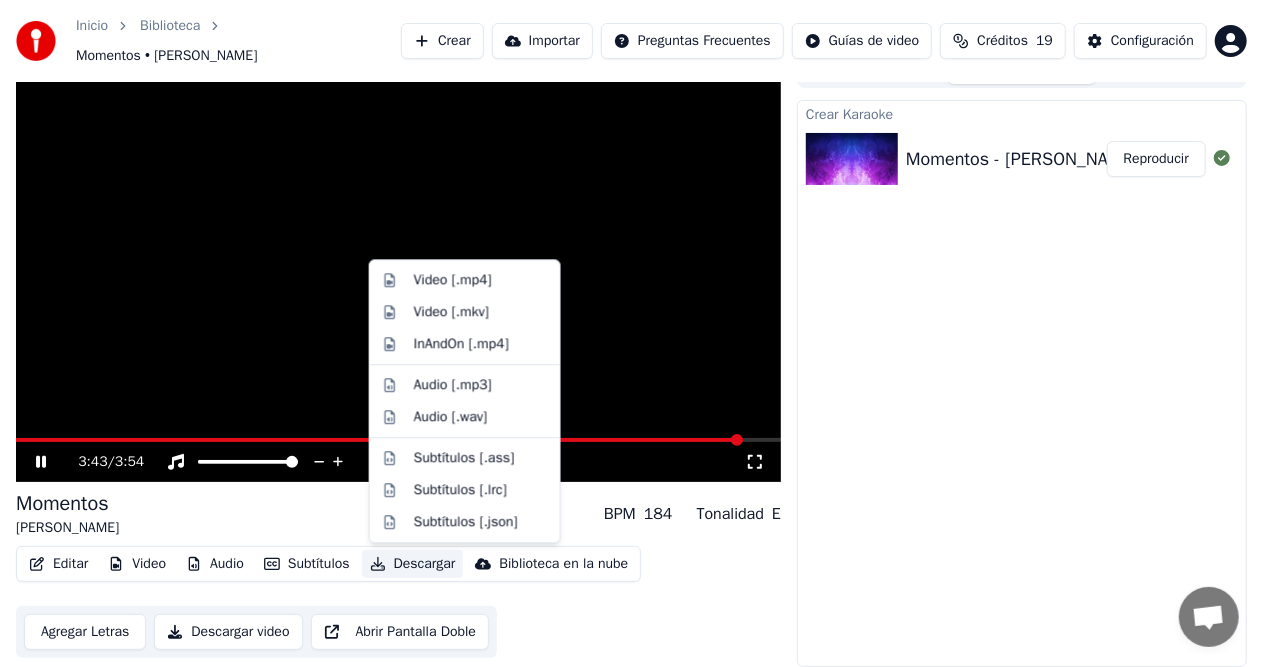 click on "Descargar" at bounding box center [413, 564] 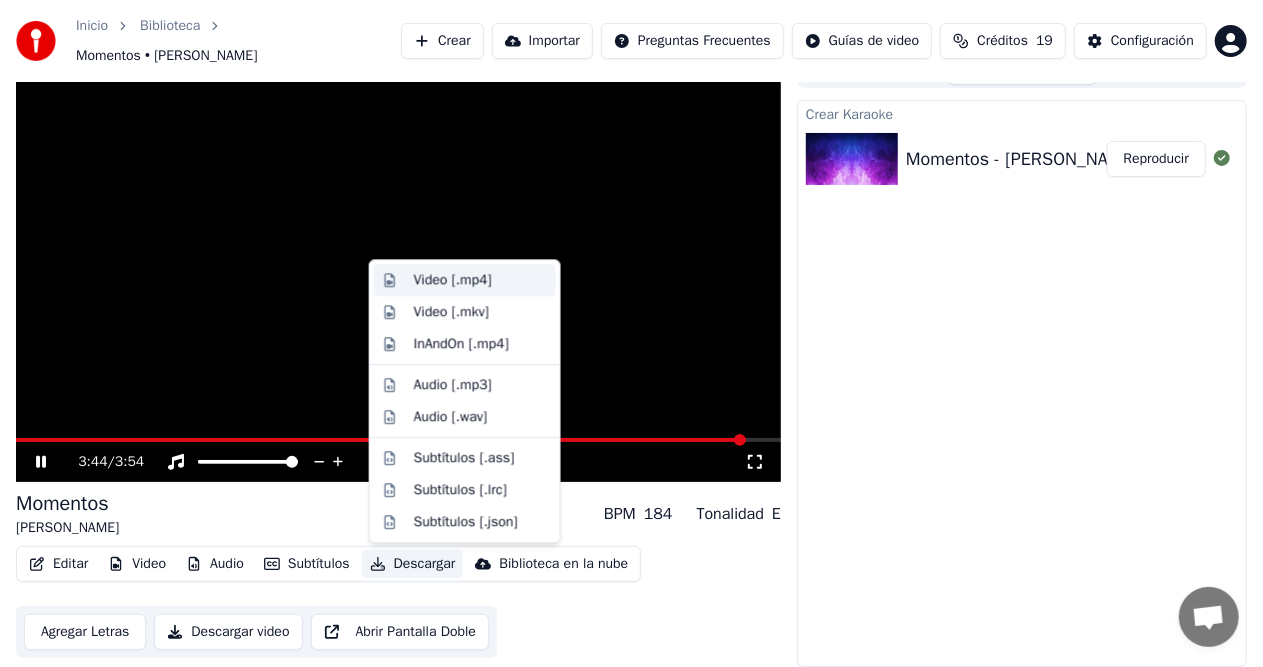 click on "Video [.mp4]" at bounding box center (453, 280) 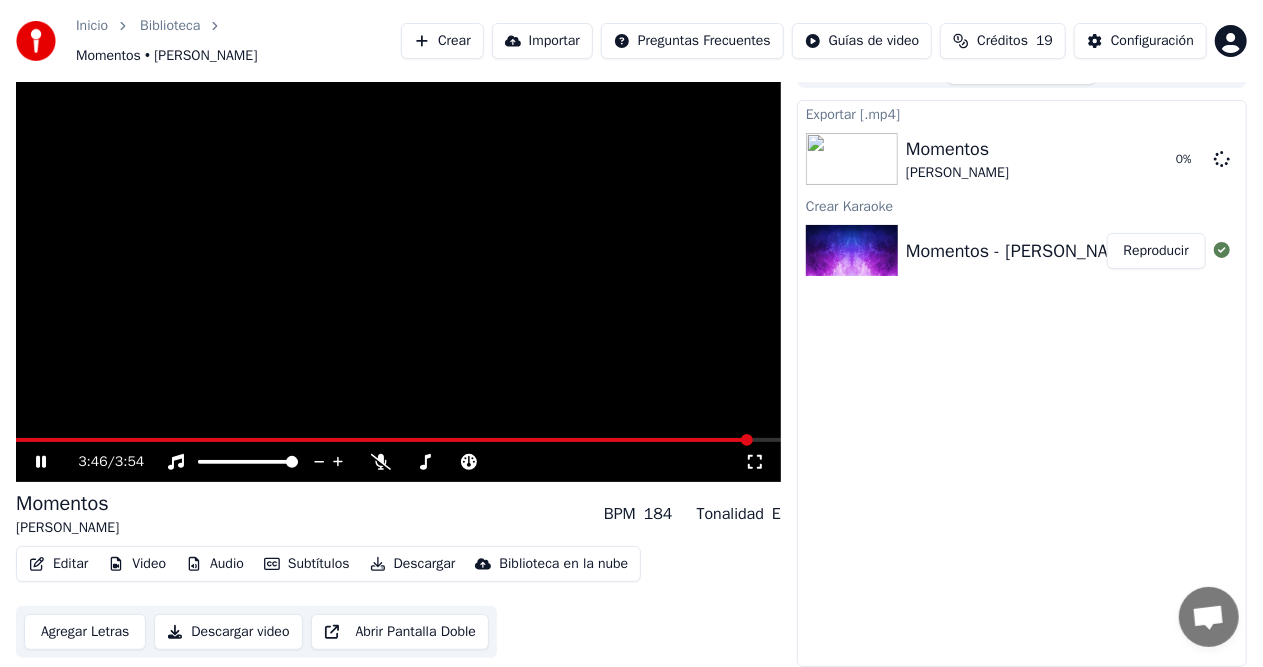click 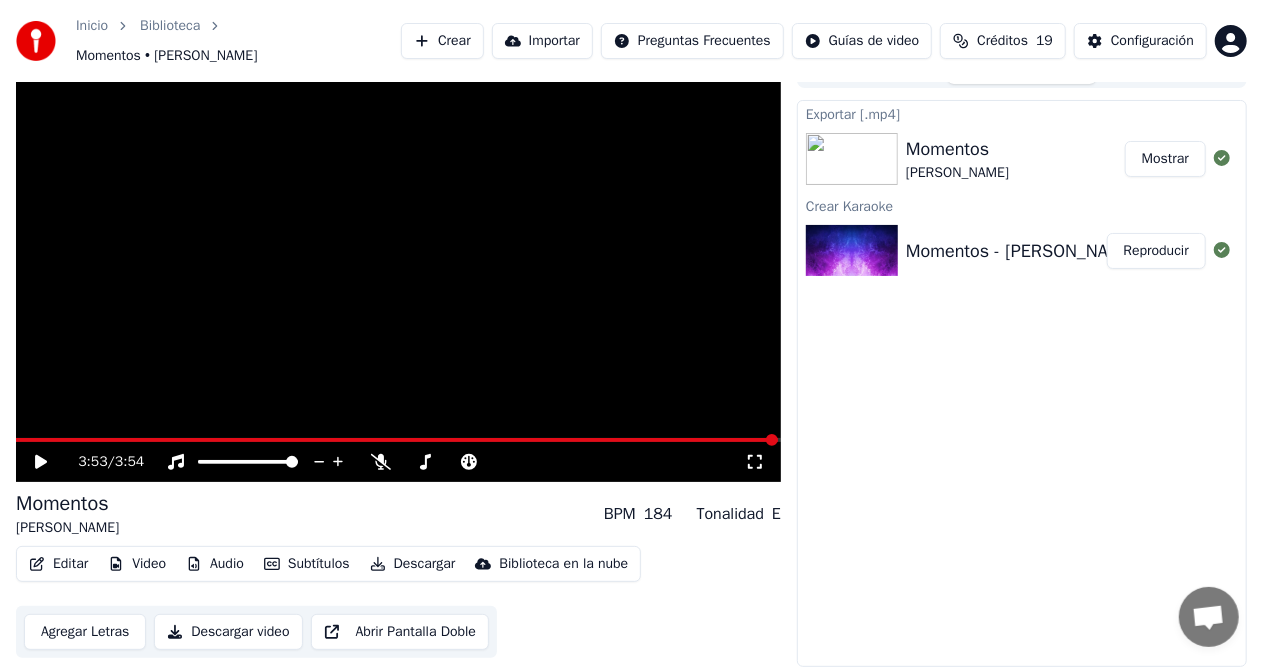 click on "Mostrar" at bounding box center [1165, 159] 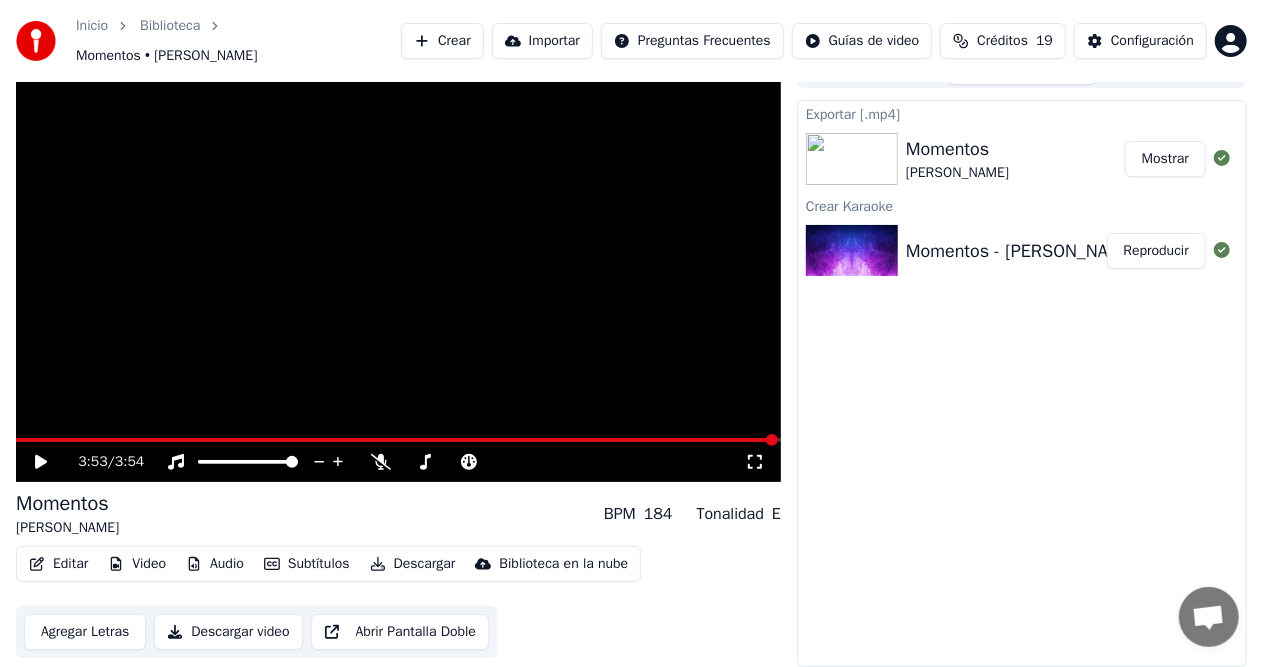 drag, startPoint x: 832, startPoint y: 197, endPoint x: 832, endPoint y: 210, distance: 13 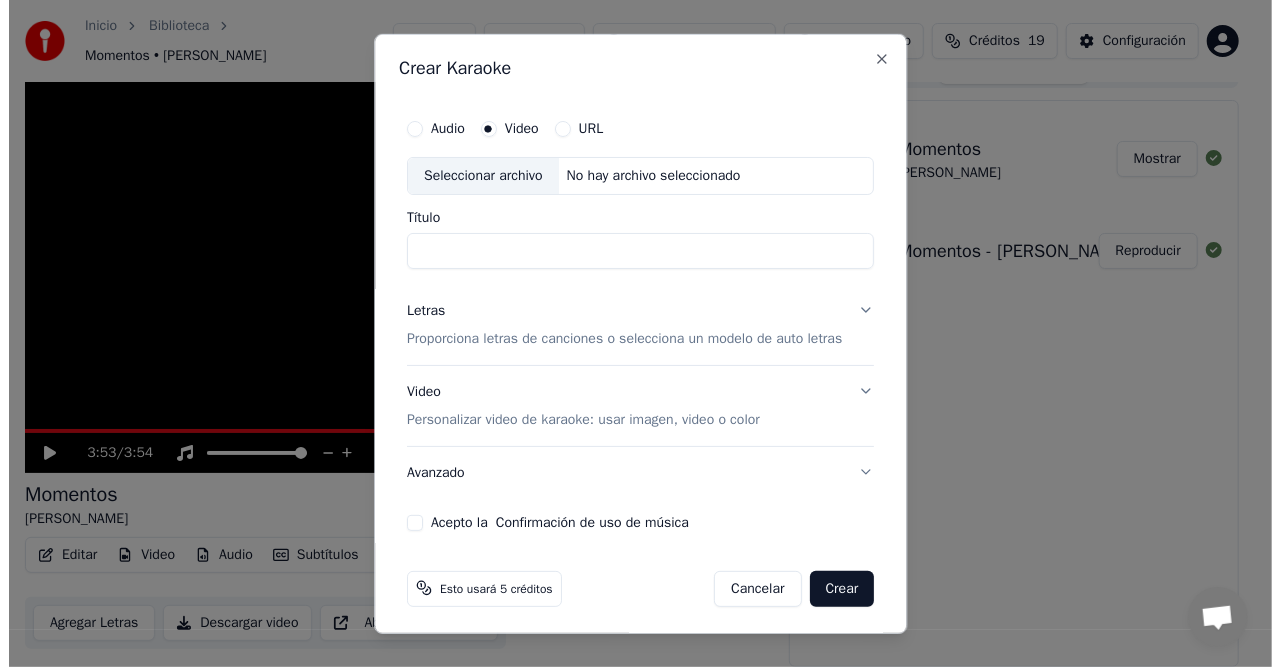 scroll, scrollTop: 0, scrollLeft: 0, axis: both 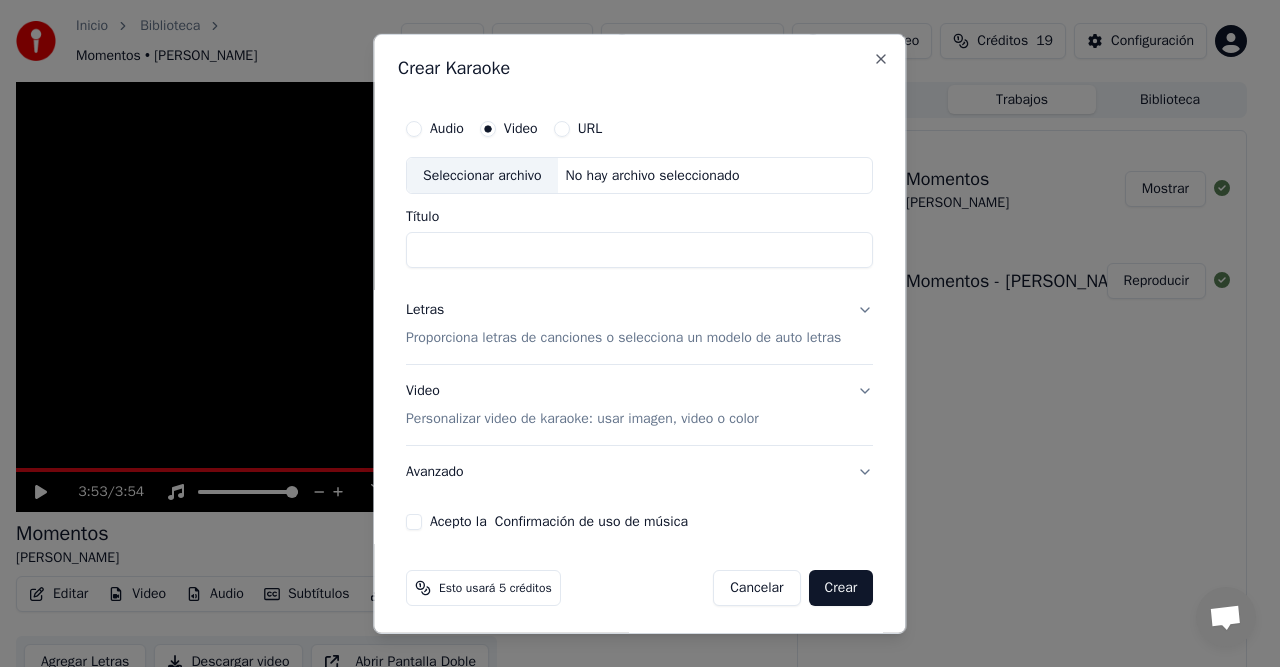 click on "Título" at bounding box center [639, 250] 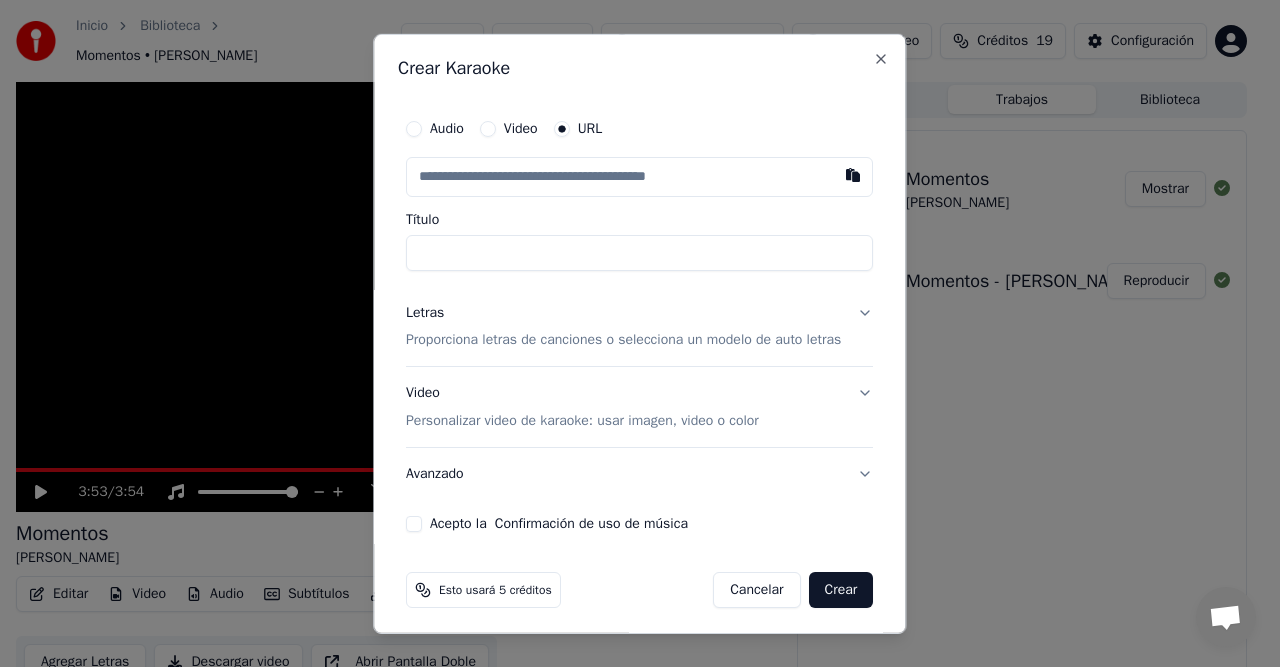 scroll, scrollTop: 3, scrollLeft: 0, axis: vertical 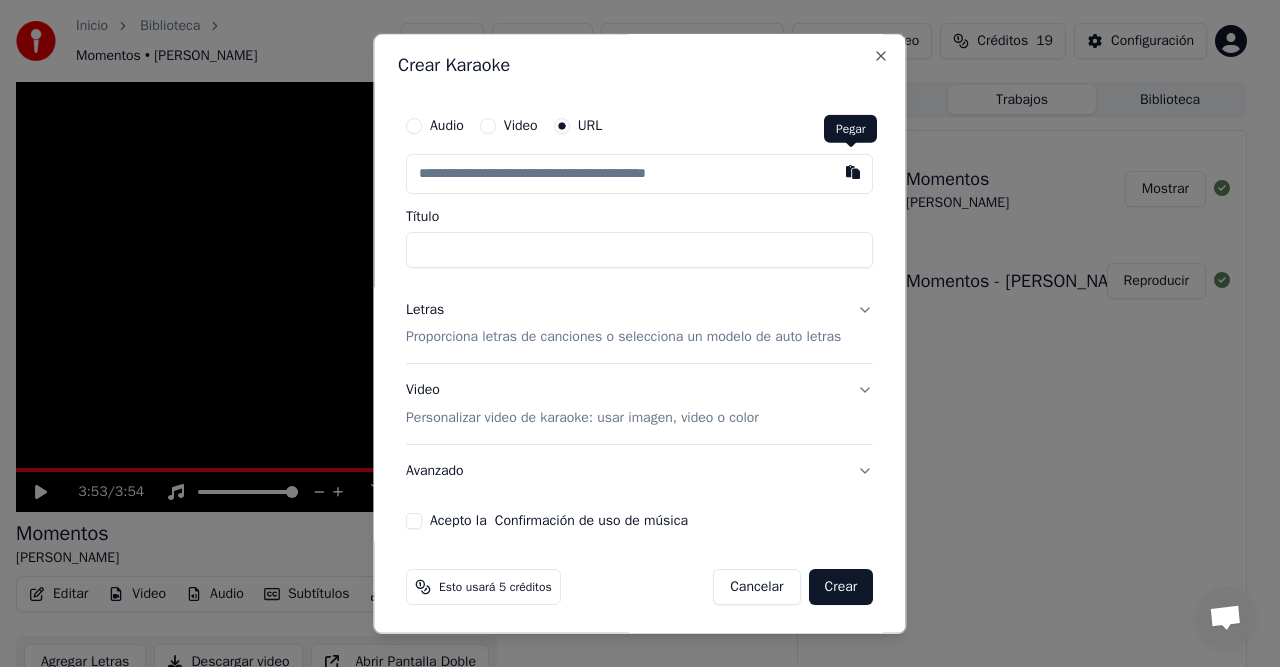 click at bounding box center [854, 171] 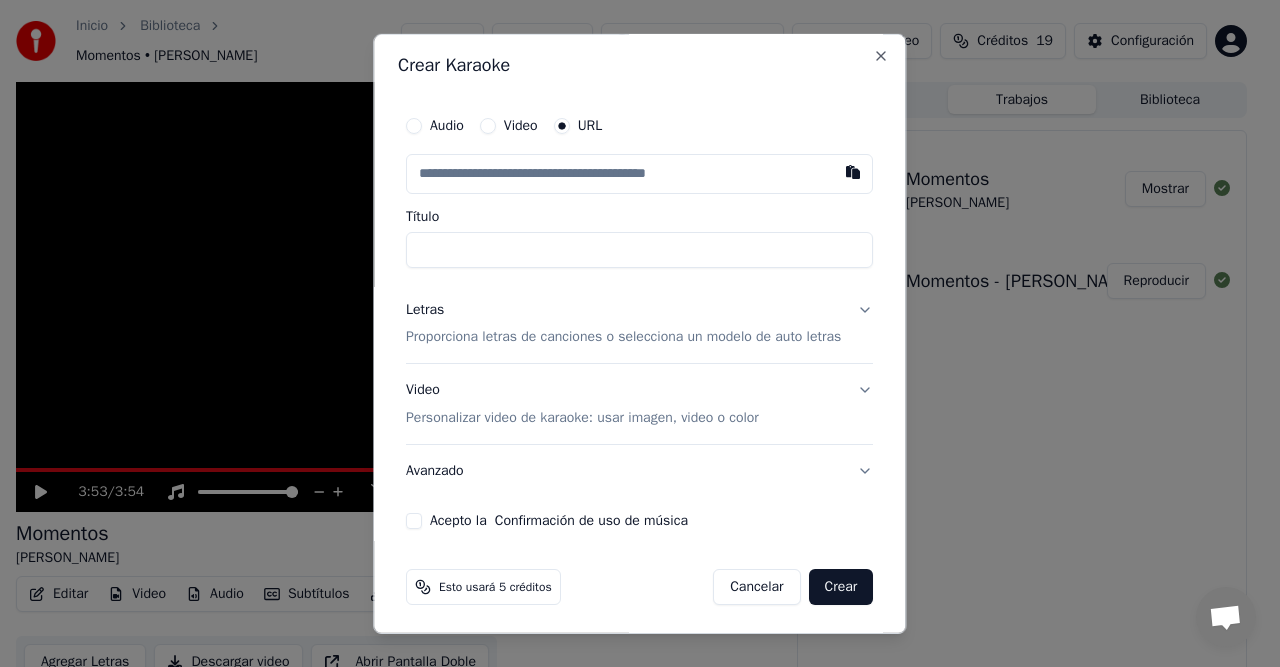 drag, startPoint x: 652, startPoint y: 337, endPoint x: 405, endPoint y: 231, distance: 268.7843 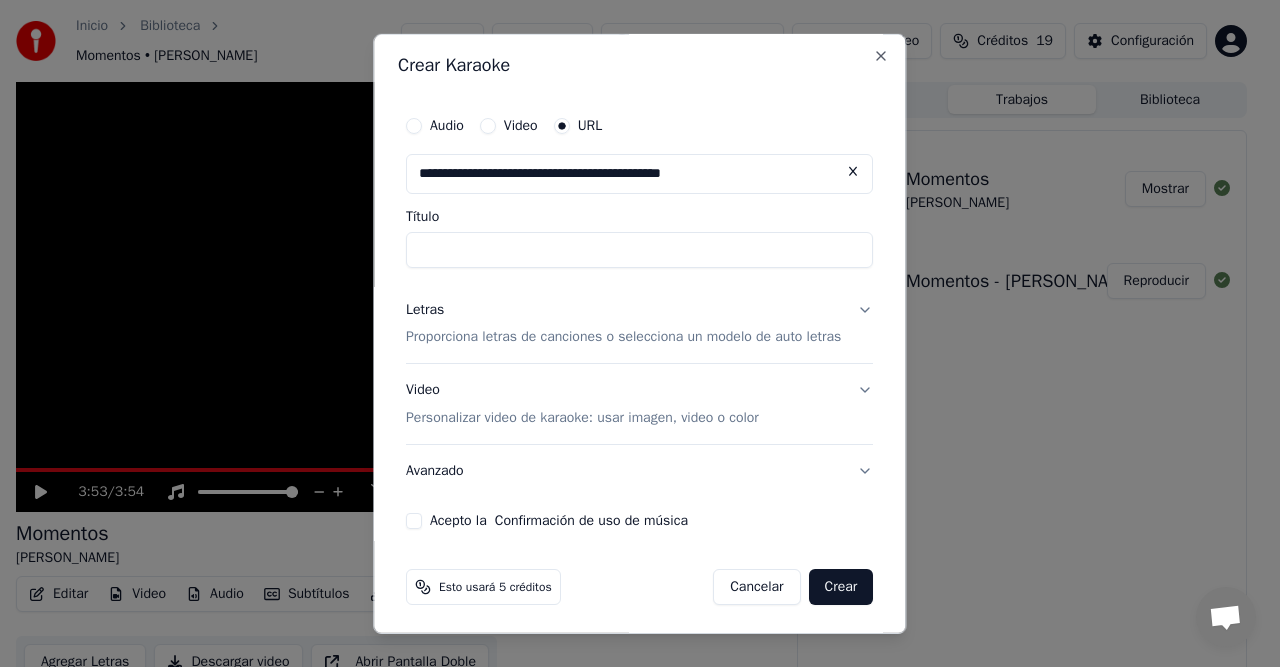 type on "**********" 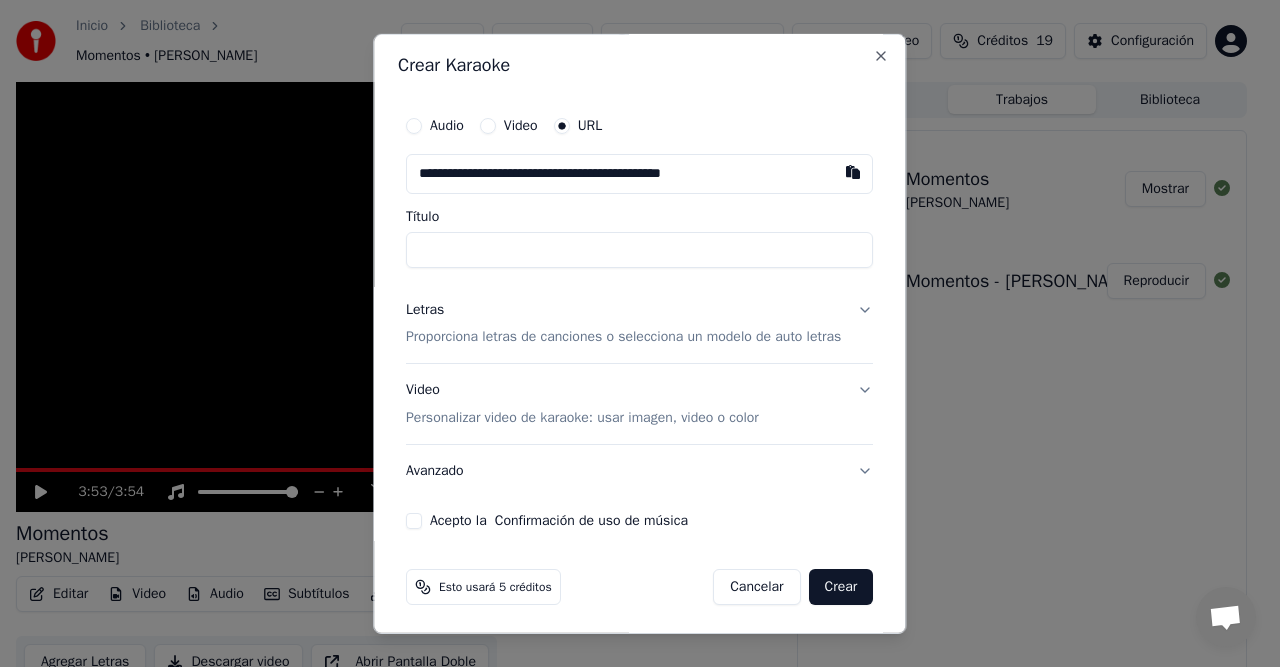 click on "**********" at bounding box center (639, 173) 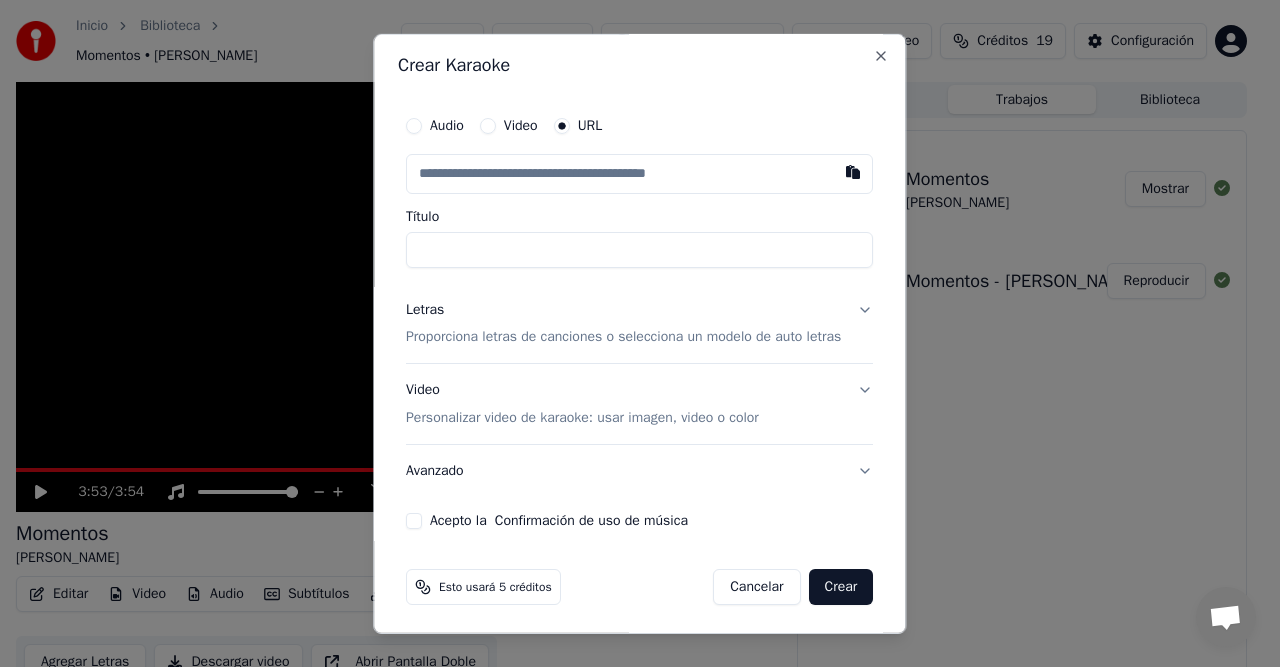 click at bounding box center [639, 173] 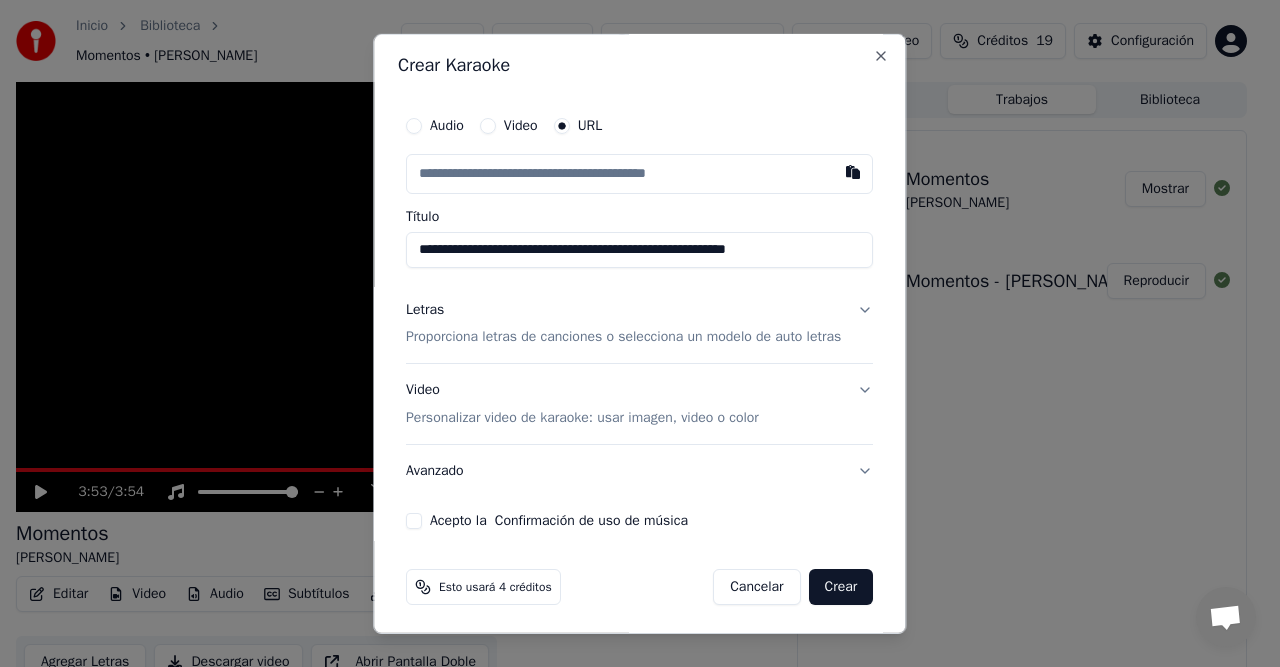 type on "**********" 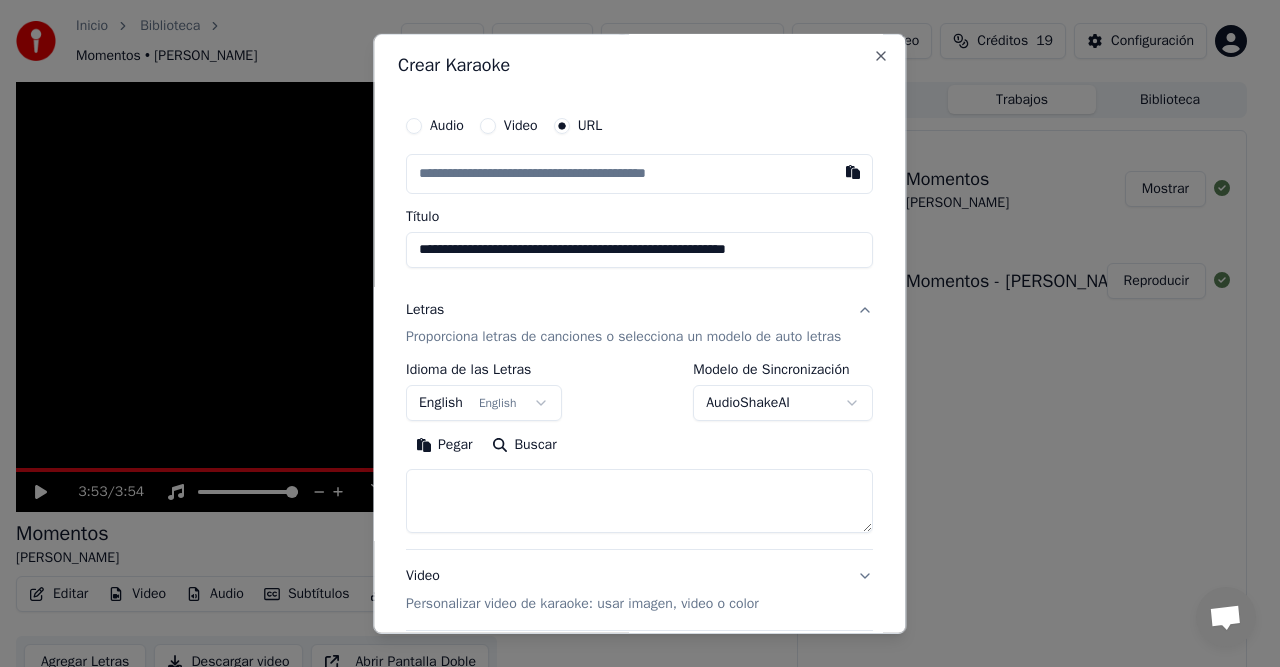 click on "AudioShakeAI" at bounding box center (784, 403) 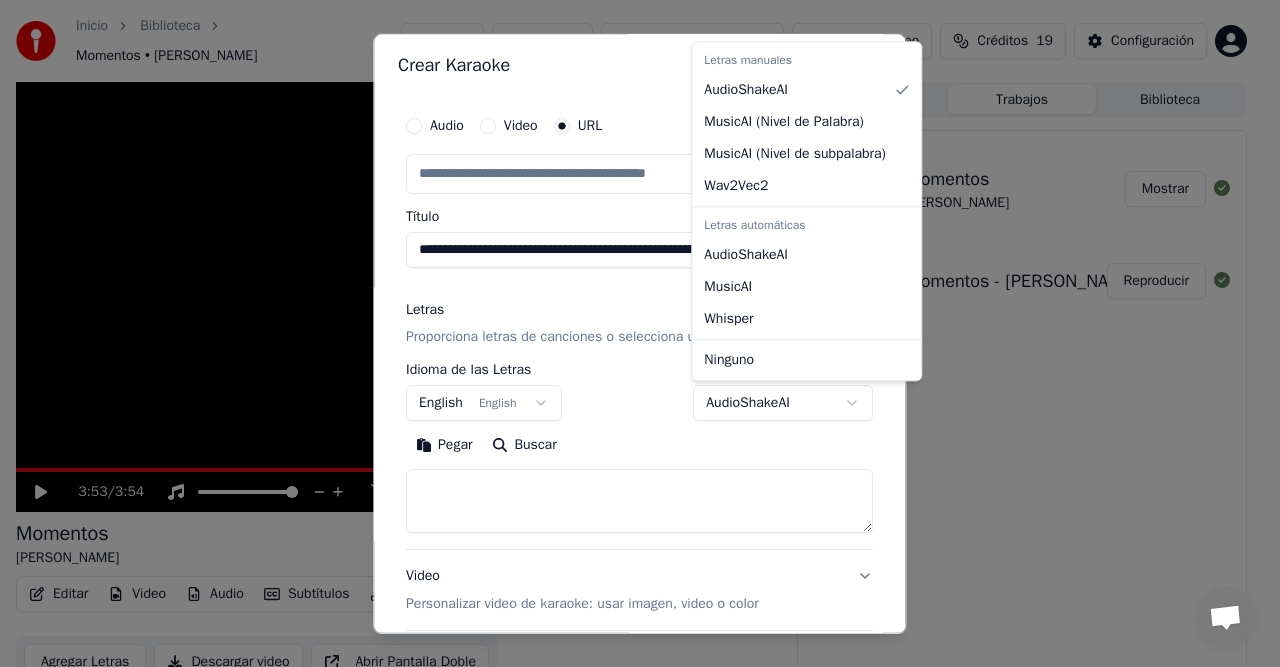 select on "****" 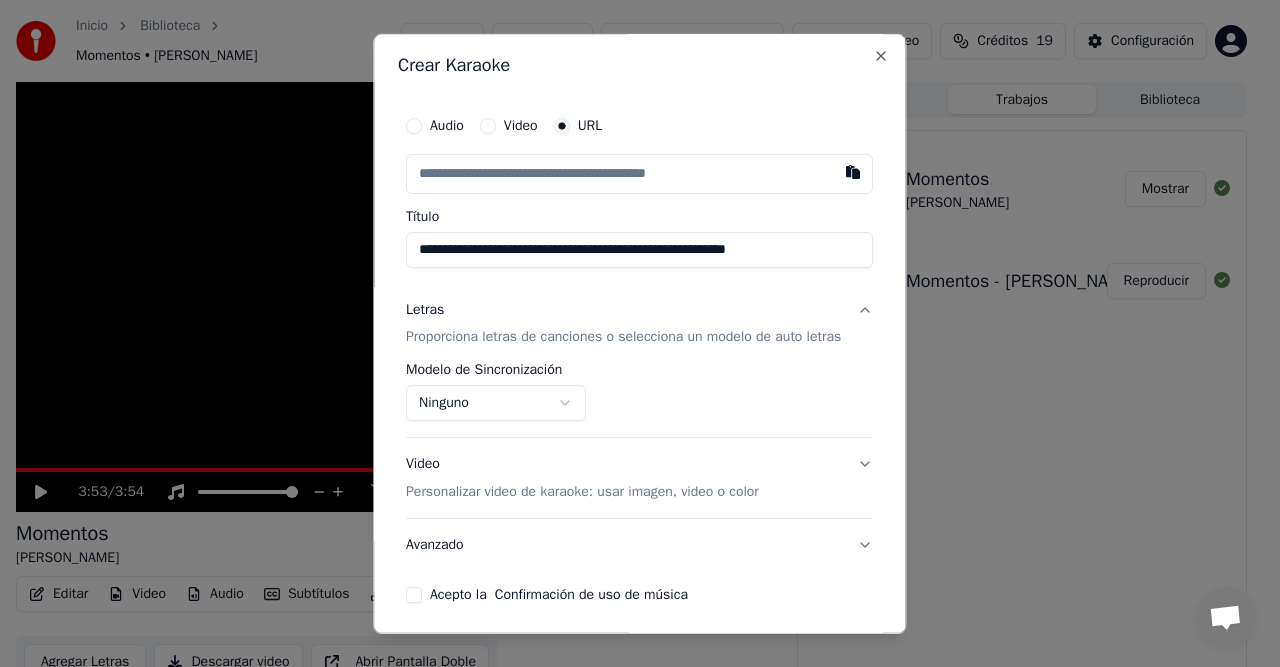 scroll, scrollTop: 0, scrollLeft: 0, axis: both 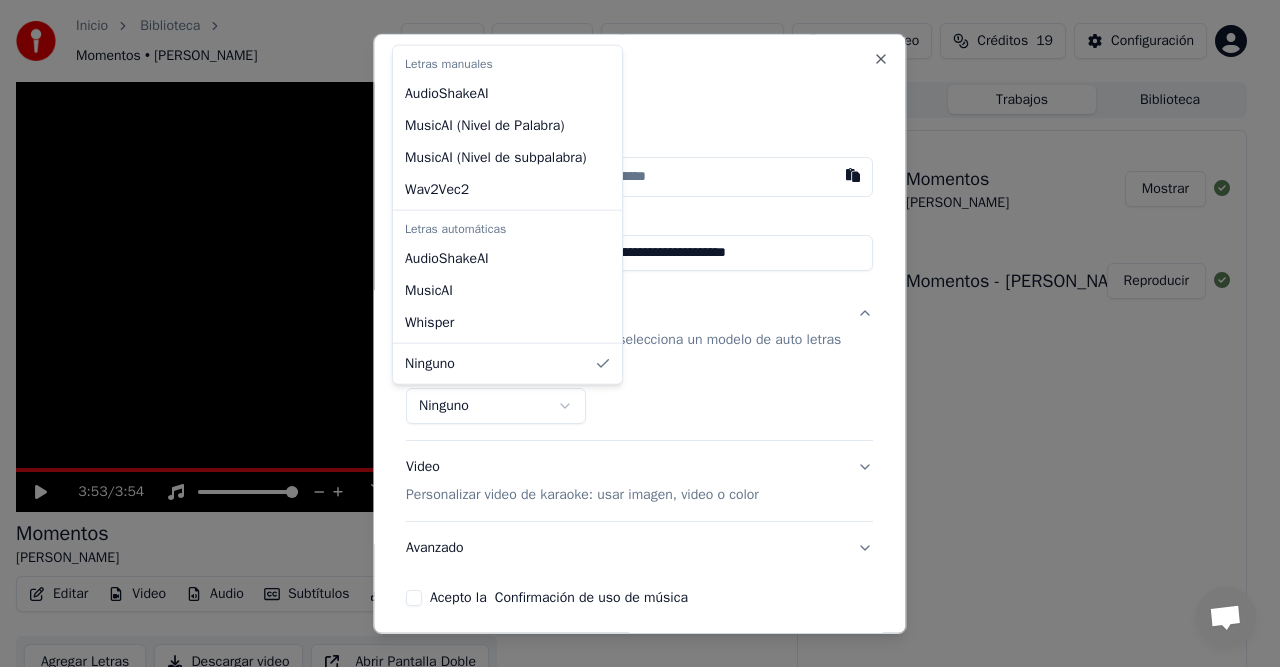 click on "**********" at bounding box center (631, 333) 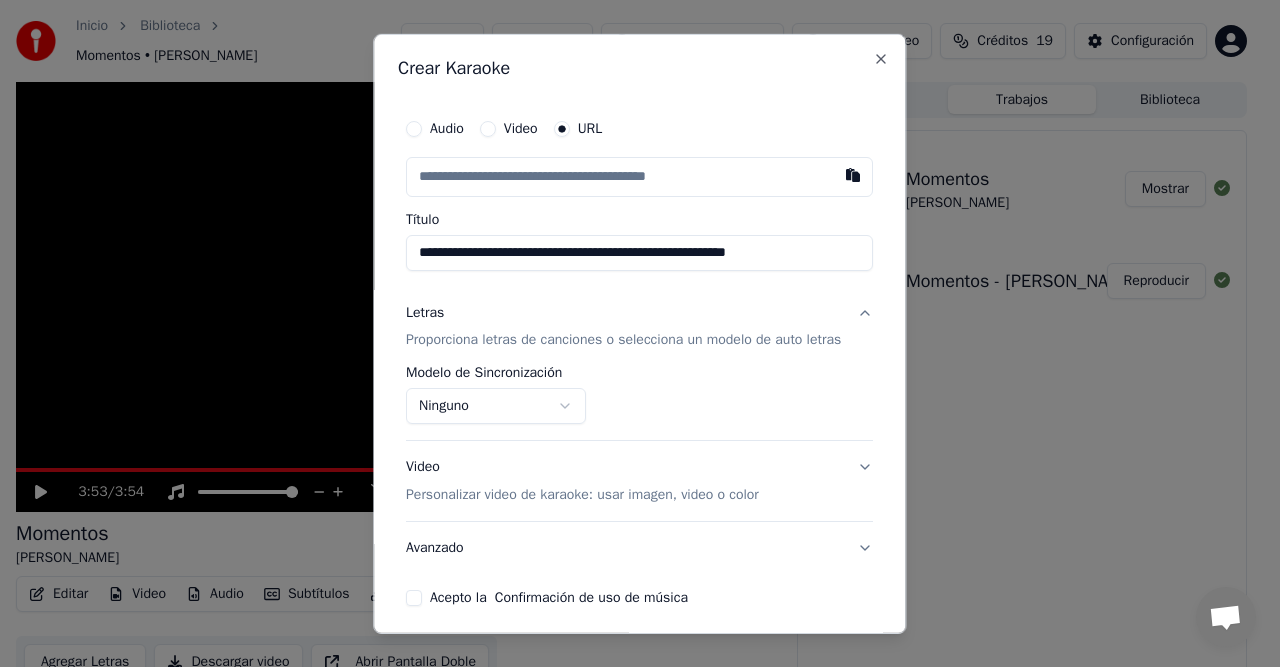 click on "**********" at bounding box center (631, 333) 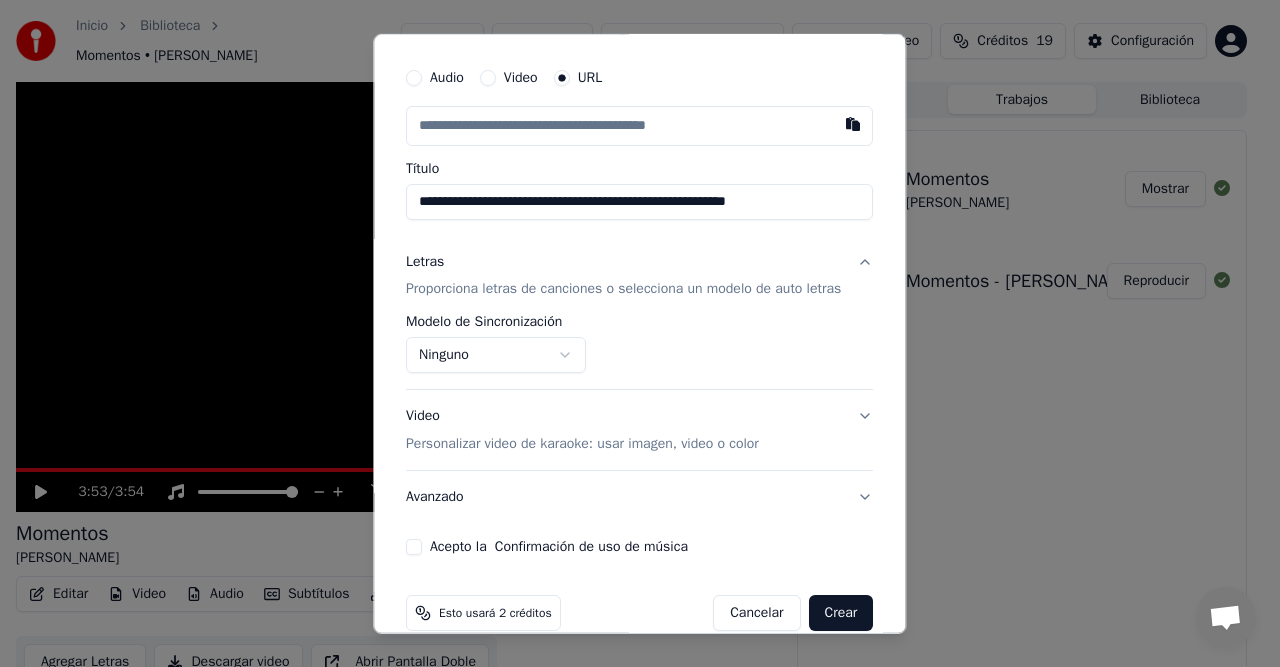 scroll, scrollTop: 80, scrollLeft: 0, axis: vertical 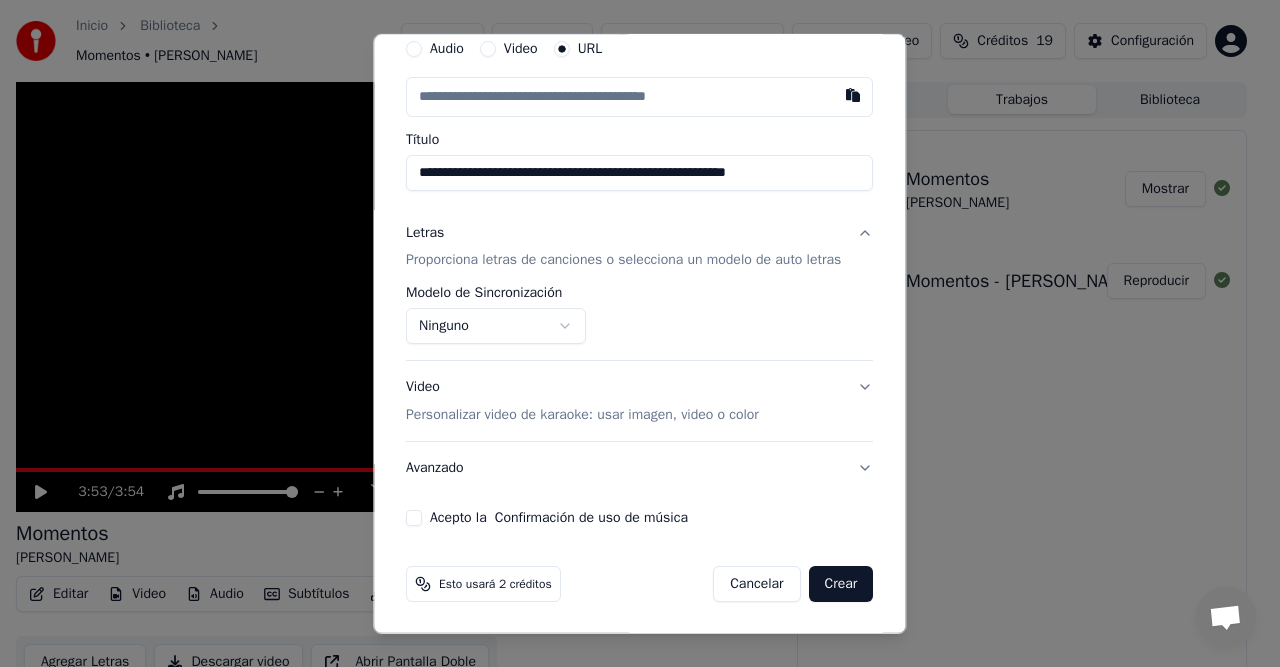 click on "Acepto la   Confirmación de uso de música" at bounding box center [414, 518] 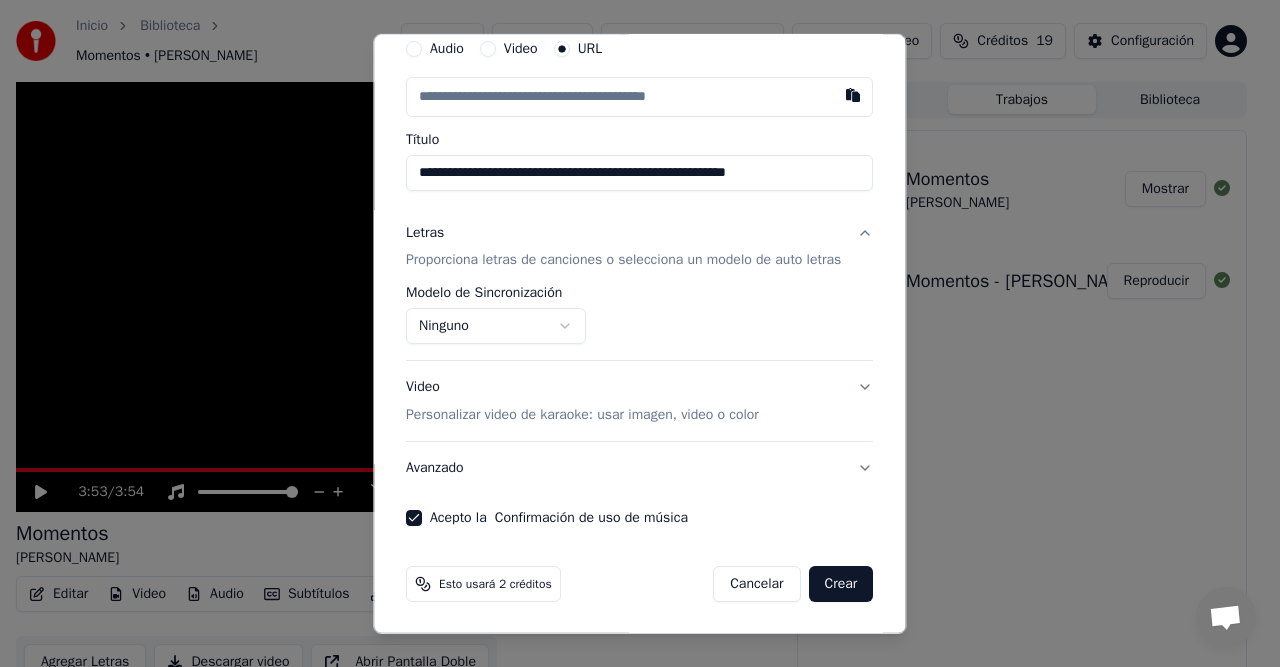 click on "Crear" at bounding box center [841, 584] 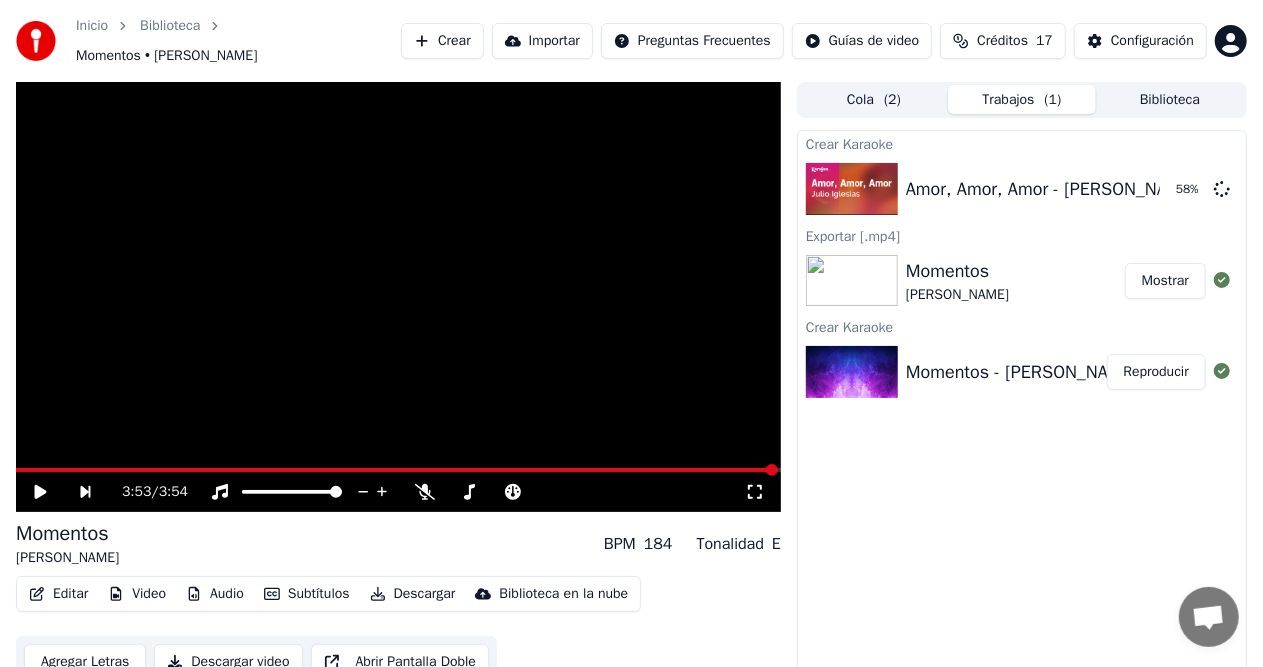 click on "Crear" at bounding box center [442, 41] 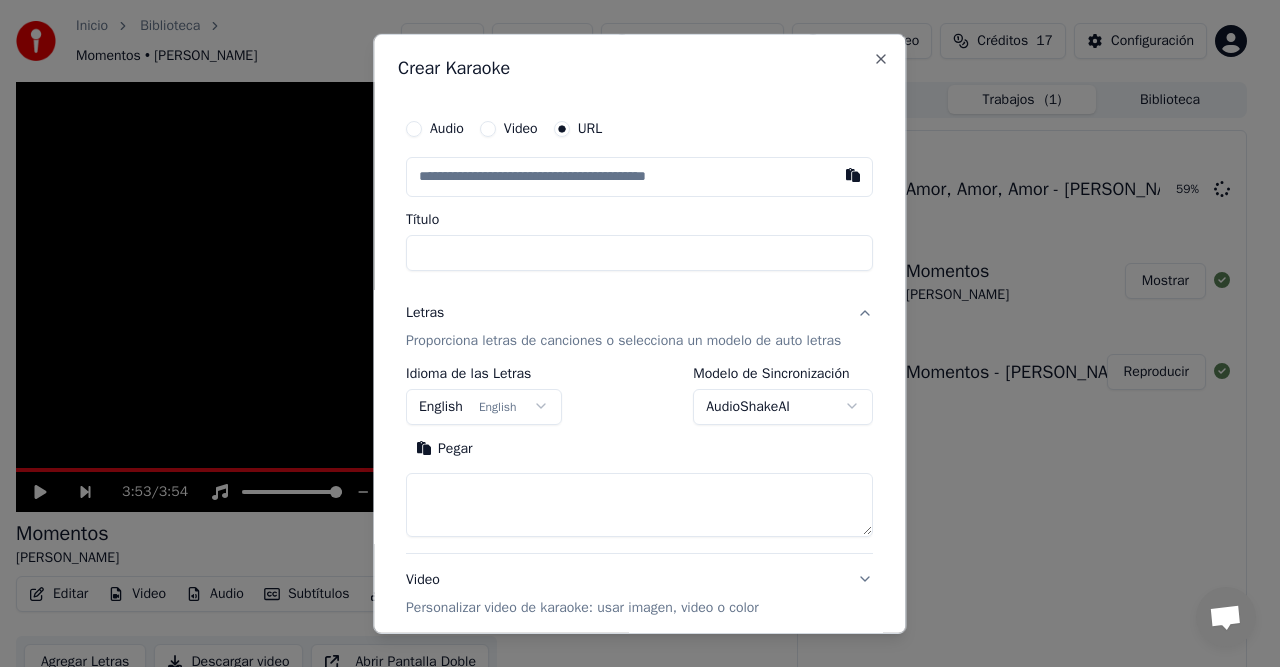 click at bounding box center [639, 176] 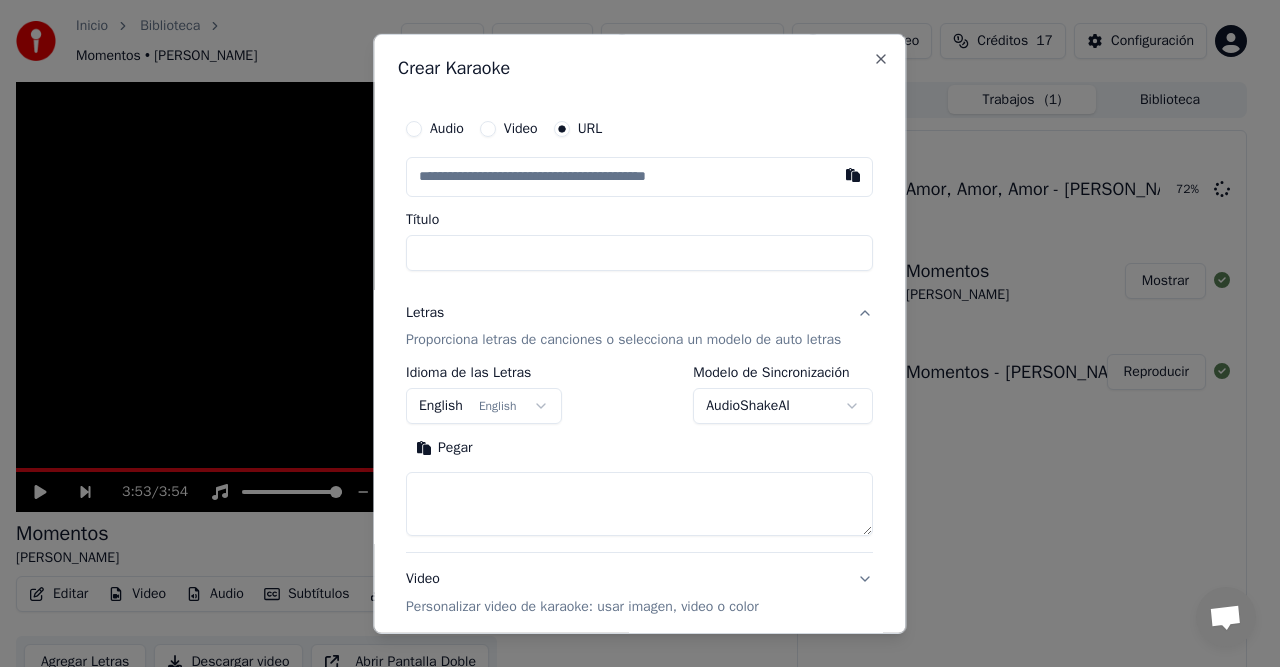 click at bounding box center (639, 176) 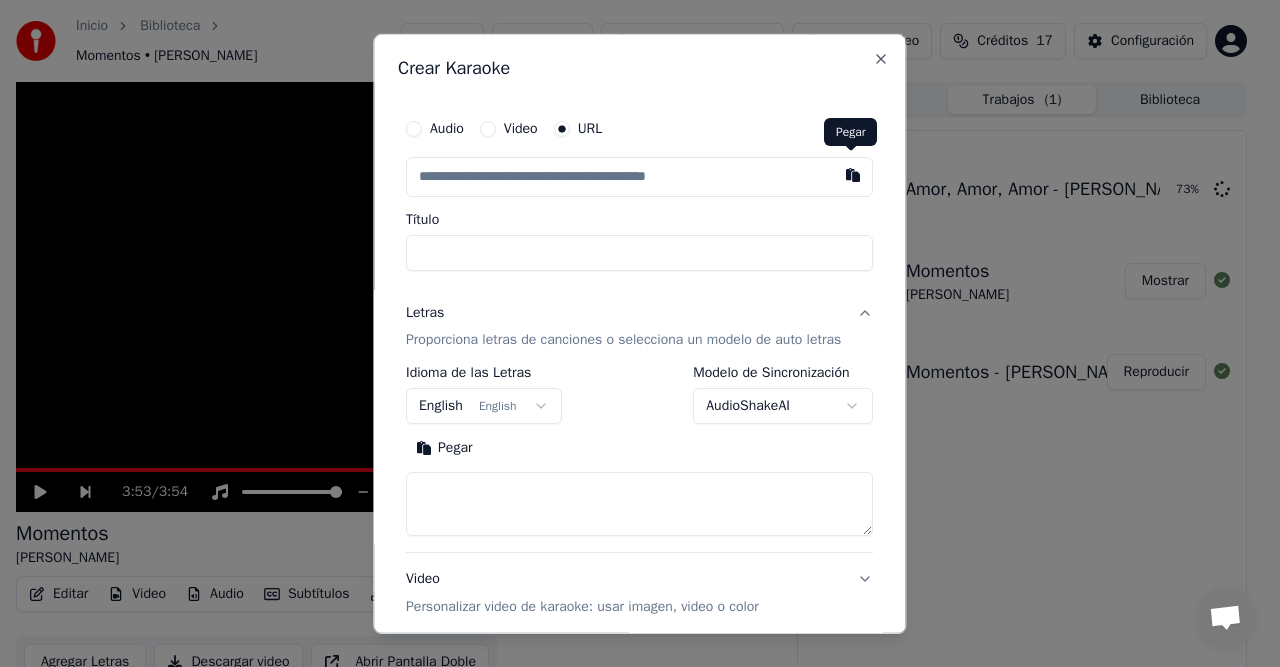 click at bounding box center [854, 174] 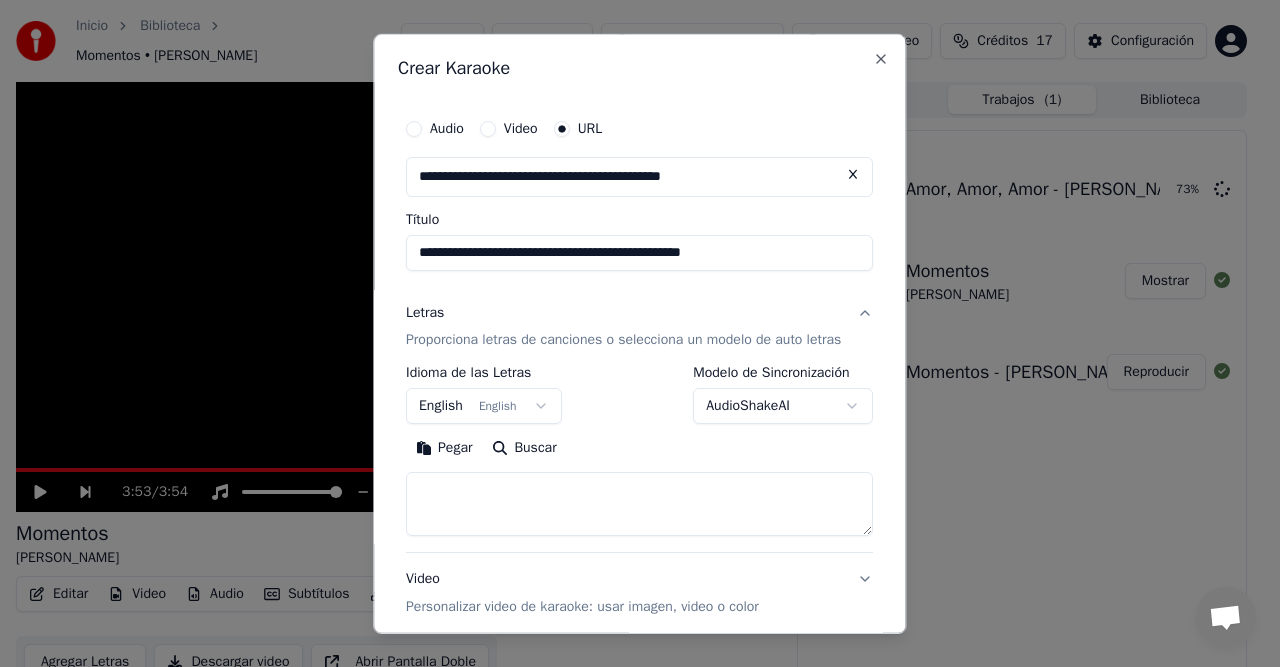 type on "**********" 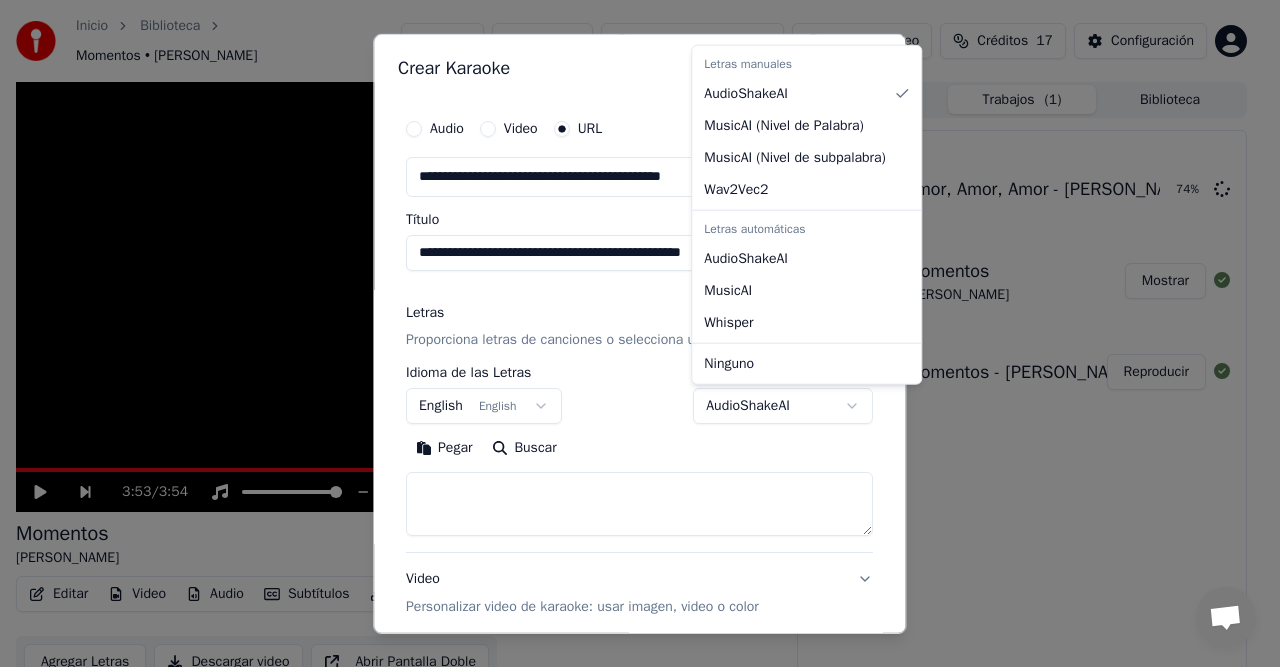 click on "**********" at bounding box center [631, 333] 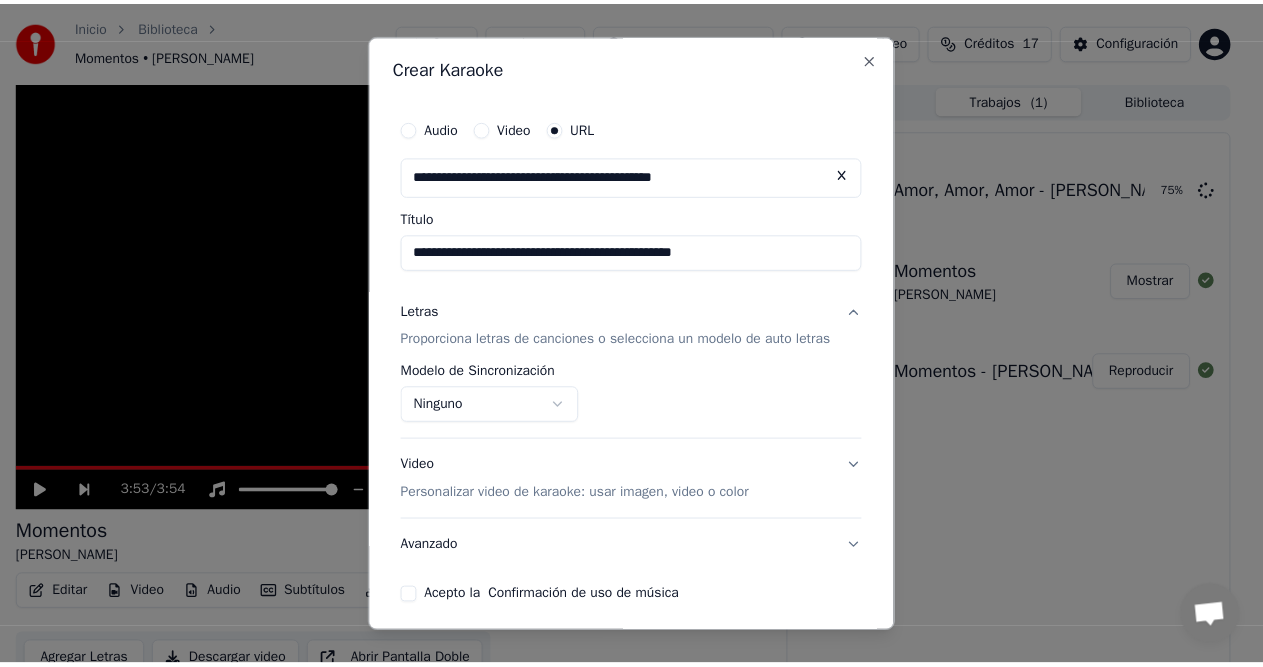 scroll, scrollTop: 80, scrollLeft: 0, axis: vertical 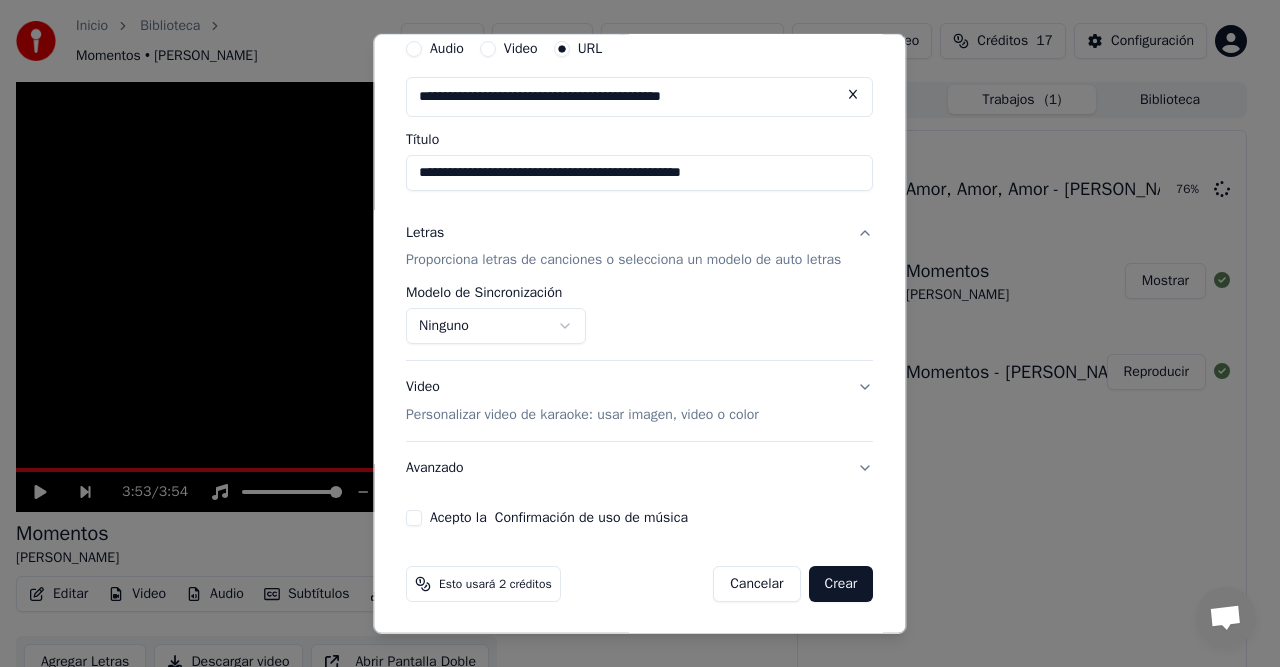 click on "Acepto la   Confirmación de uso de música" at bounding box center (414, 518) 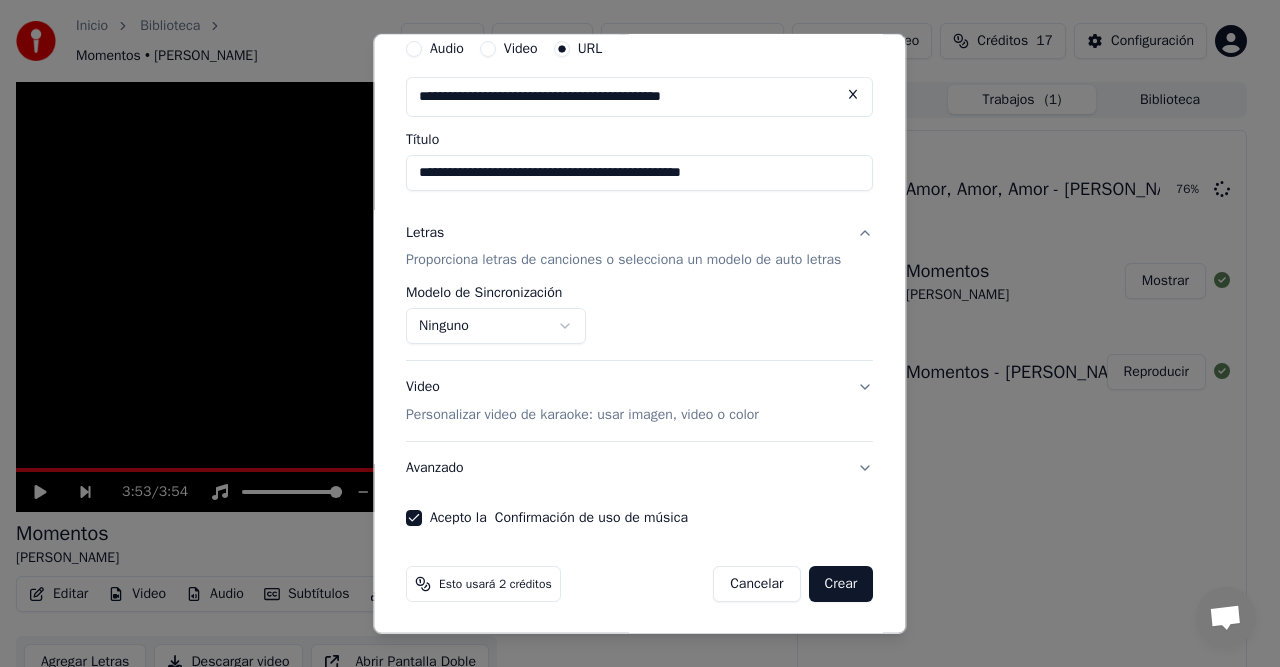 click on "Crear" at bounding box center (841, 584) 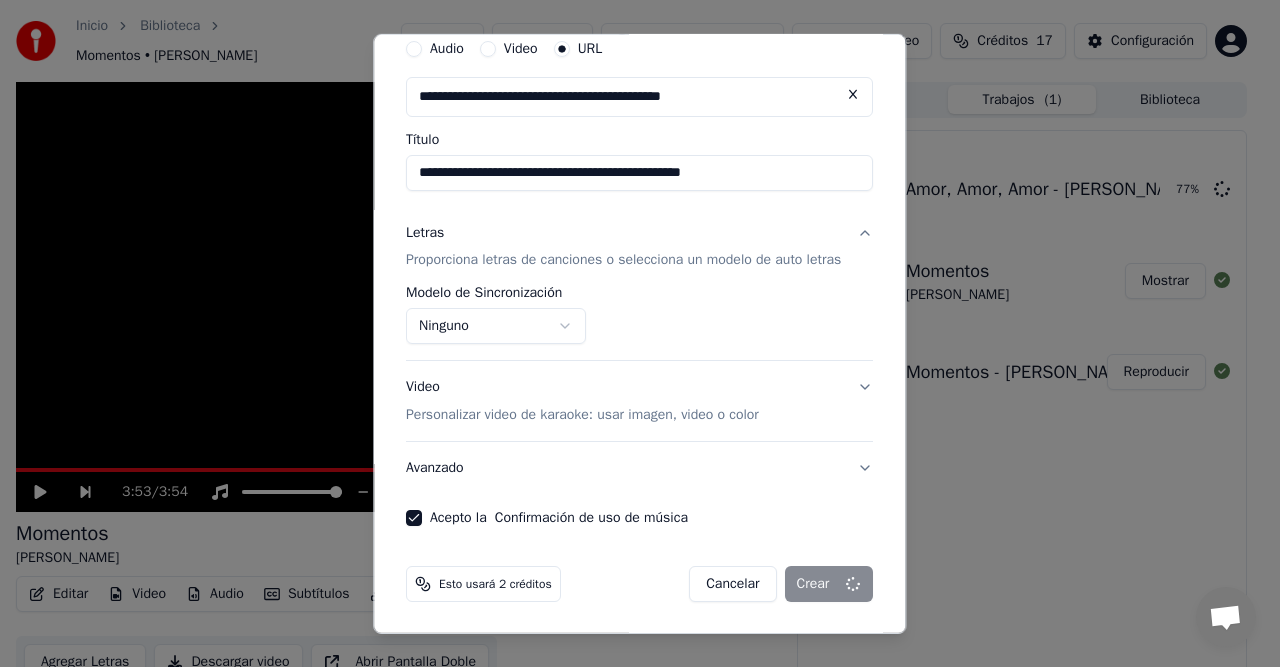 select on "**********" 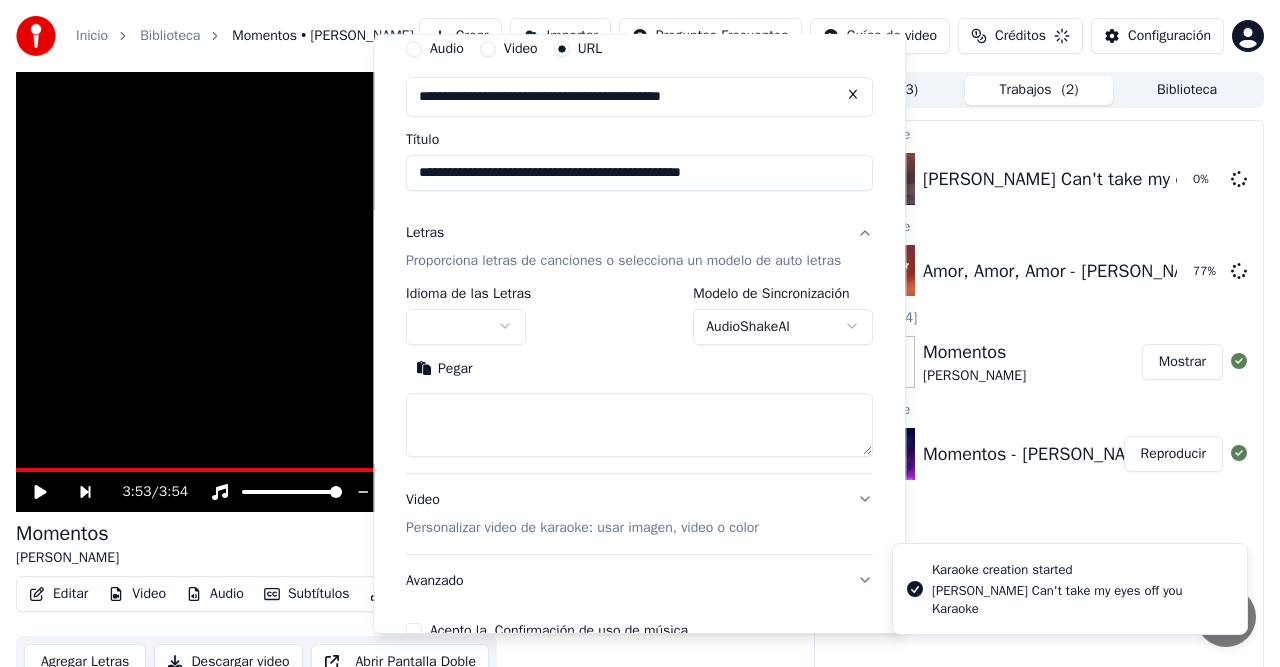 type 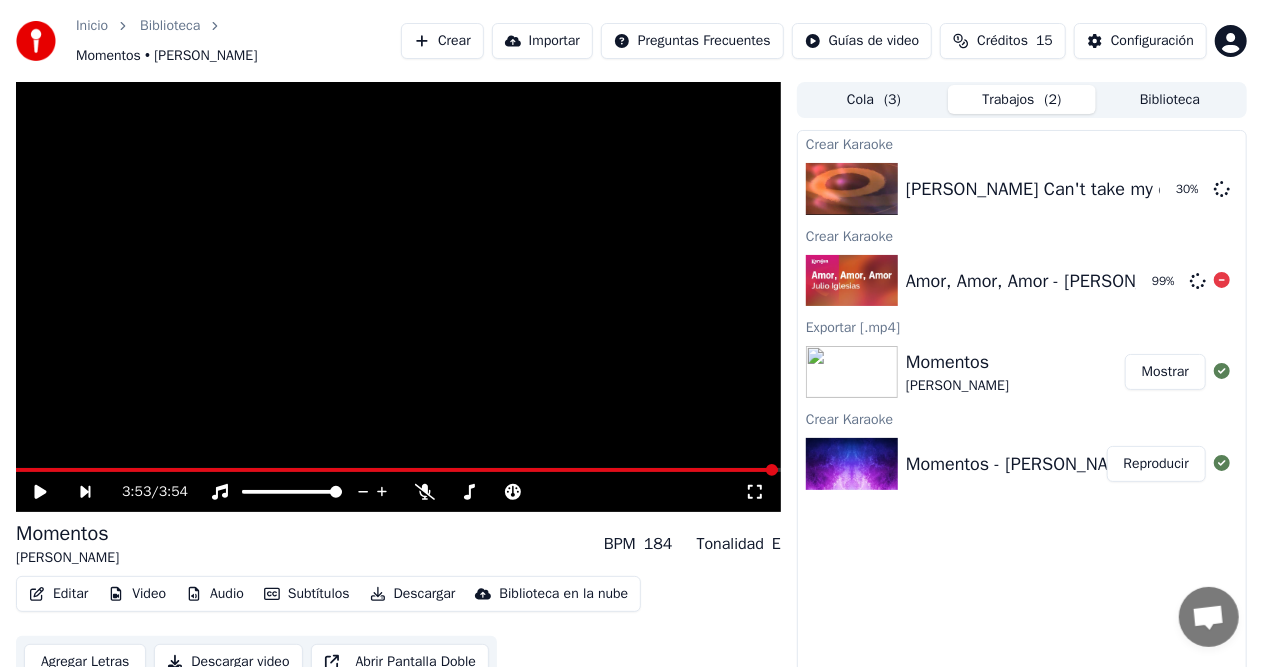click on "Amor, Amor, Amor - [PERSON_NAME] | Versión Karaoke | KaraFun" at bounding box center [1163, 281] 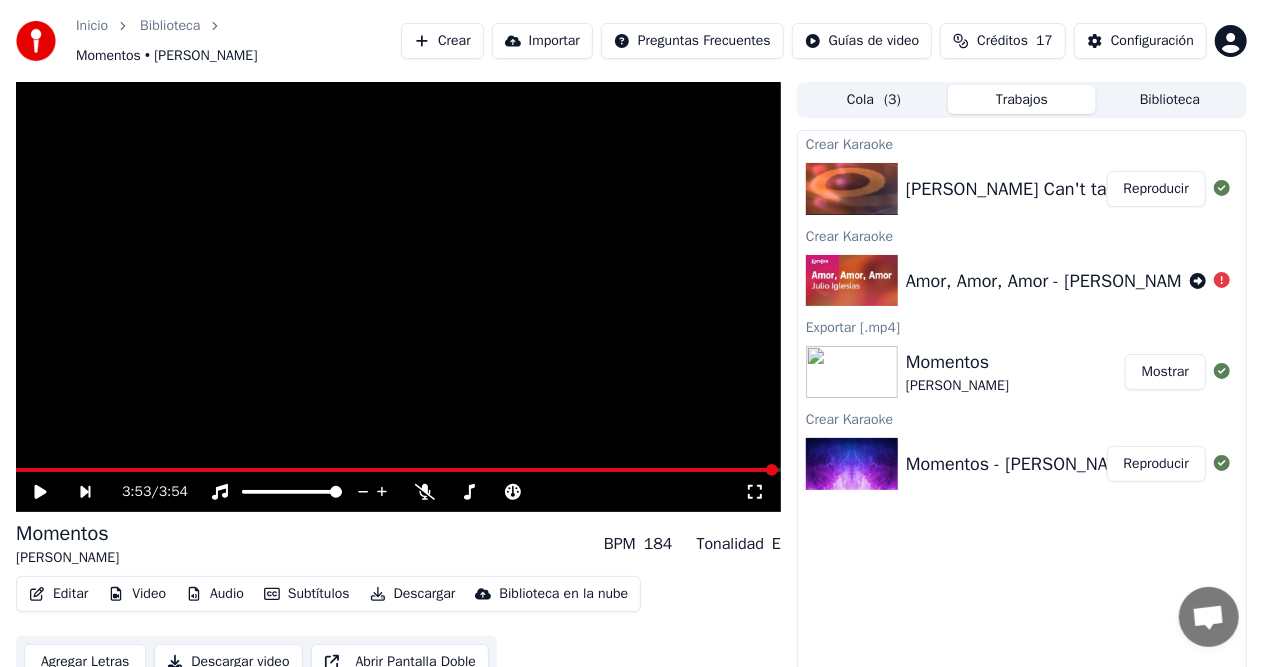click on "Amor, Amor, Amor - [PERSON_NAME] | Versión Karaoke | KaraFun" at bounding box center [1163, 281] 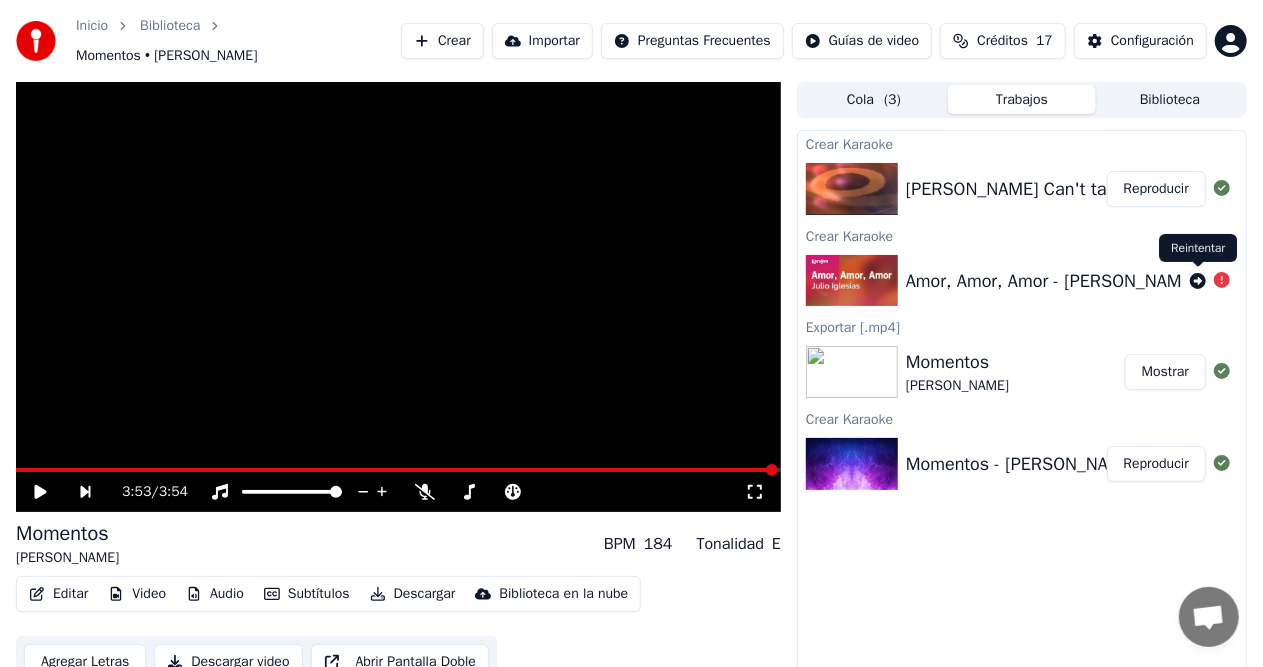 click 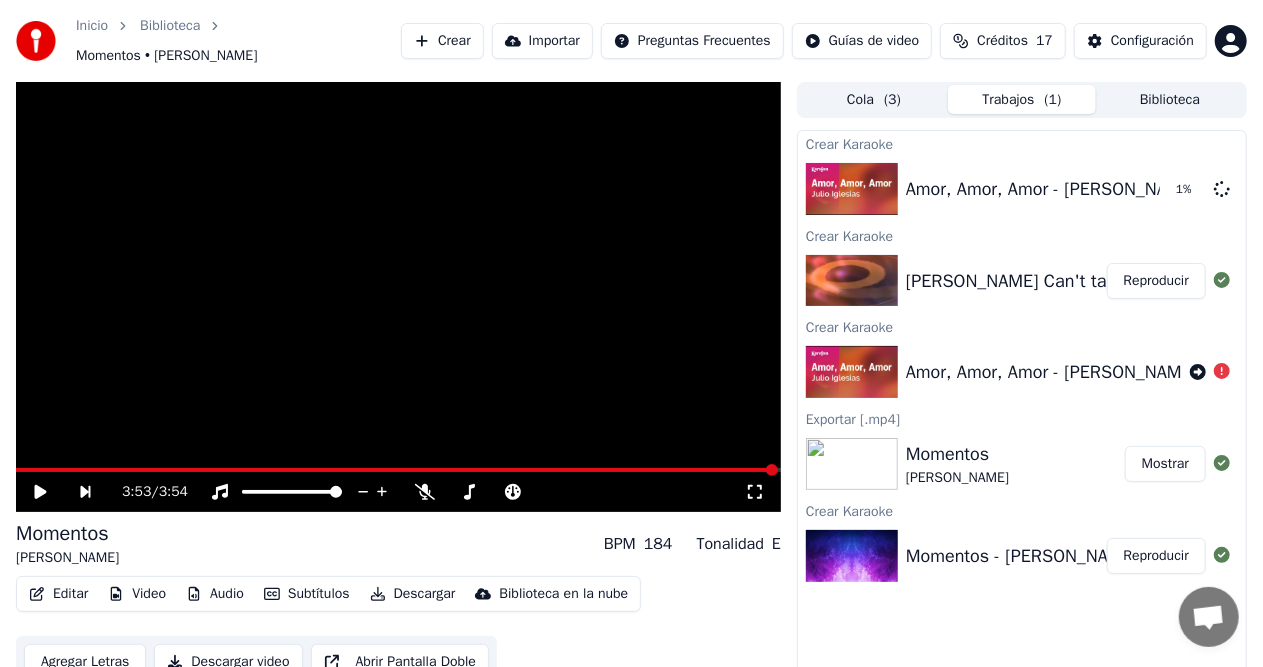 click on "Reproducir" at bounding box center [1156, 281] 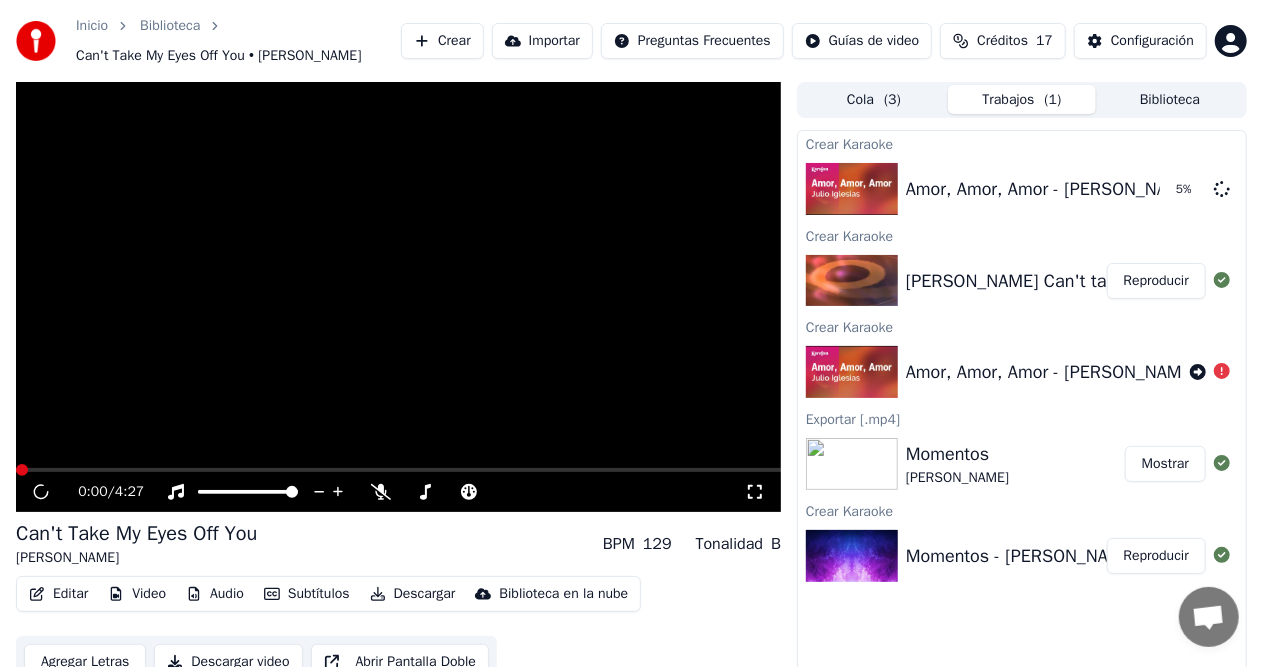 click 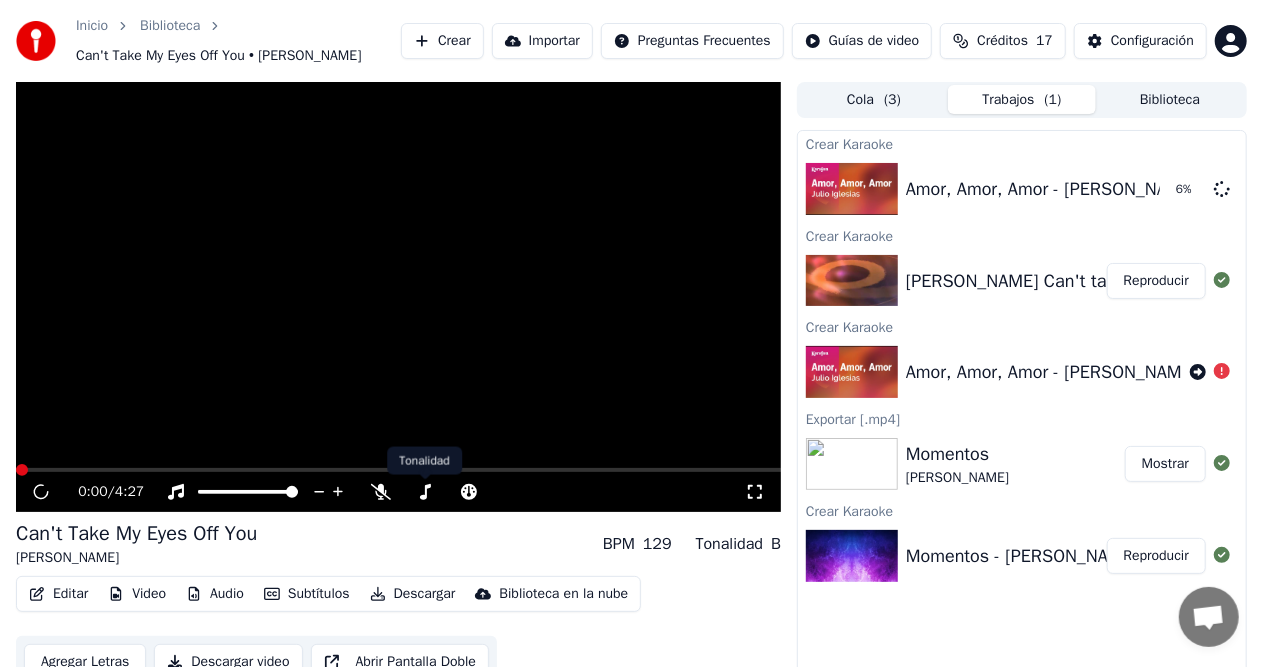 click on "Reproducir" at bounding box center (1156, 281) 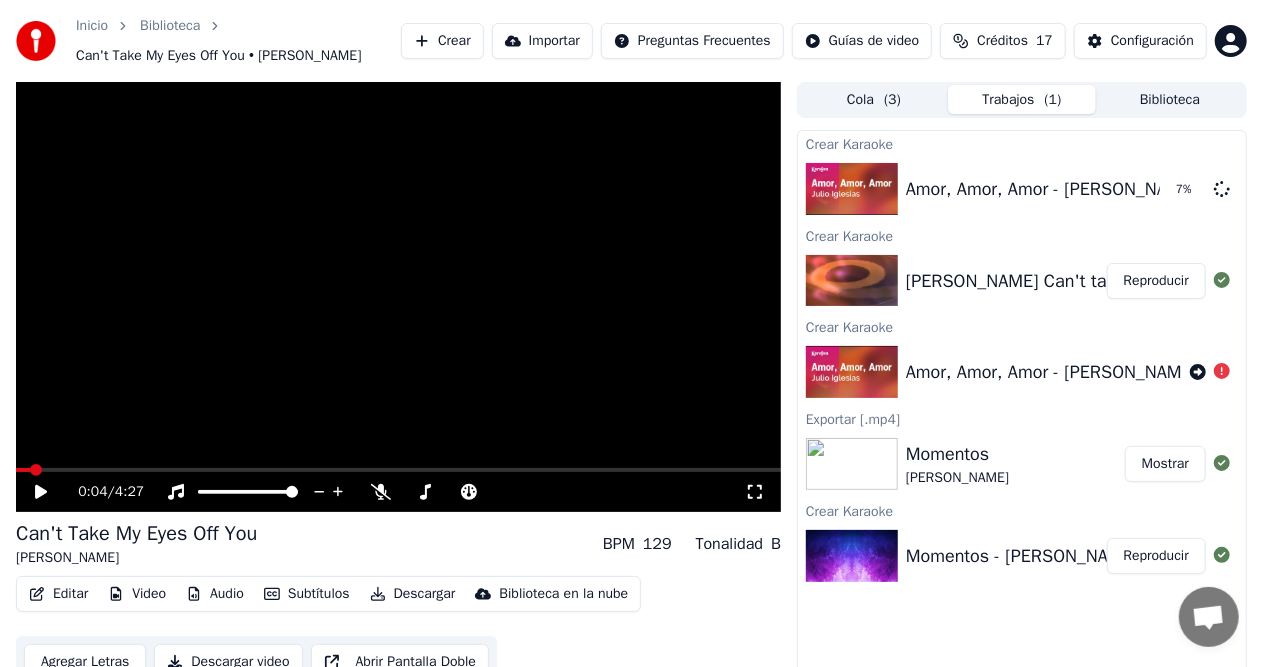 click on "Amor, Amor, Amor - [PERSON_NAME] | Versión Karaoke | KaraFun" at bounding box center (1163, 372) 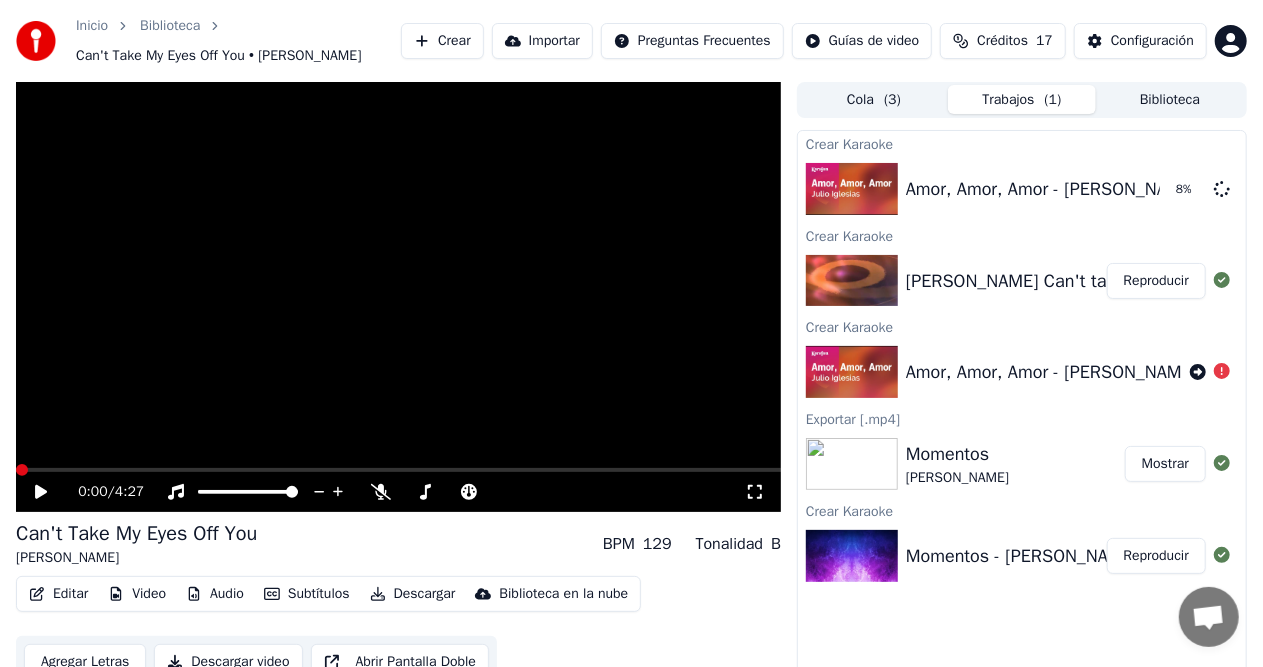 click on "Reproducir" at bounding box center (1156, 281) 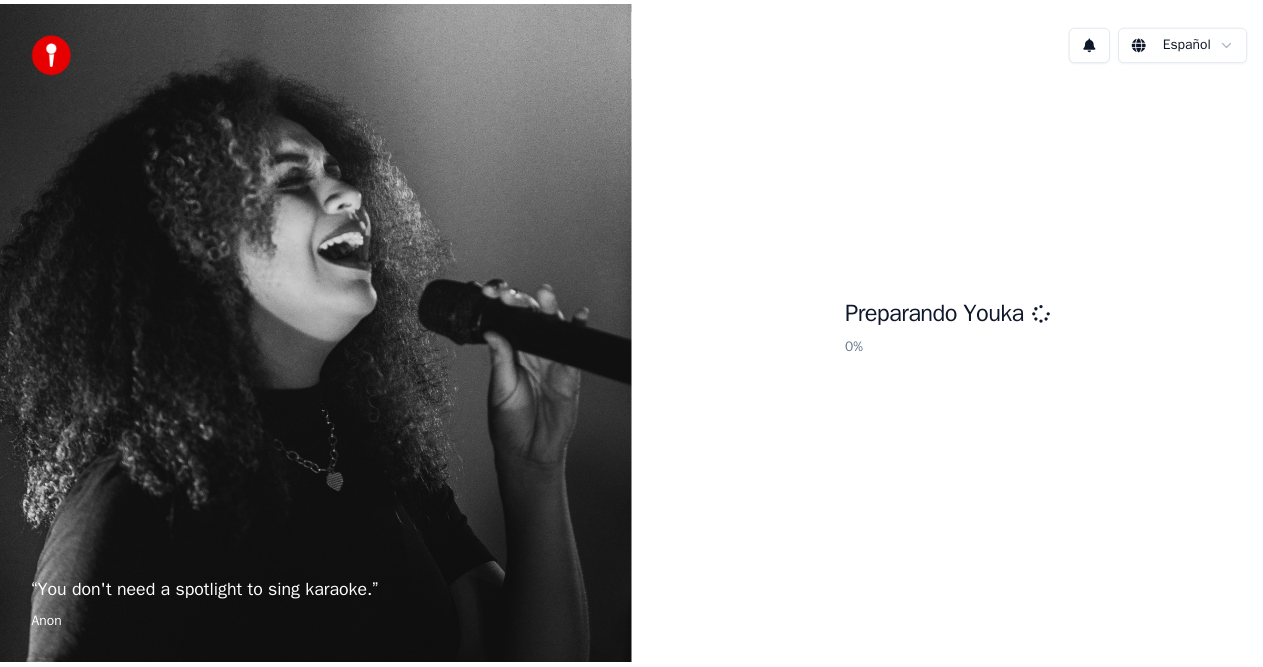scroll, scrollTop: 0, scrollLeft: 0, axis: both 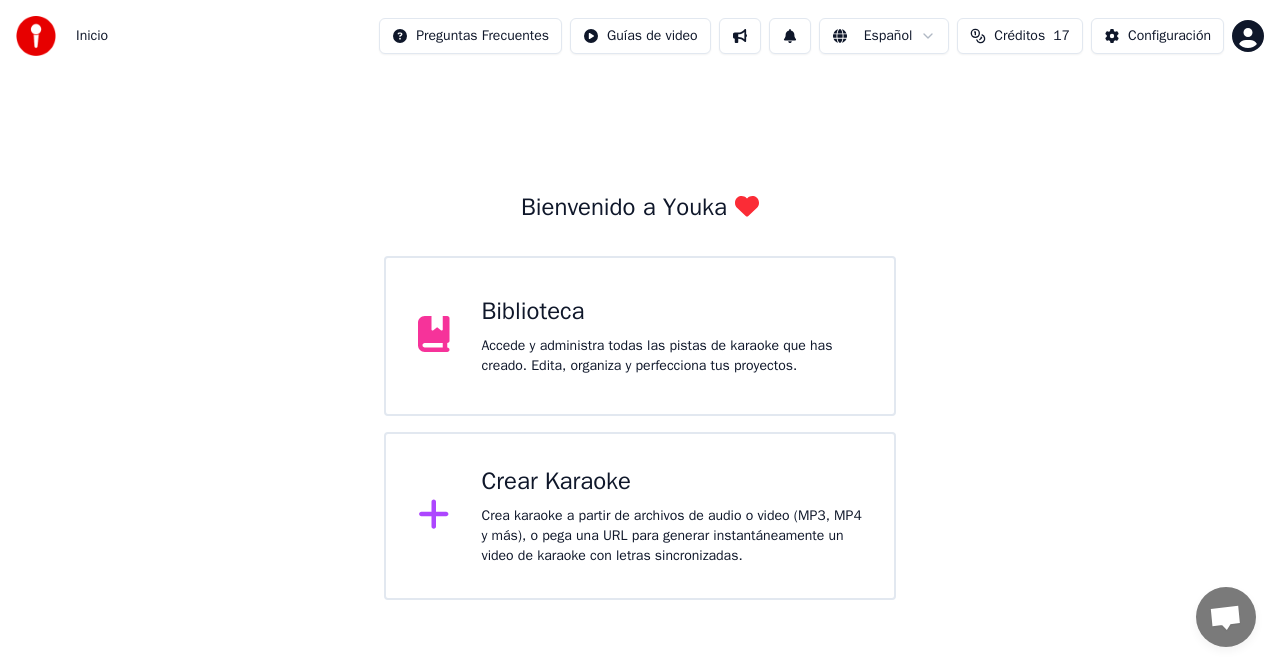 click on "Accede y administra todas las pistas de karaoke que has creado. Edita, organiza y perfecciona tus proyectos." at bounding box center (672, 356) 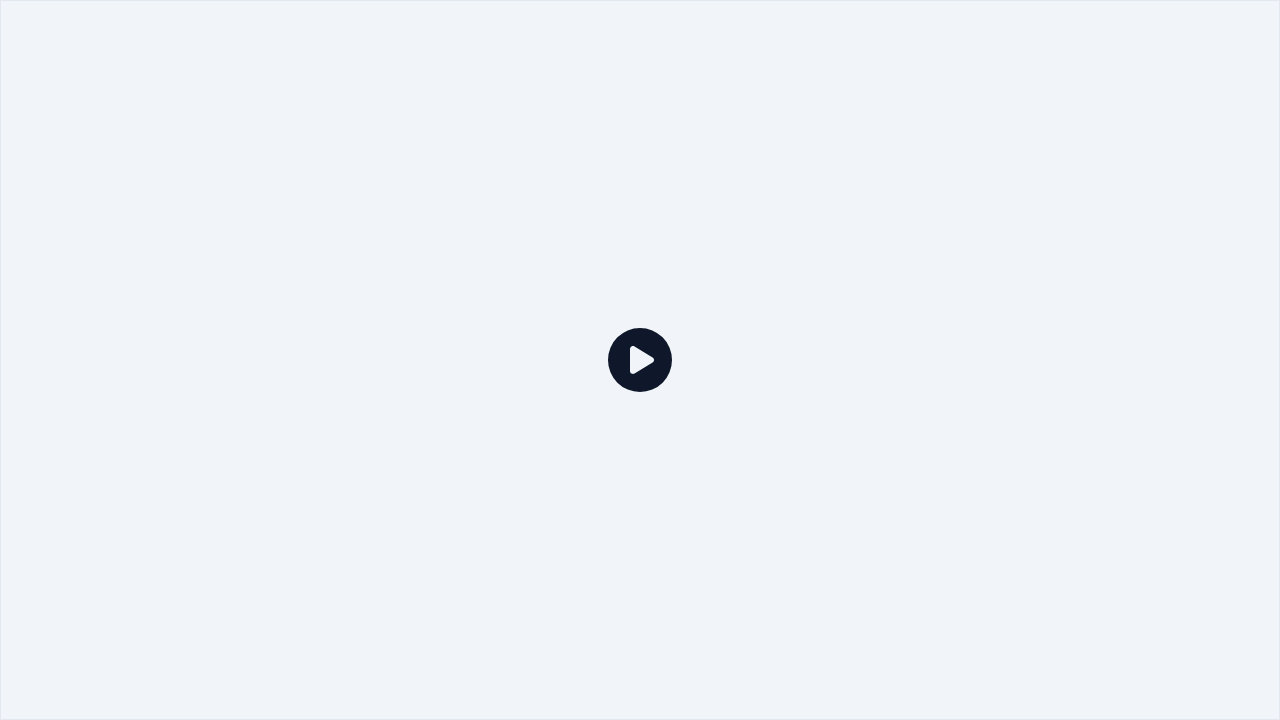 click at bounding box center (640, 360) 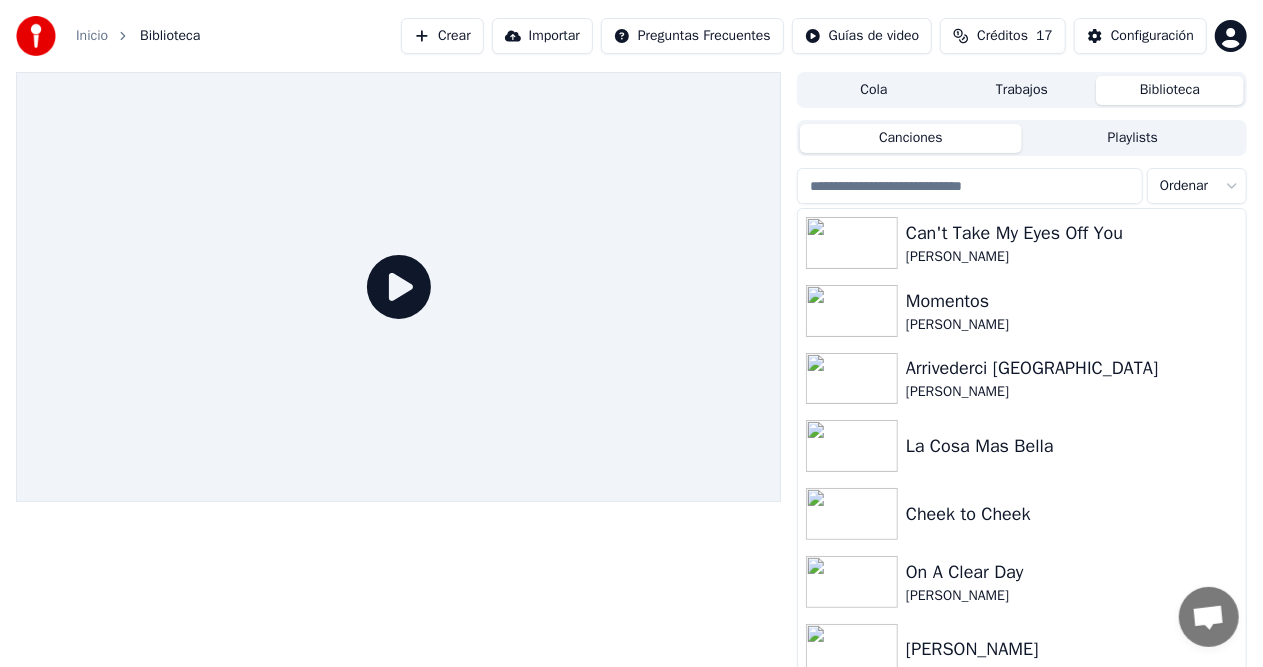 click at bounding box center [398, 287] 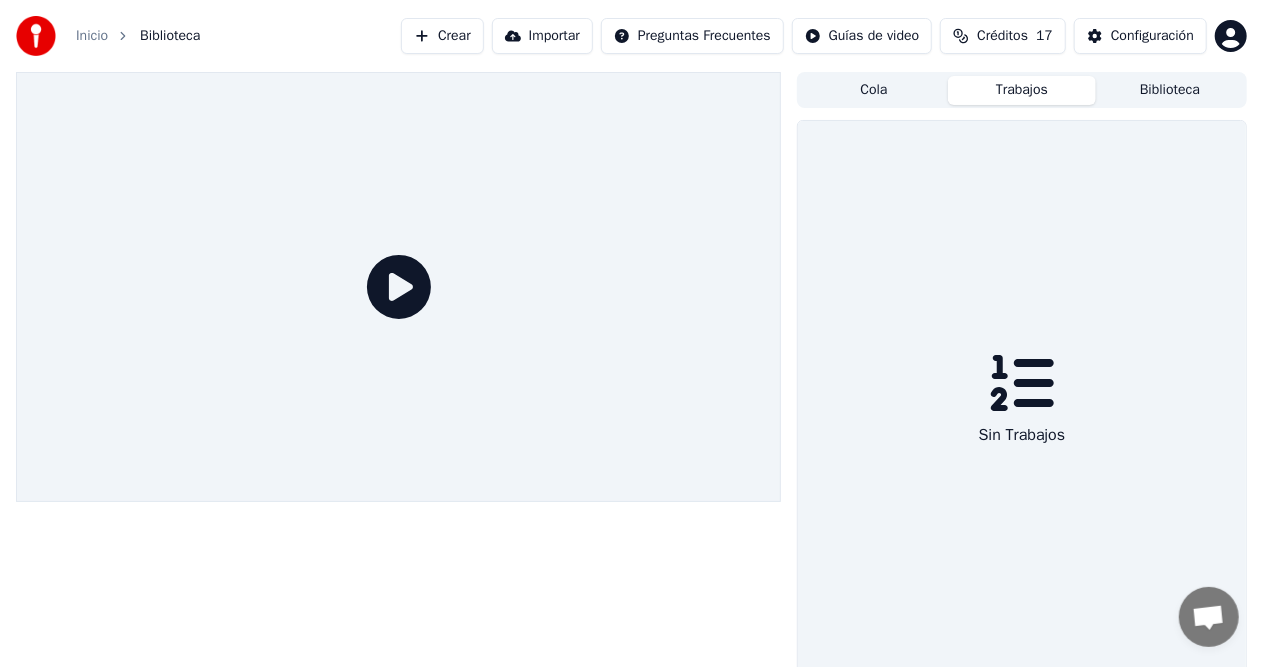 click on "Cola" at bounding box center [874, 90] 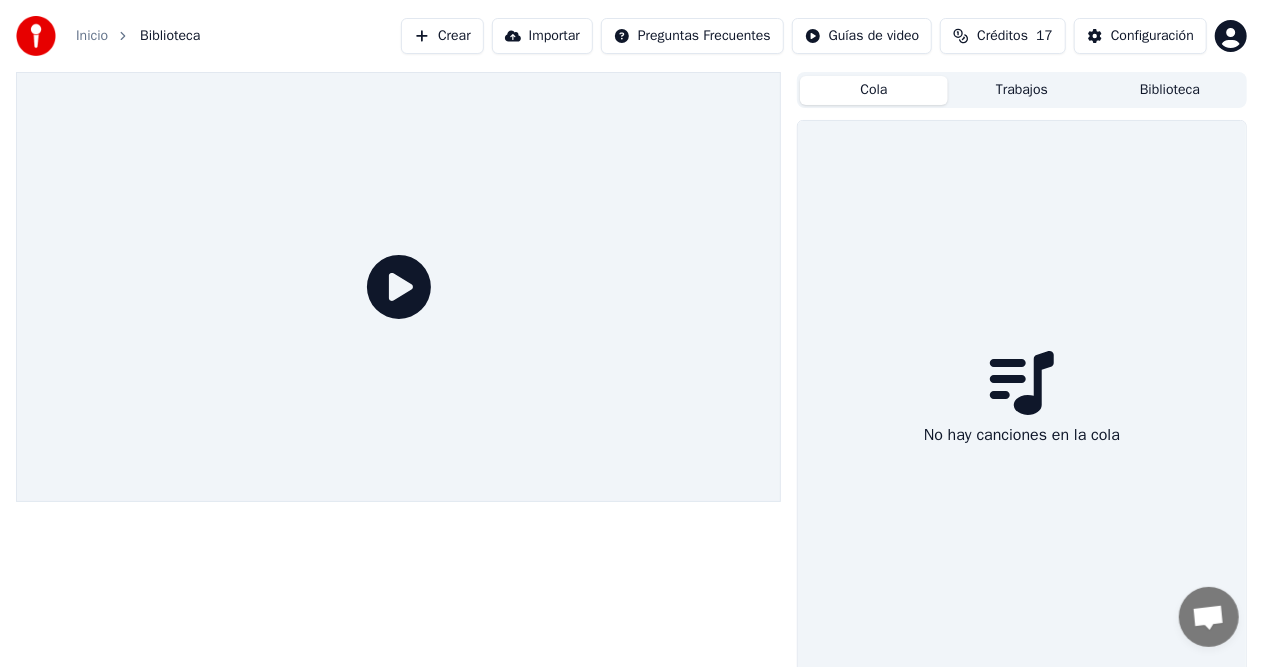 click on "Trabajos" at bounding box center (1022, 90) 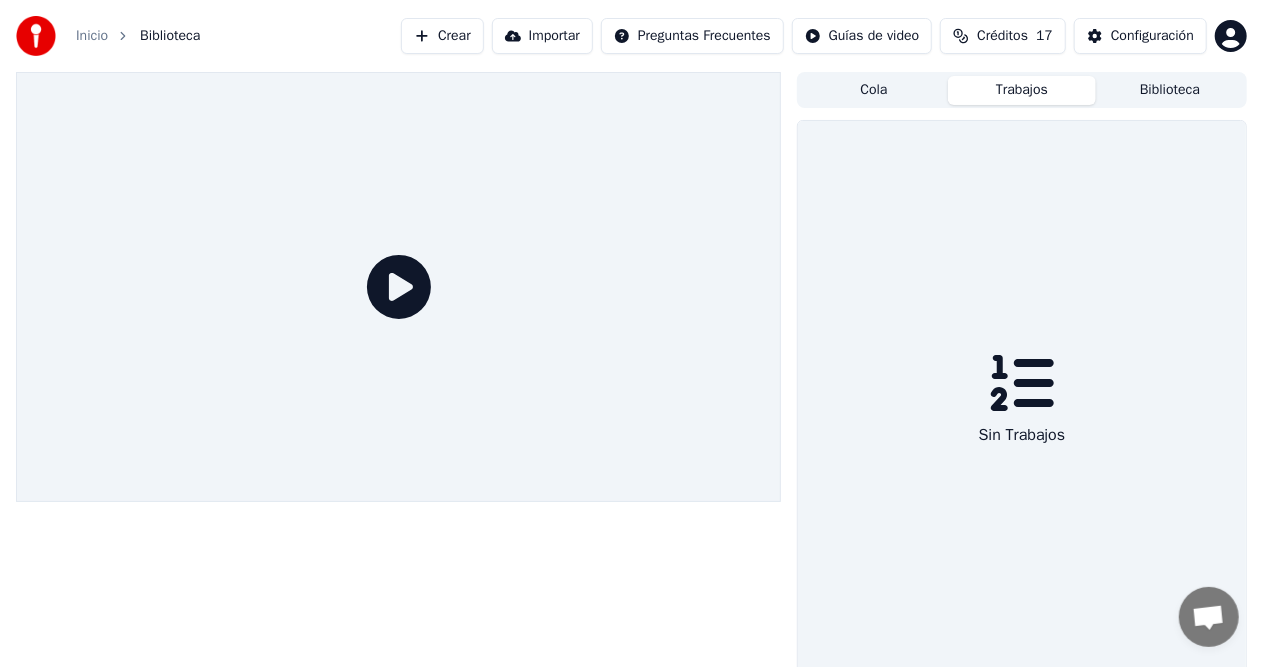 click on "Trabajos" at bounding box center [1022, 90] 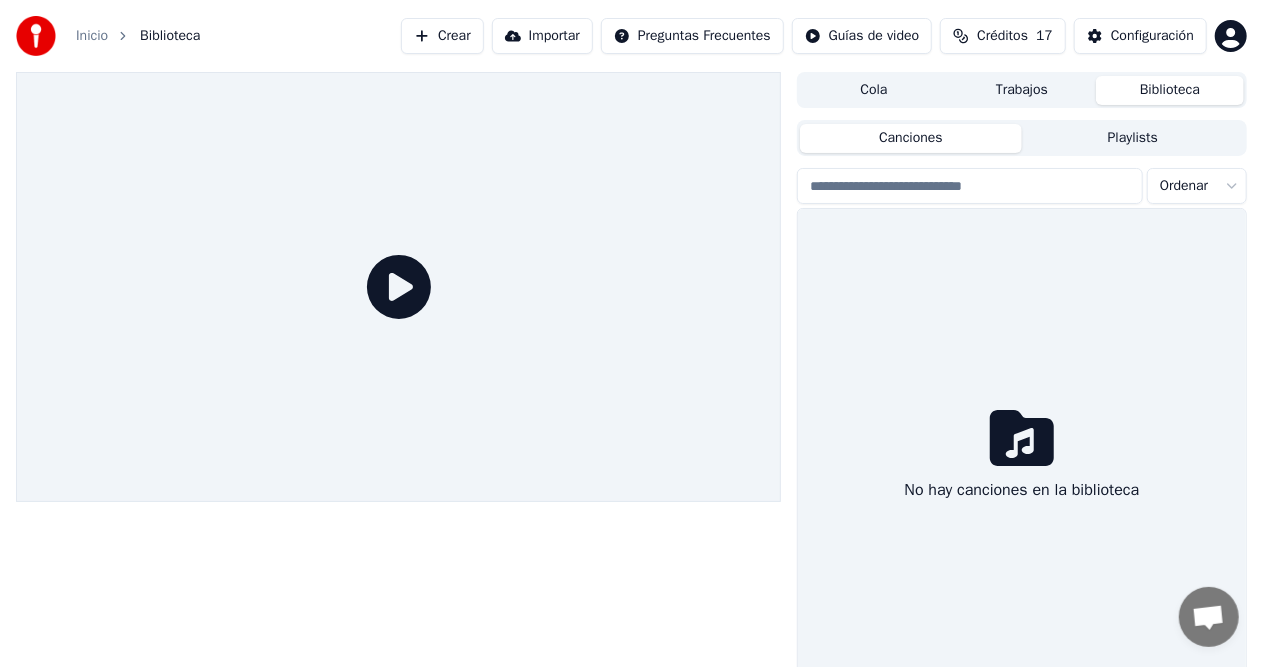 click on "Biblioteca" at bounding box center [1170, 90] 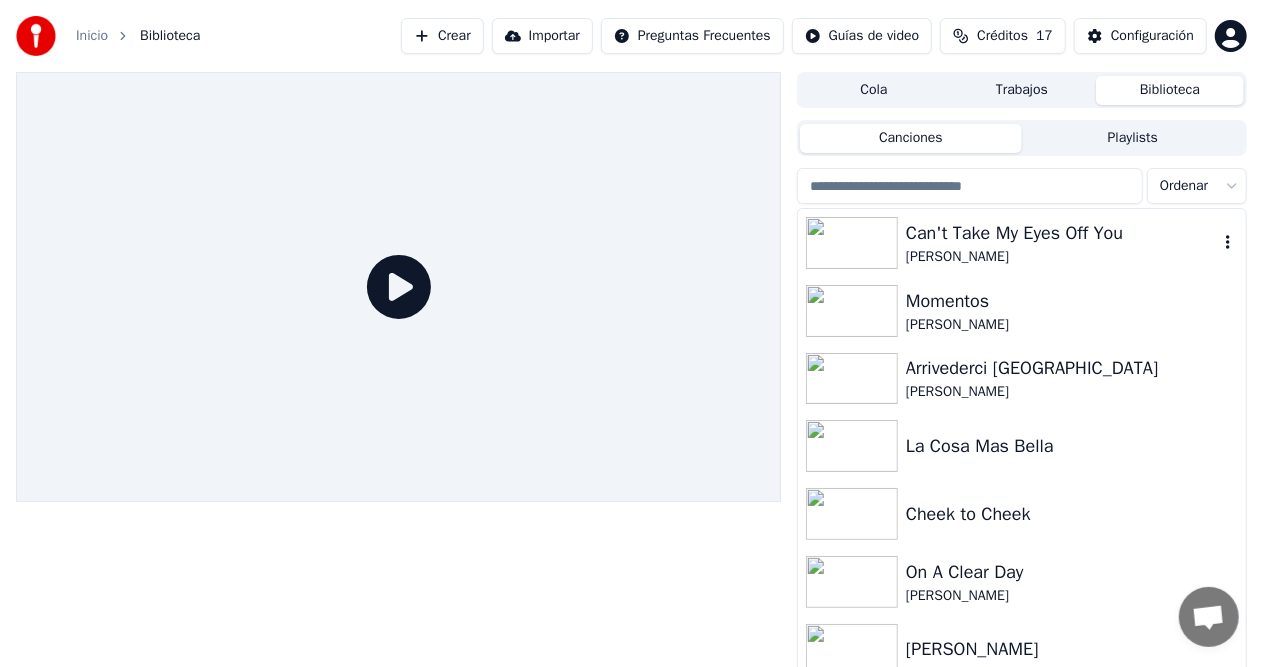 click on "[PERSON_NAME]" at bounding box center (1062, 257) 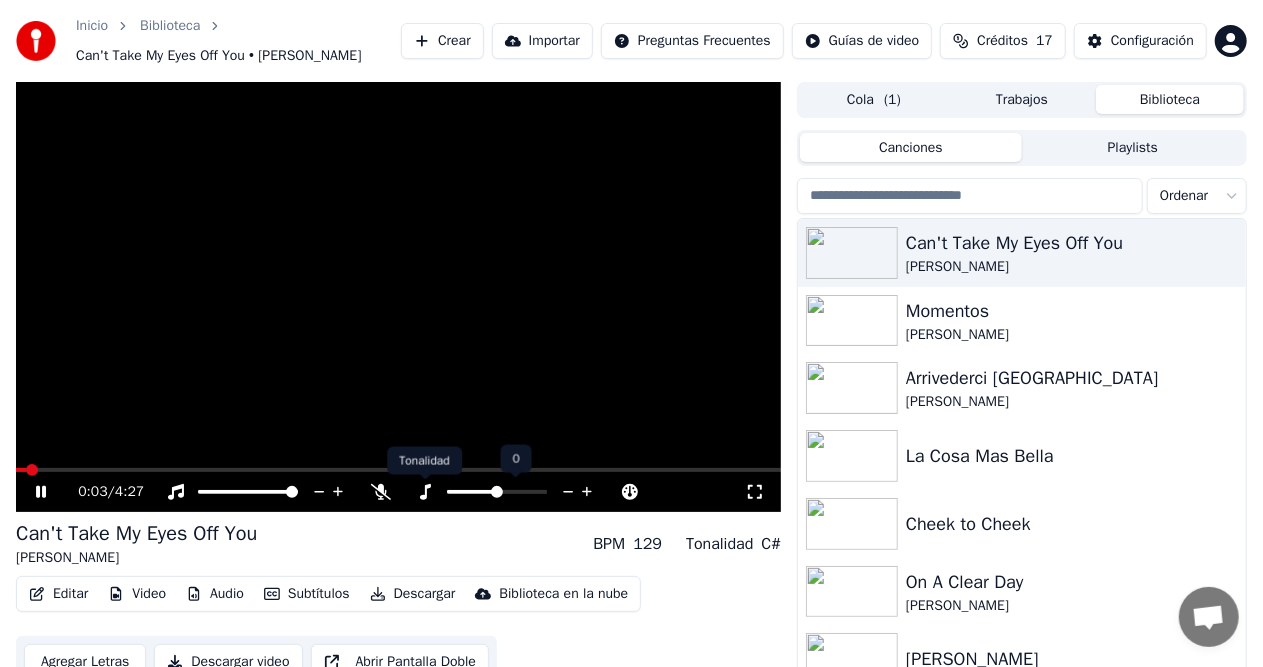click 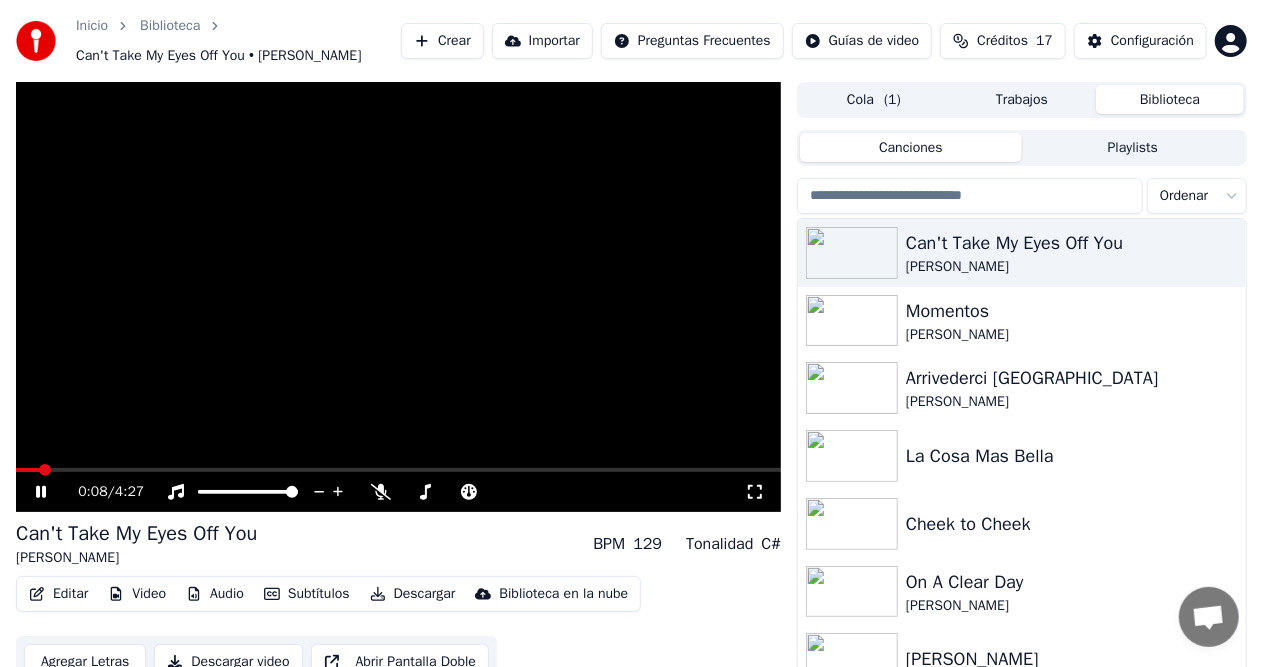 click on "0:08  /  4:27" at bounding box center (411, 492) 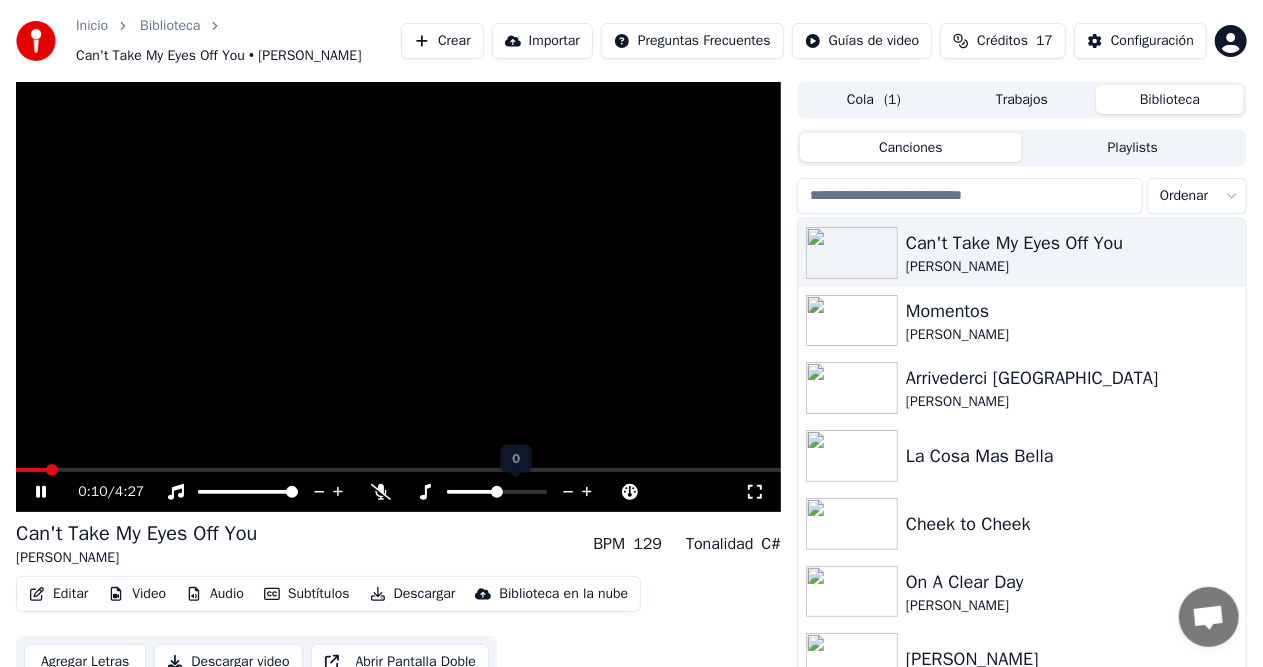 click 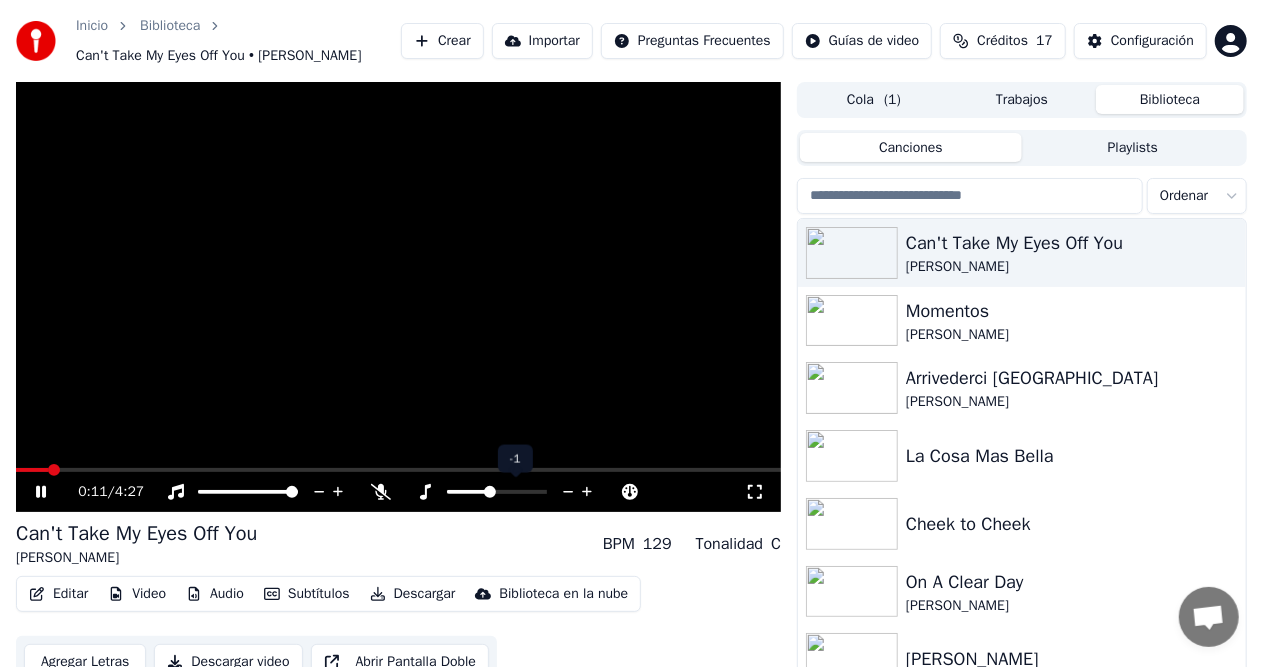click 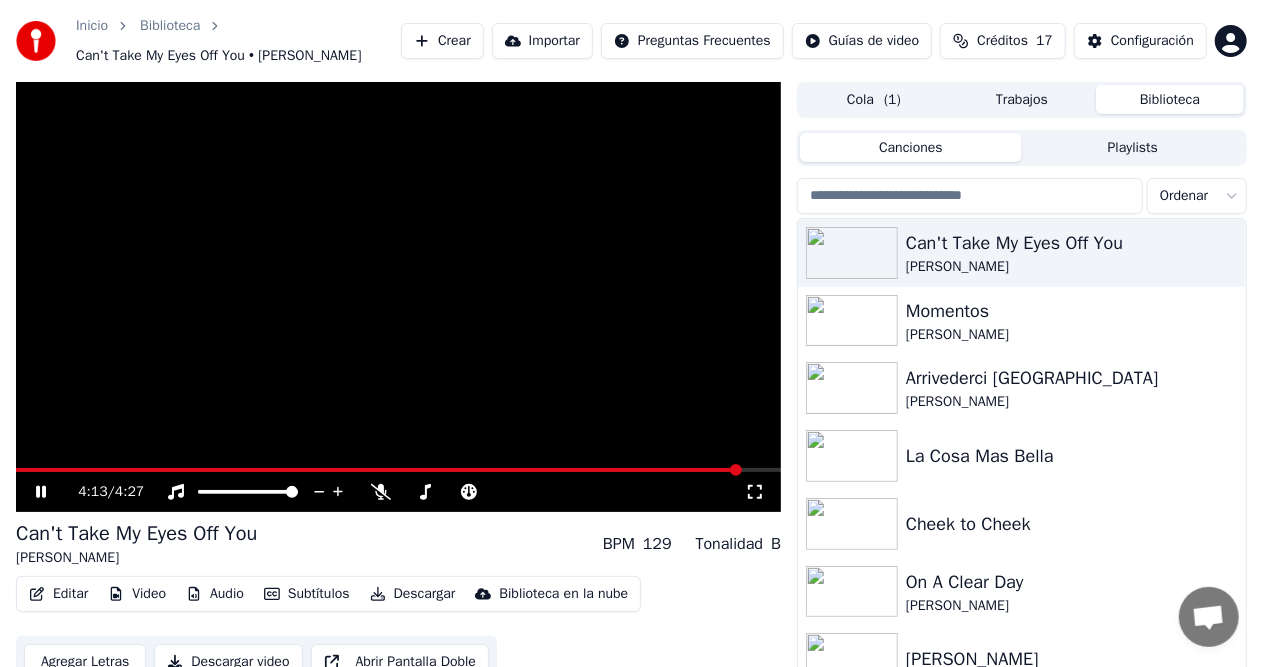 click on "Descargar" at bounding box center [413, 594] 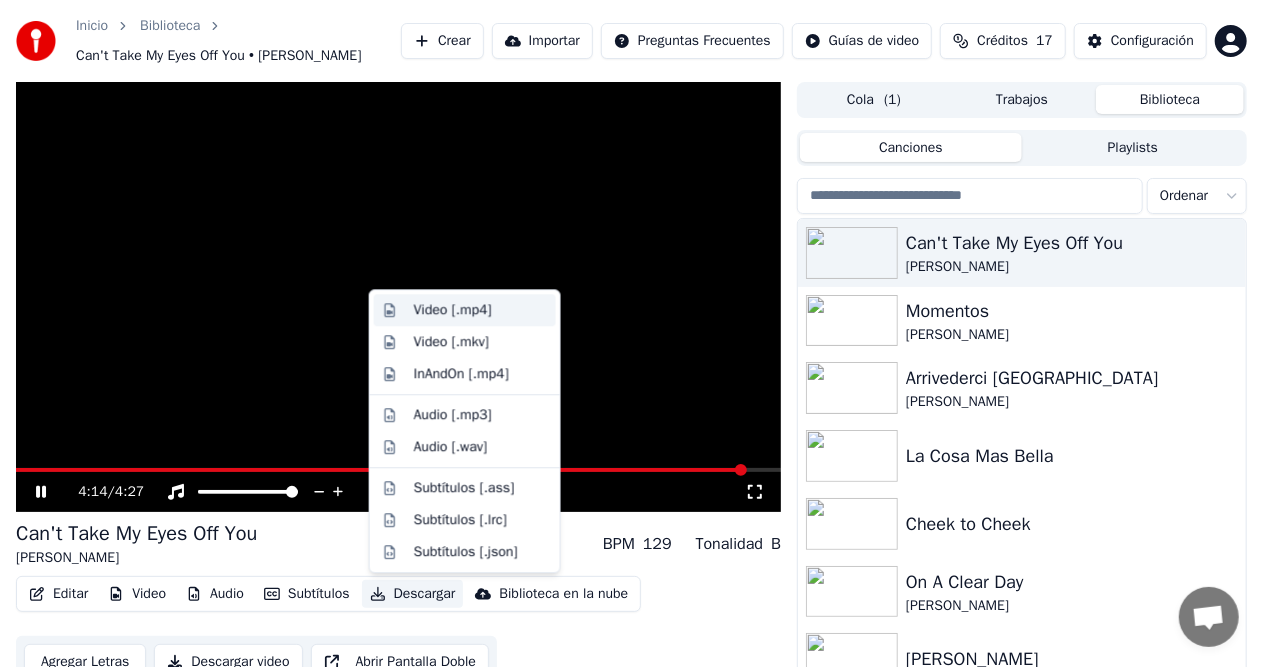 drag, startPoint x: 428, startPoint y: 304, endPoint x: 418, endPoint y: 351, distance: 48.052055 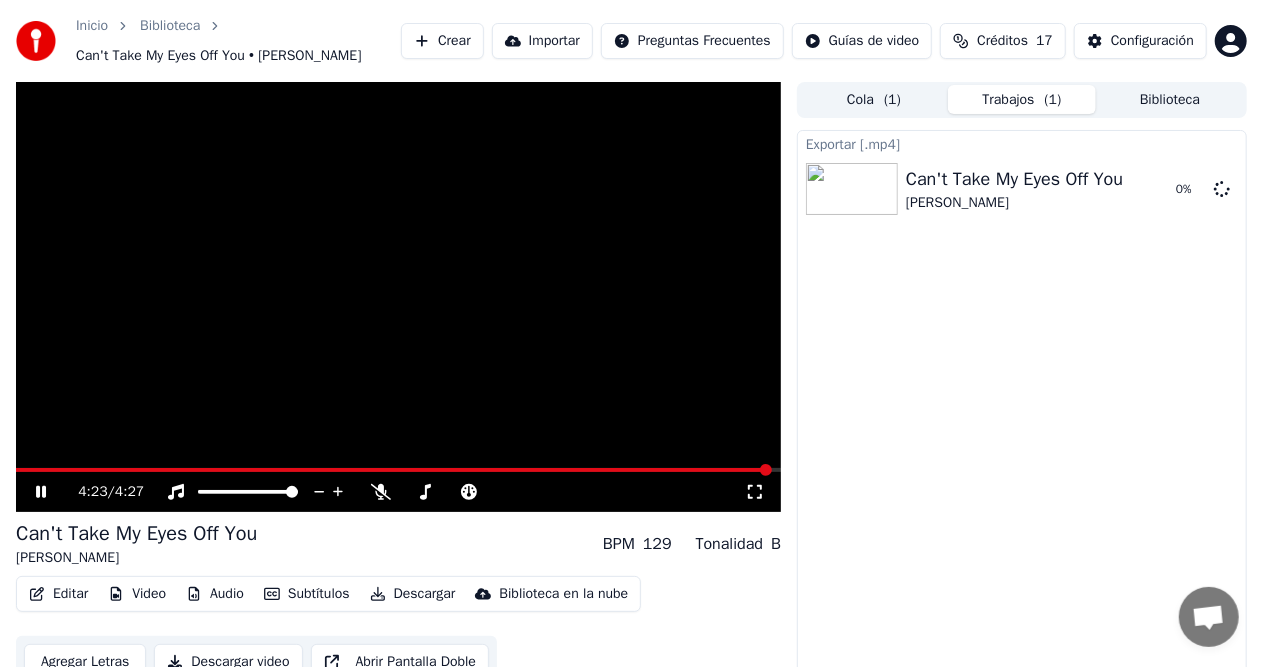 click 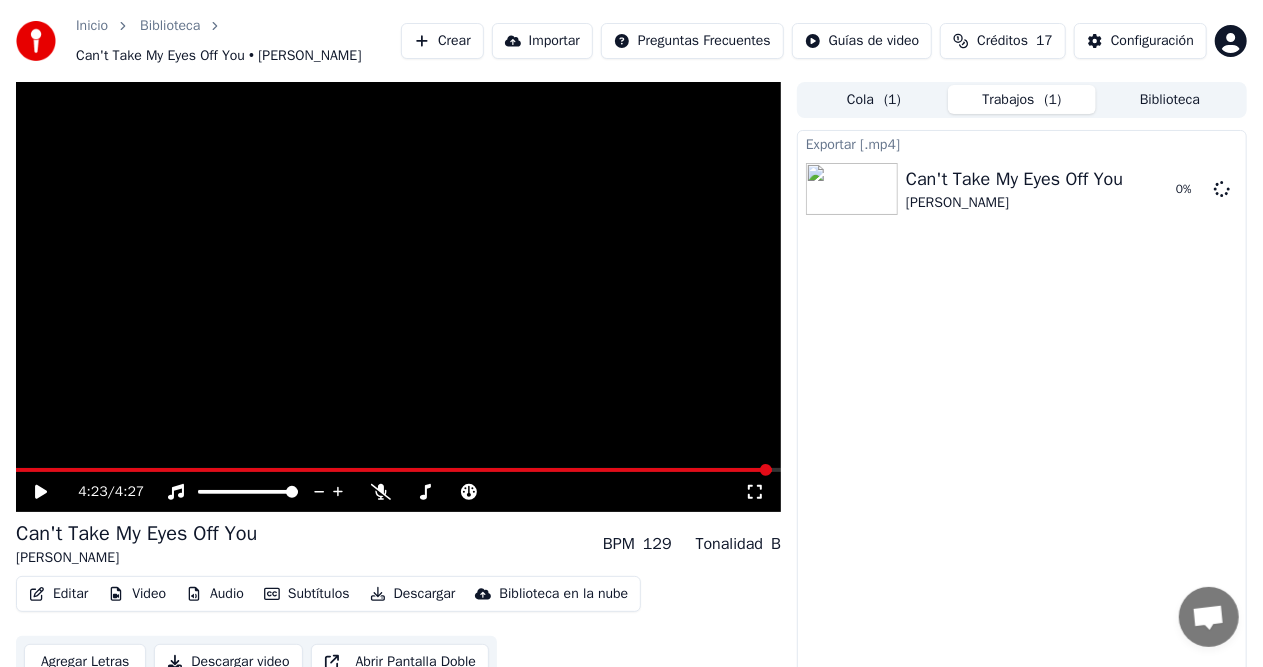 click on "Trabajos ( 1 )" at bounding box center (1022, 99) 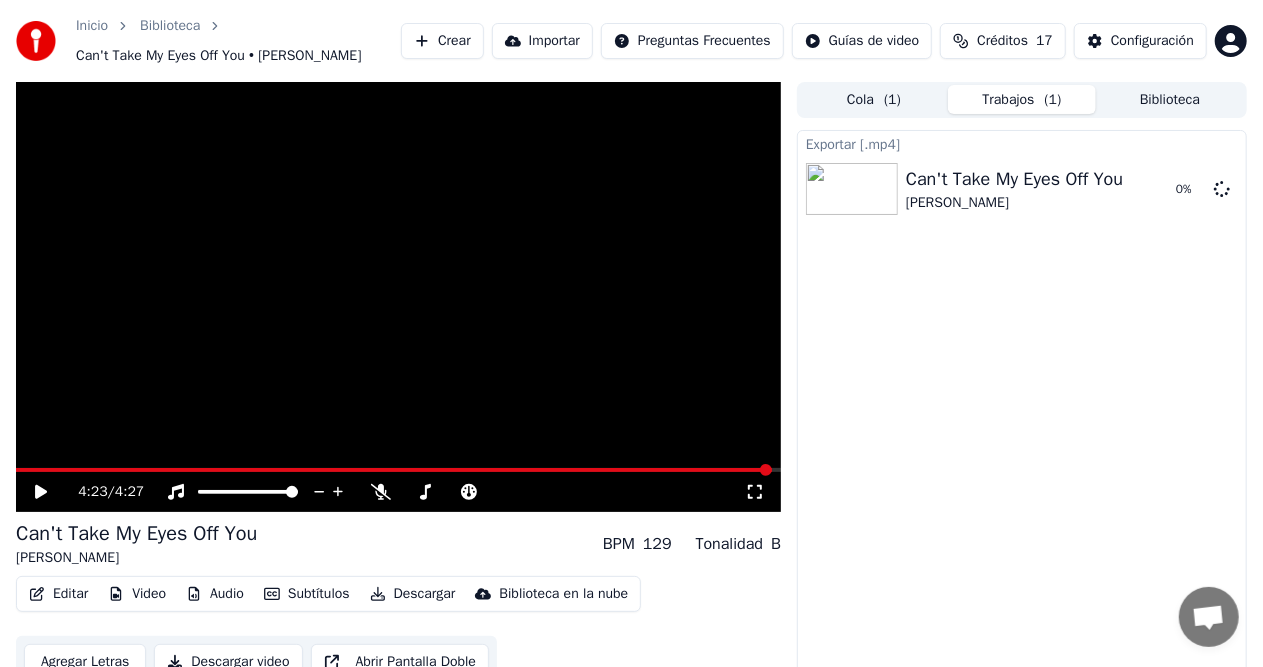 click on "Trabajos ( 1 )" at bounding box center (1022, 99) 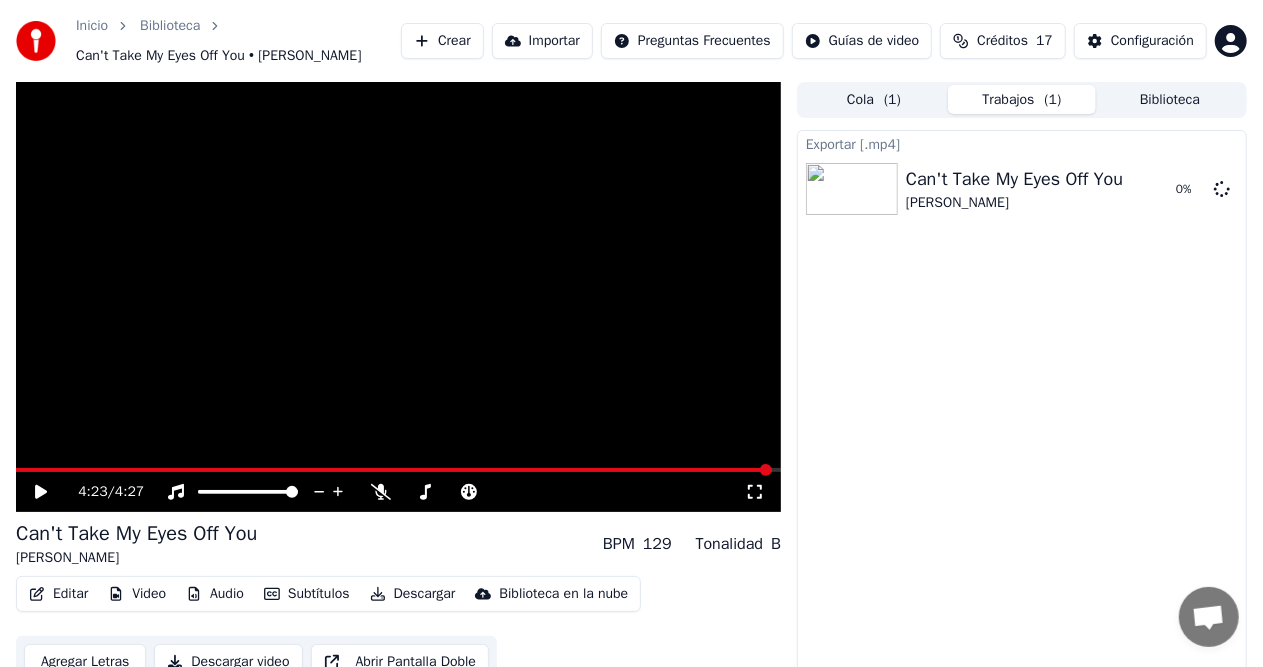 click on "Biblioteca" at bounding box center [1170, 99] 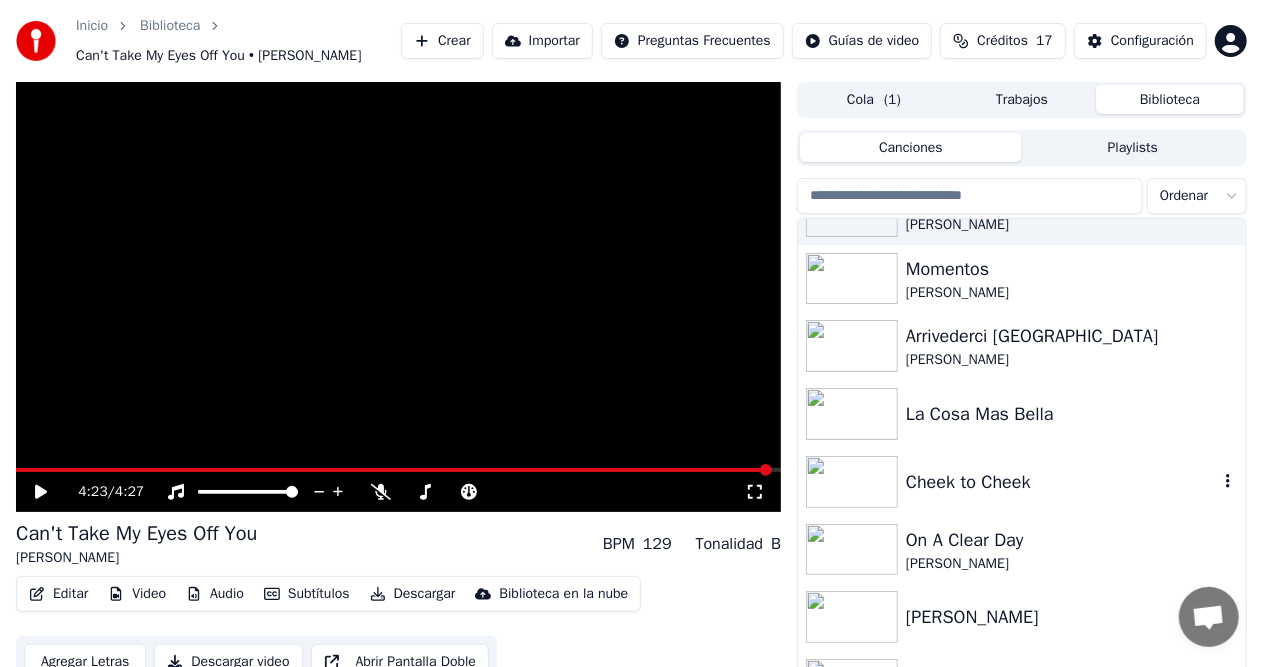scroll, scrollTop: 0, scrollLeft: 0, axis: both 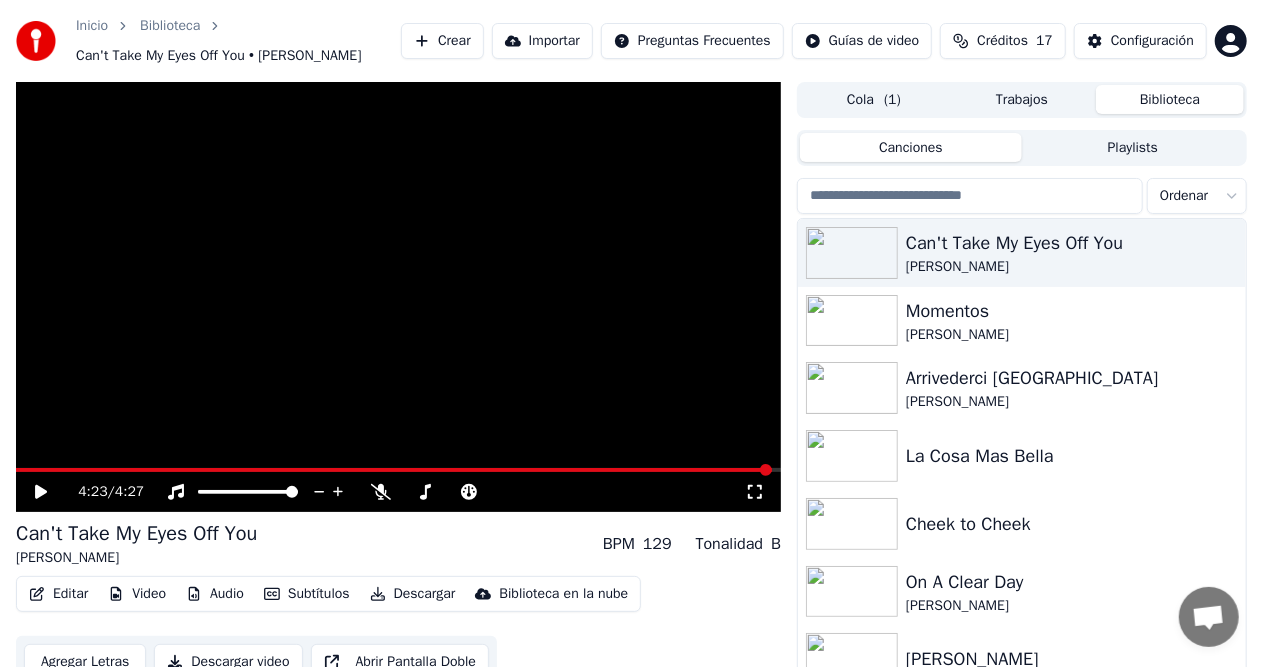 click on "Trabajos" at bounding box center (1022, 99) 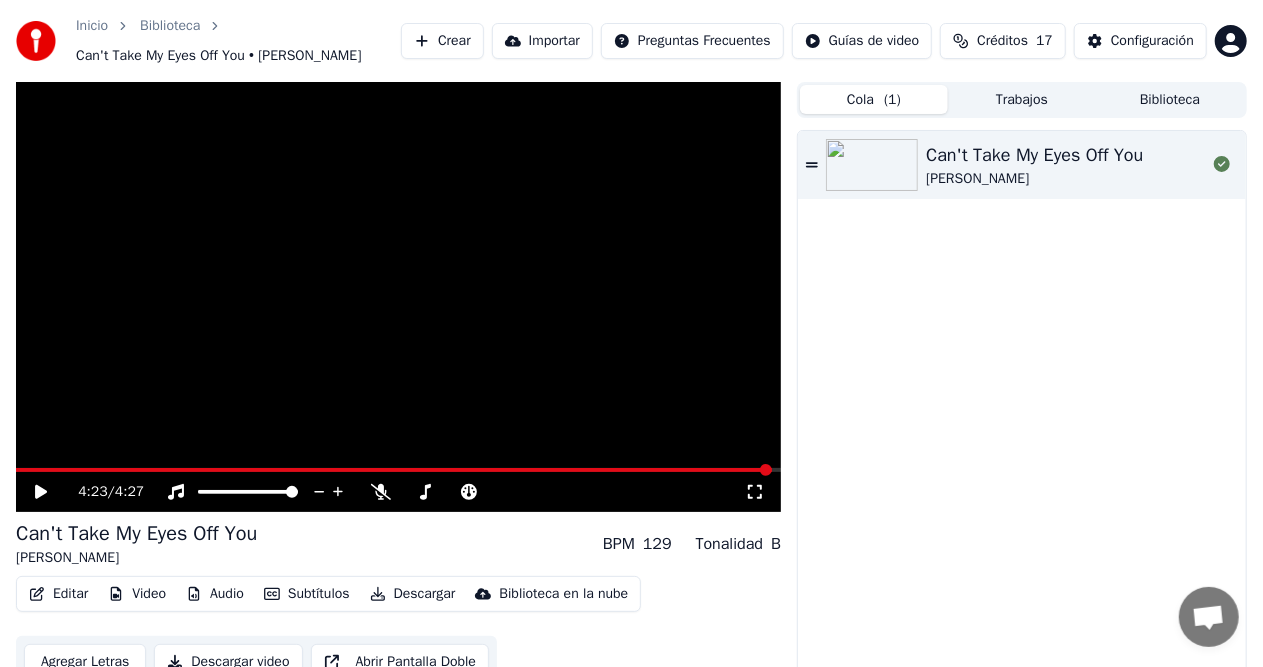 click on "Cola ( 1 )" at bounding box center (874, 99) 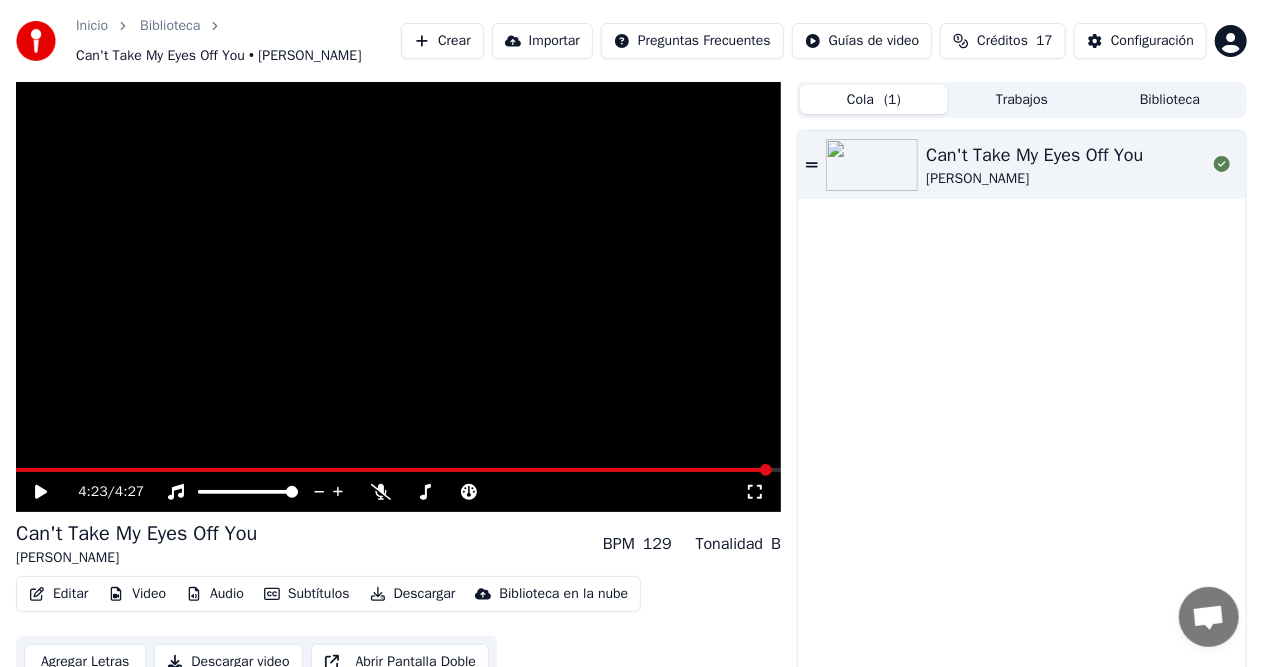 click on "Trabajos" at bounding box center (1022, 99) 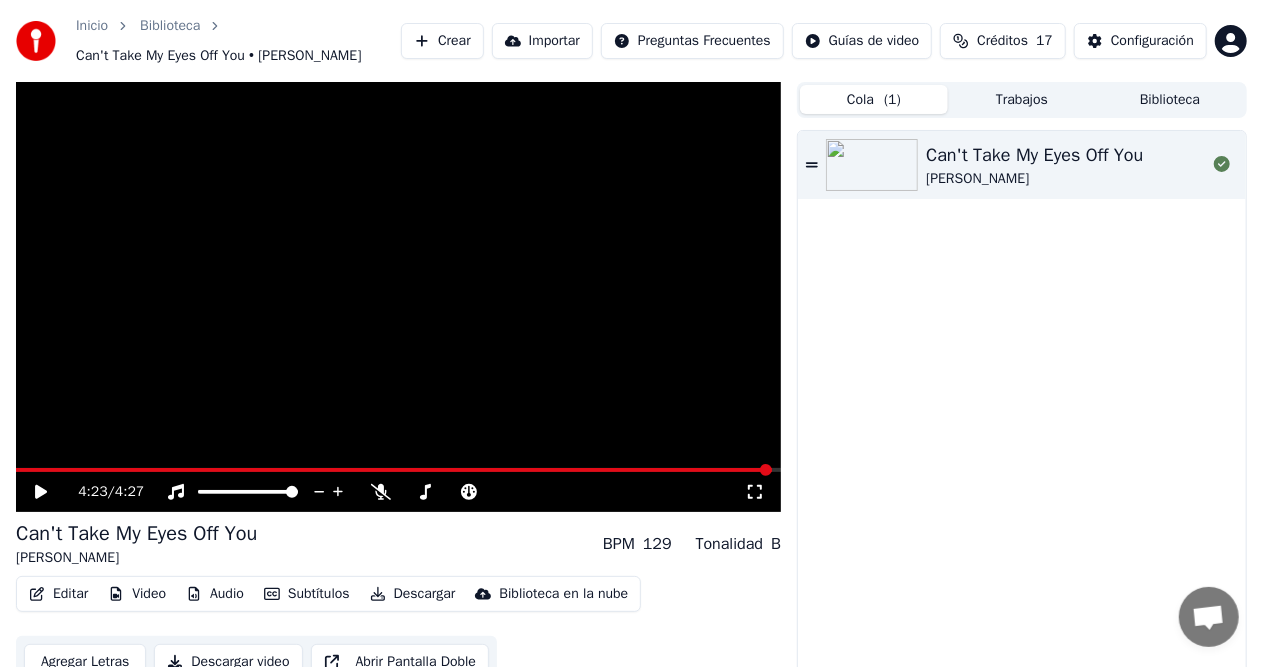 click on "( 1 )" at bounding box center (892, 100) 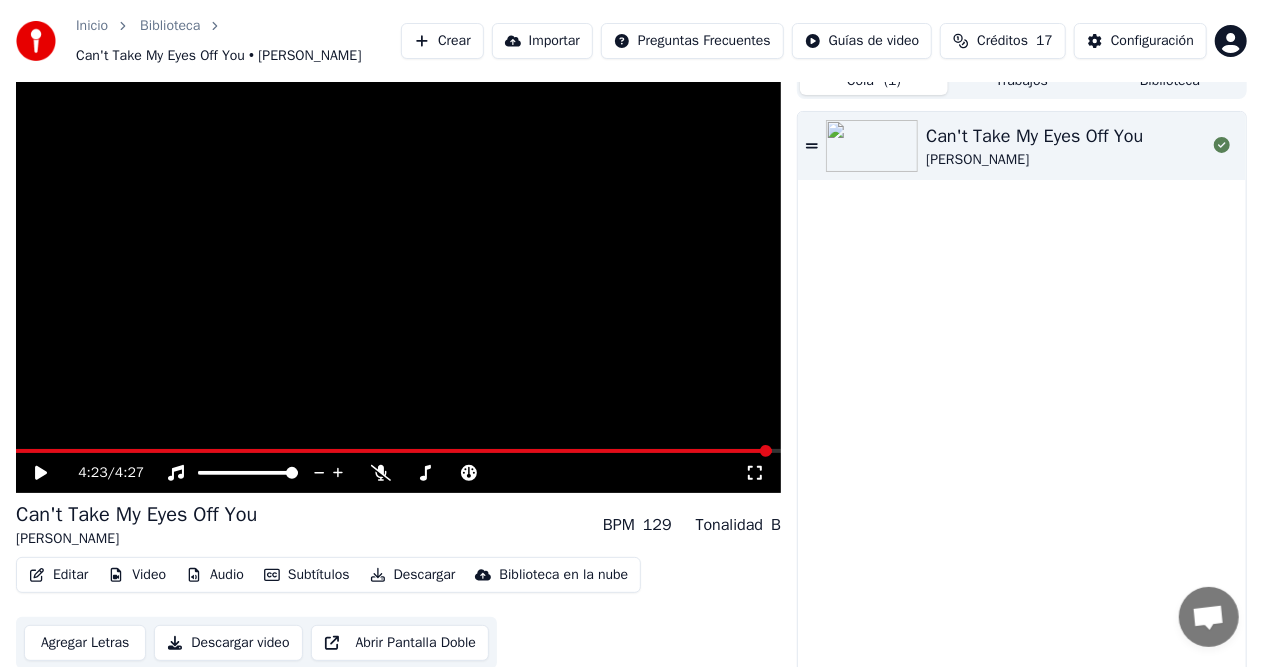 scroll, scrollTop: 30, scrollLeft: 0, axis: vertical 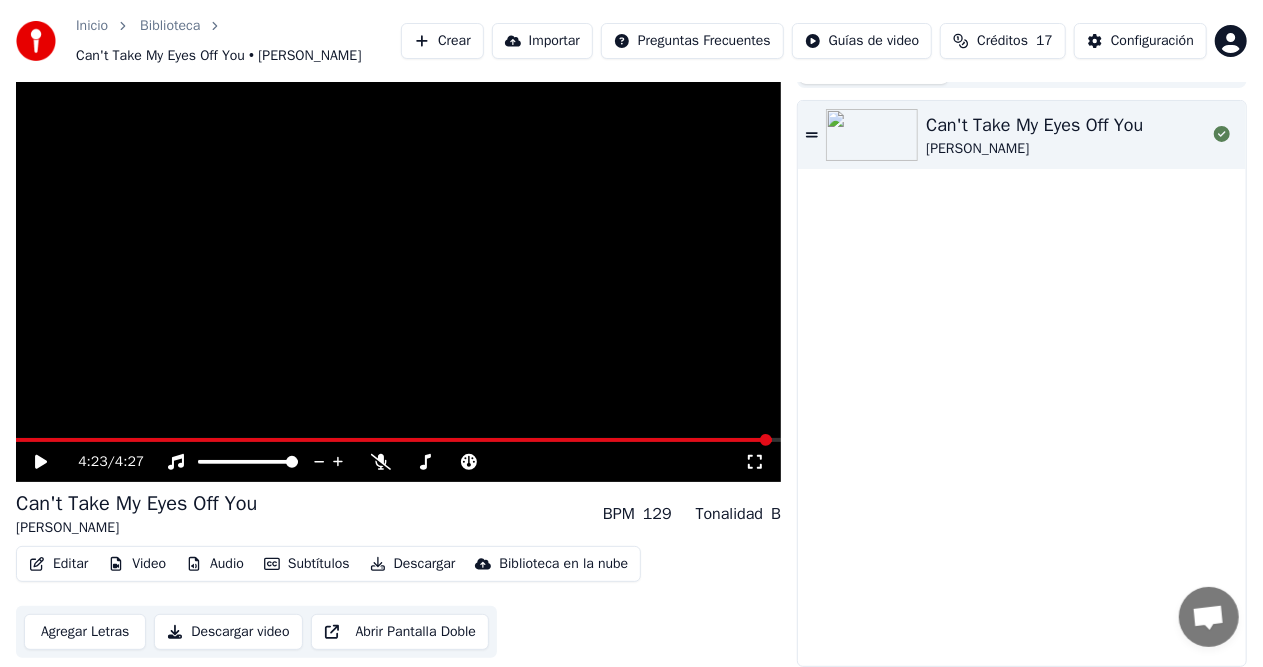 type 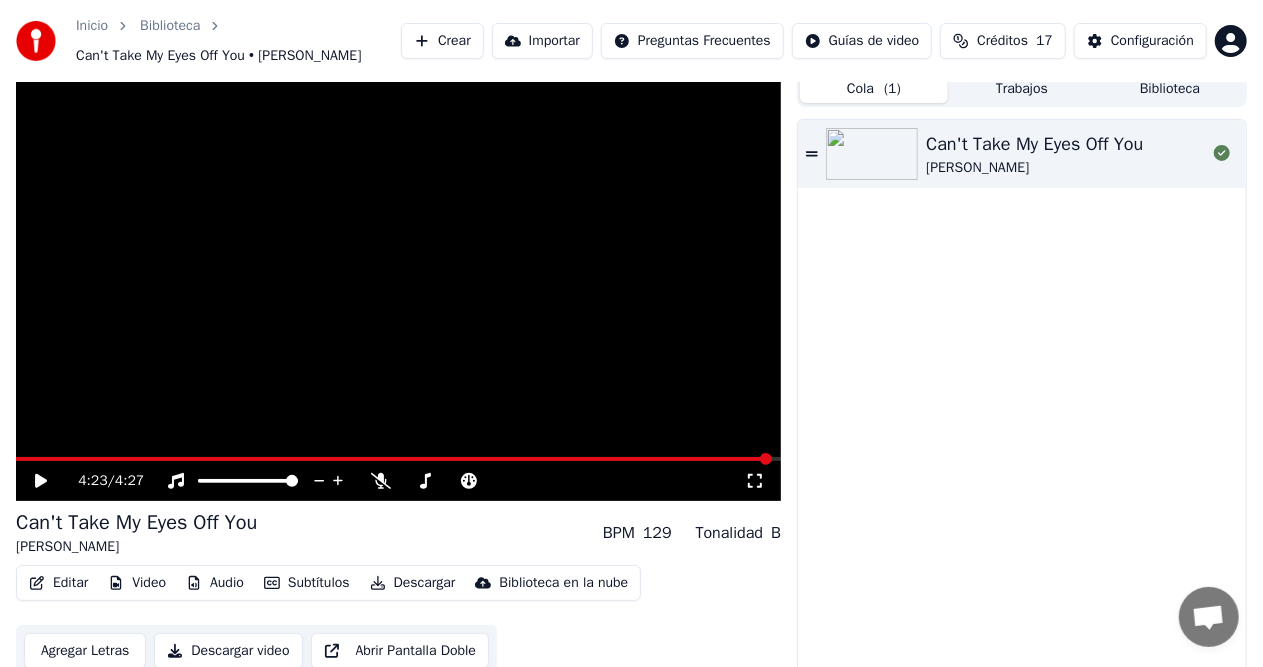scroll, scrollTop: 0, scrollLeft: 0, axis: both 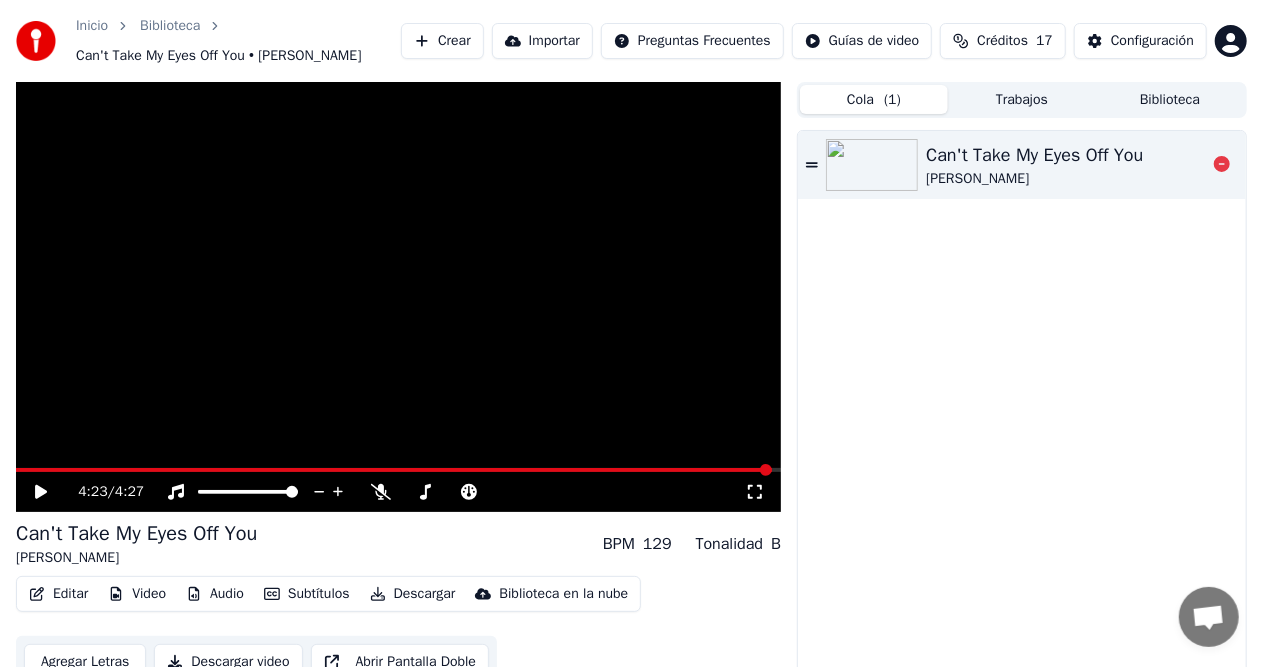 click 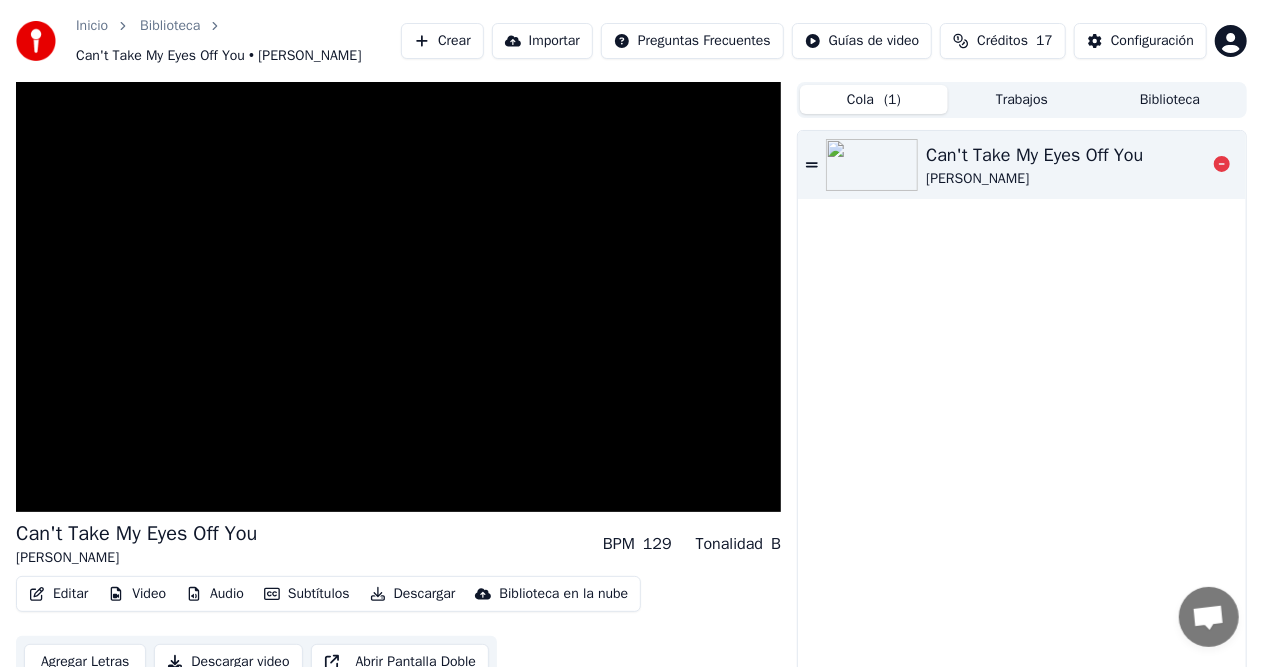 click on "Can't Take My Eyes Off You Daniel Boaventura" at bounding box center (1022, 165) 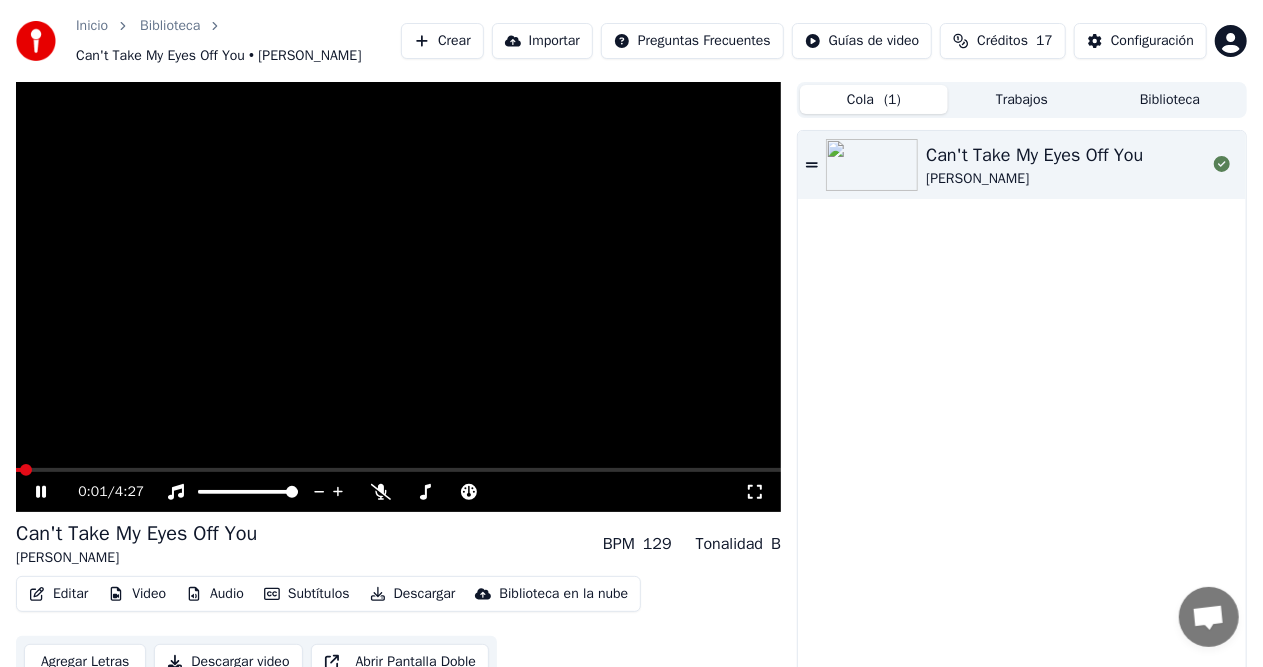 click 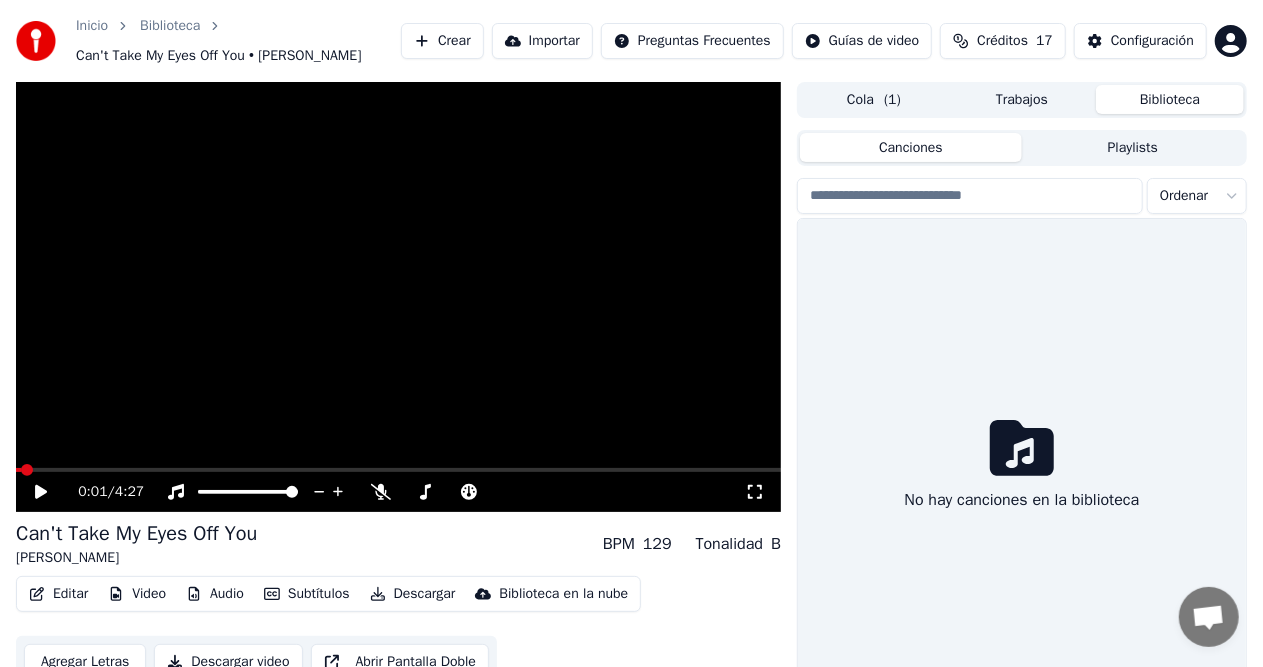 click on "Biblioteca" at bounding box center [1170, 99] 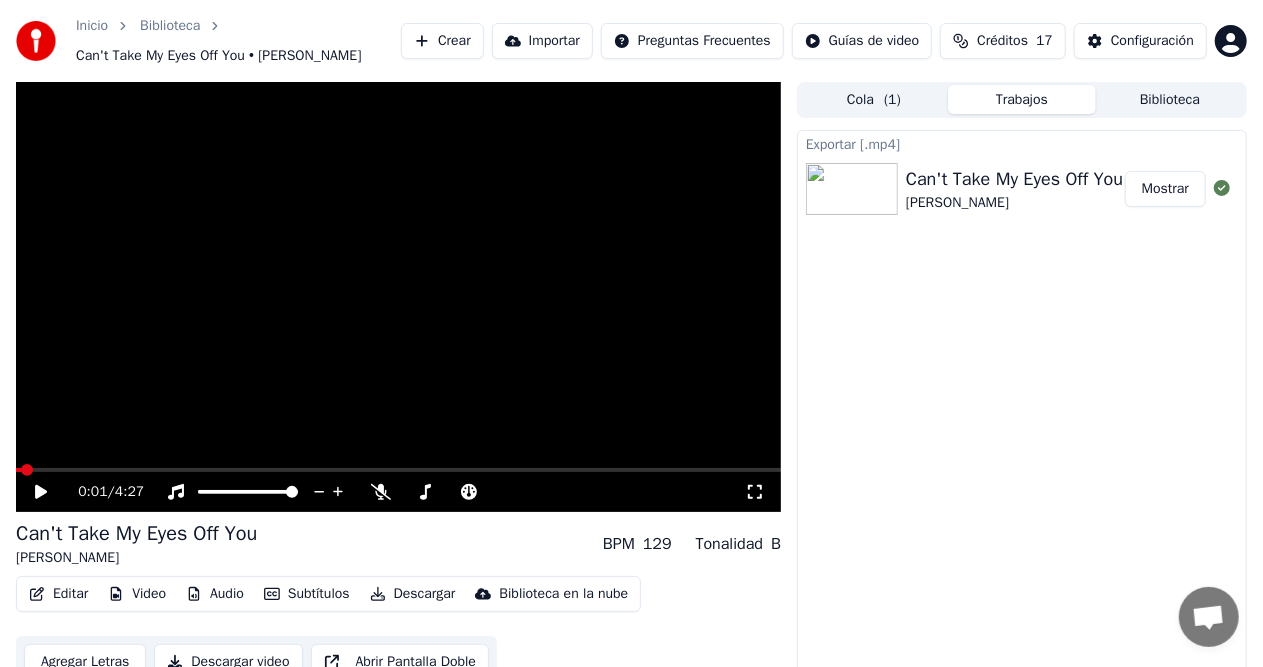click on "Trabajos" at bounding box center (1022, 99) 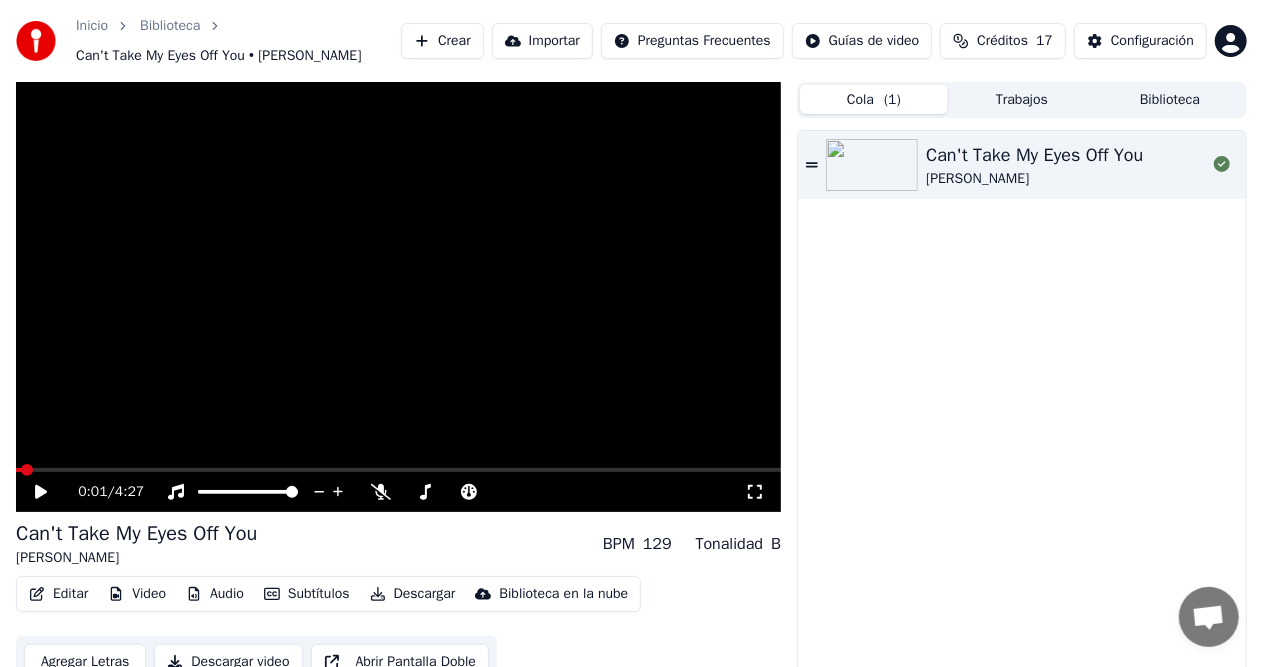 click on "( 1 )" at bounding box center (892, 100) 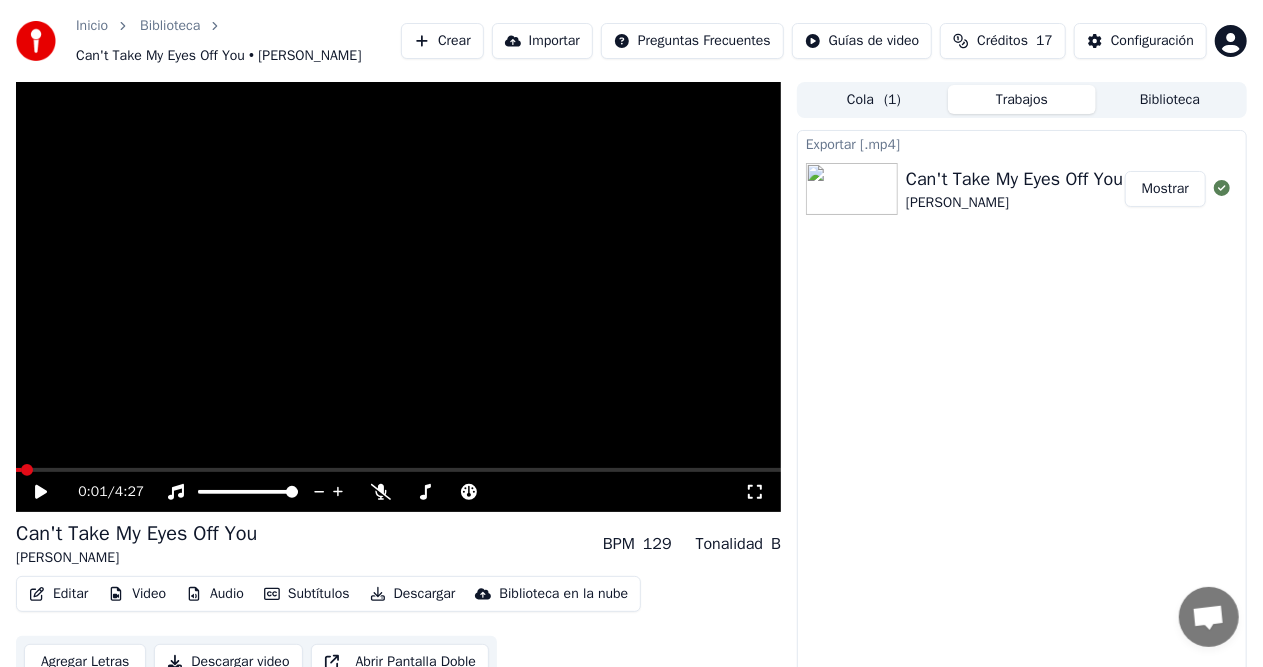 click on "Trabajos" at bounding box center [1022, 99] 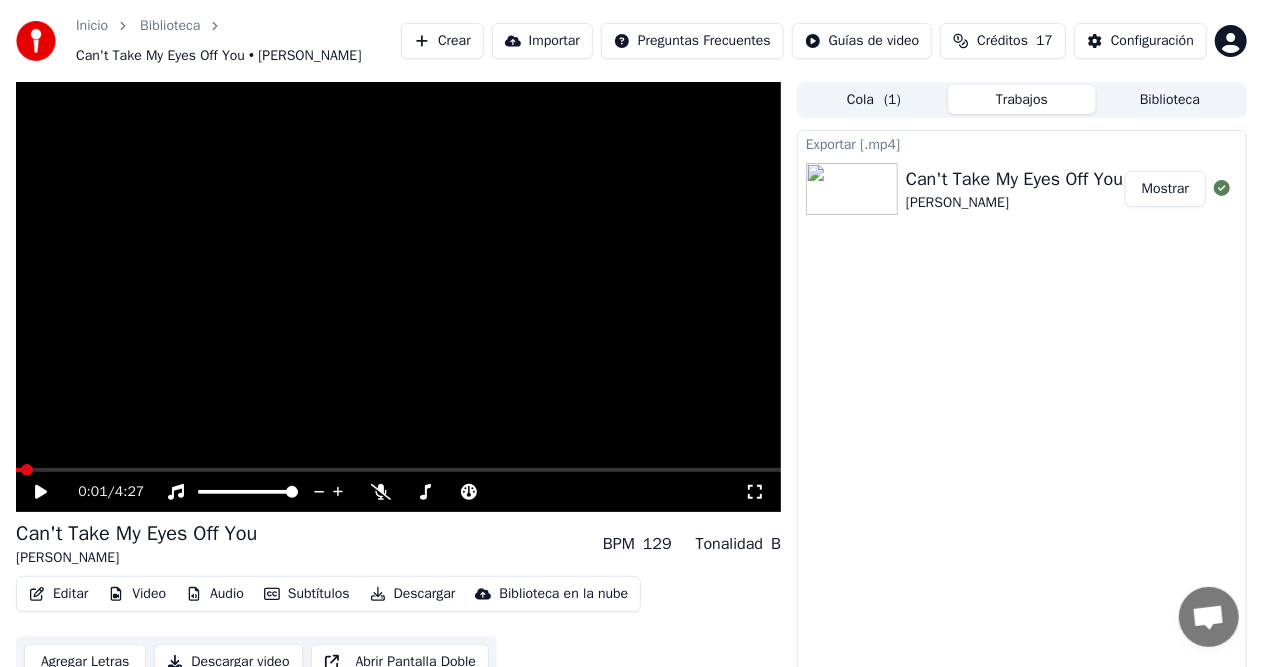 click on "Trabajos" at bounding box center [1022, 99] 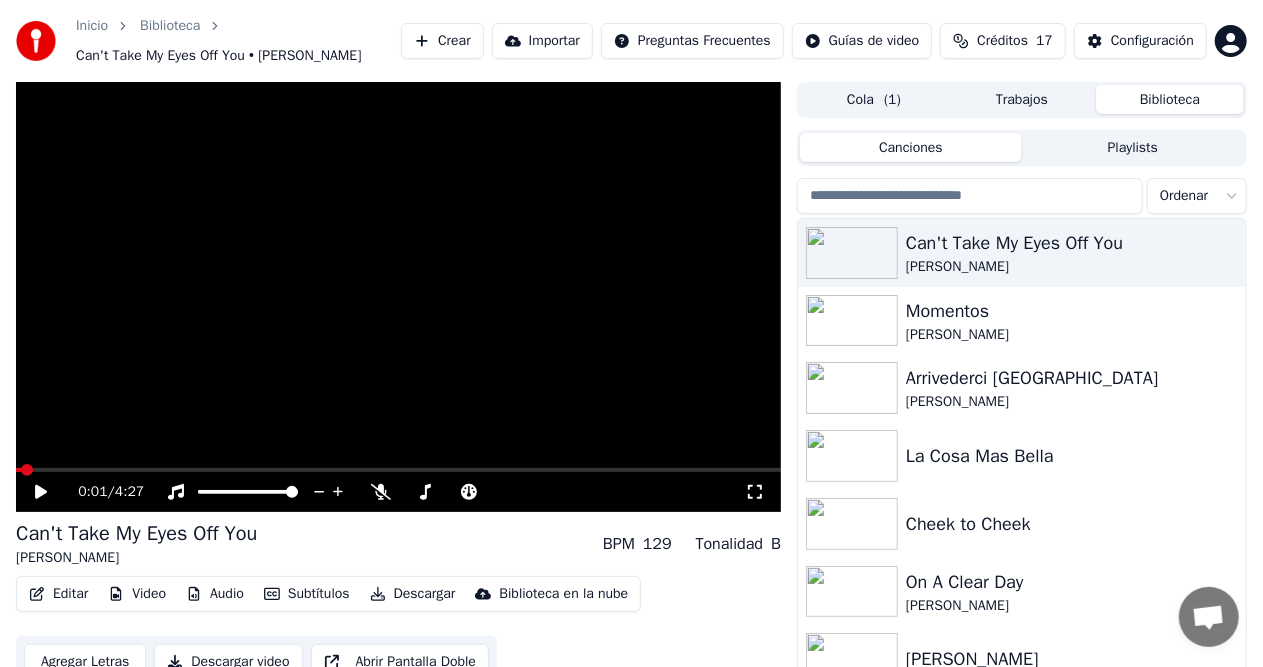 click on "Cola ( 1 )" at bounding box center (874, 99) 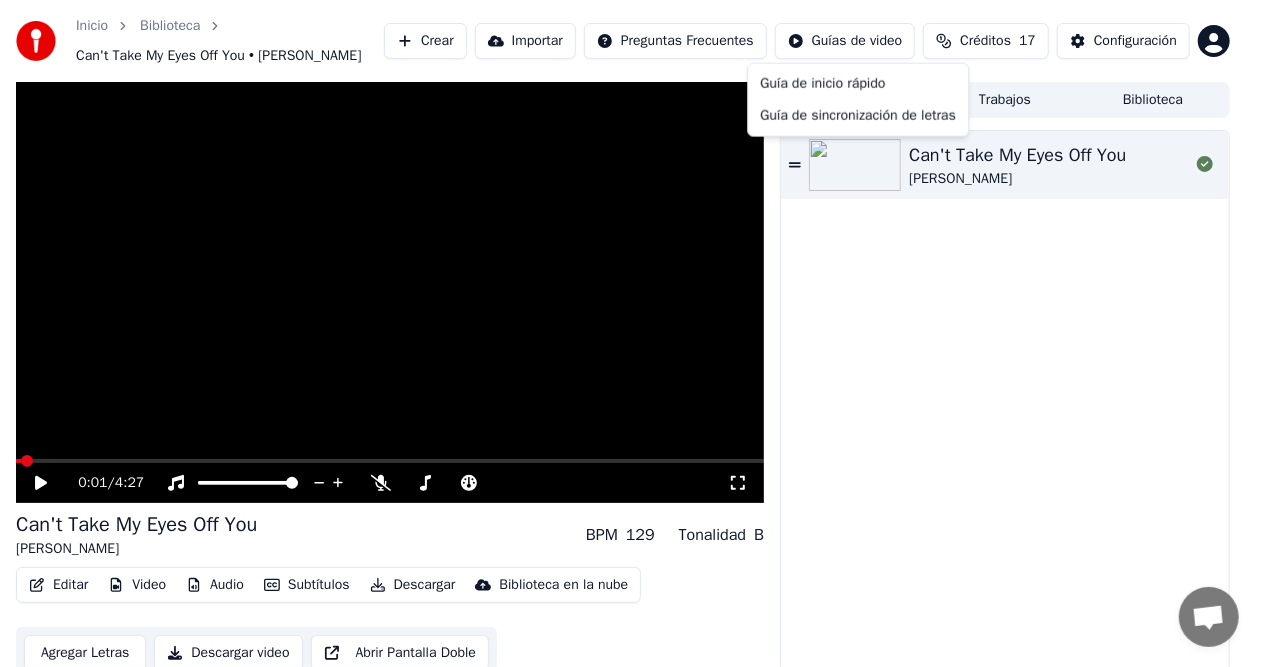 click on "Inicio Biblioteca Can't Take My Eyes Off You • Daniel Boaventura Crear Importar Preguntas Frecuentes Guías de video Créditos 17 Configuración 0:01  /  4:27 Can't Take My Eyes Off You Daniel Boaventura BPM 129 Tonalidad B Editar Video Audio Subtítulos Descargar Biblioteca en la nube Agregar Letras Descargar video Abrir Pantalla Doble Cola ( 1 ) Trabajos Biblioteca Can't Take My Eyes Off You Daniel Boaventura Guía de inicio rápido Guía de sincronización de letras" at bounding box center (631, 333) 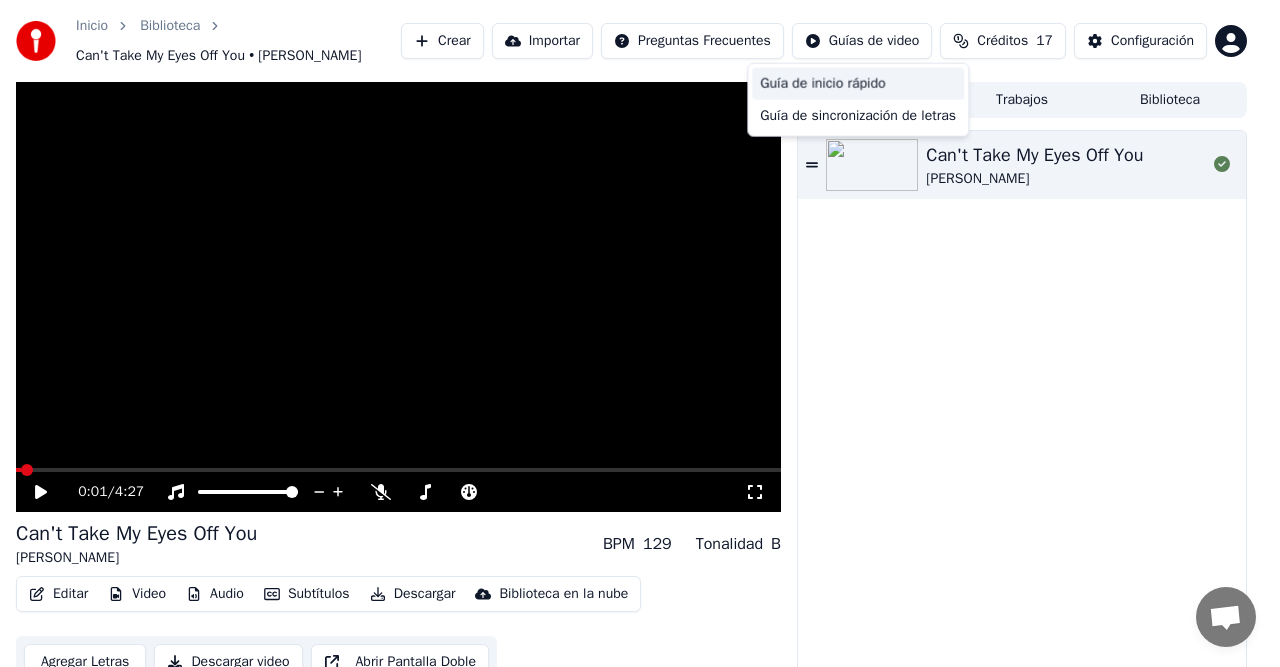 click on "Guía de inicio rápido" at bounding box center [858, 84] 